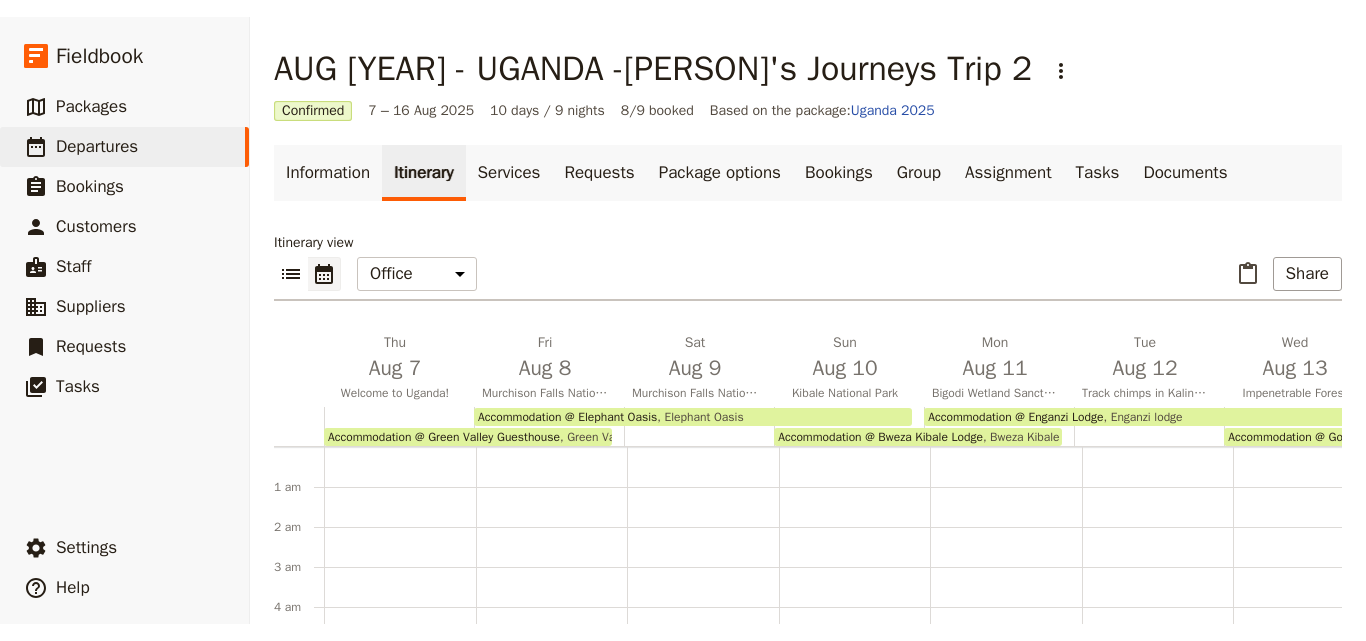 scroll, scrollTop: 0, scrollLeft: 0, axis: both 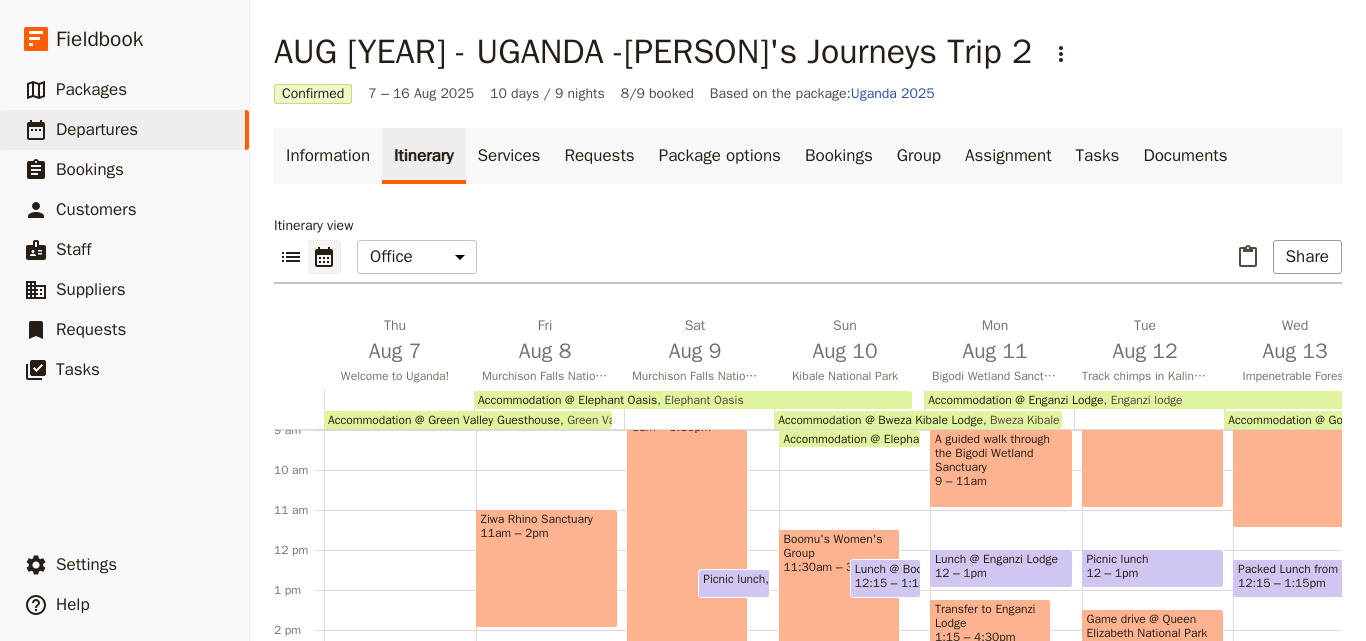 click on "Boomu's Women's Group 11:30am – 3pm" at bounding box center (839, 598) 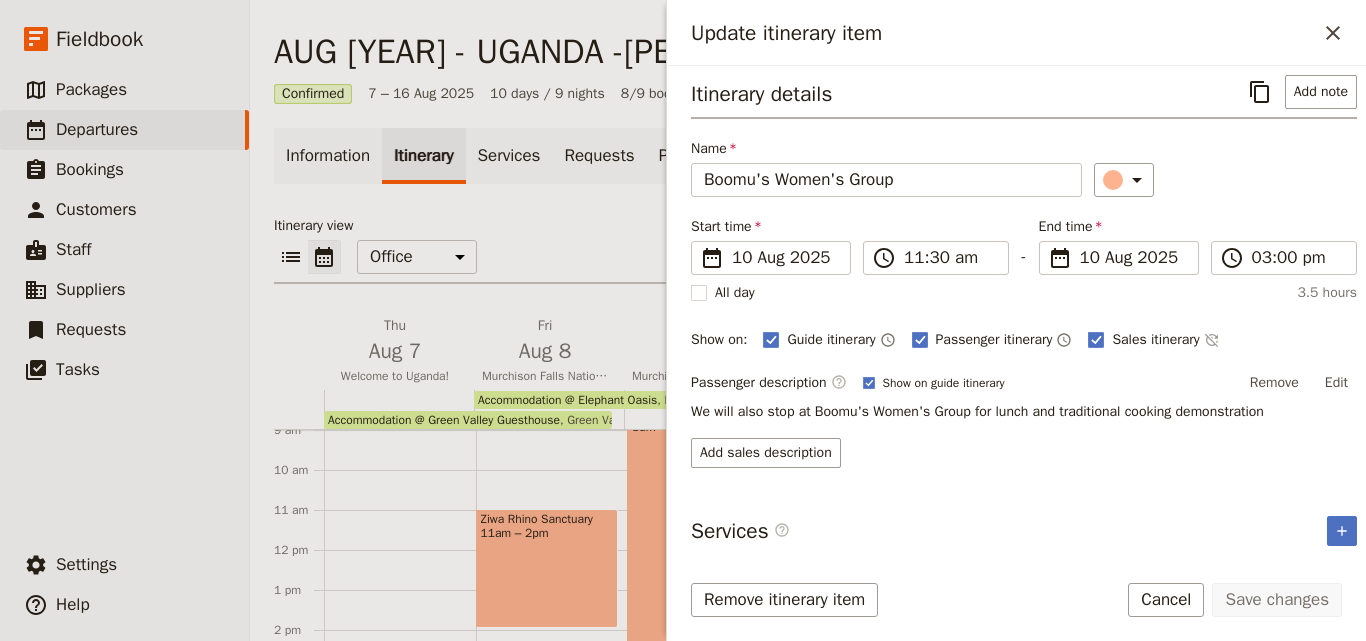 scroll, scrollTop: 8, scrollLeft: 0, axis: vertical 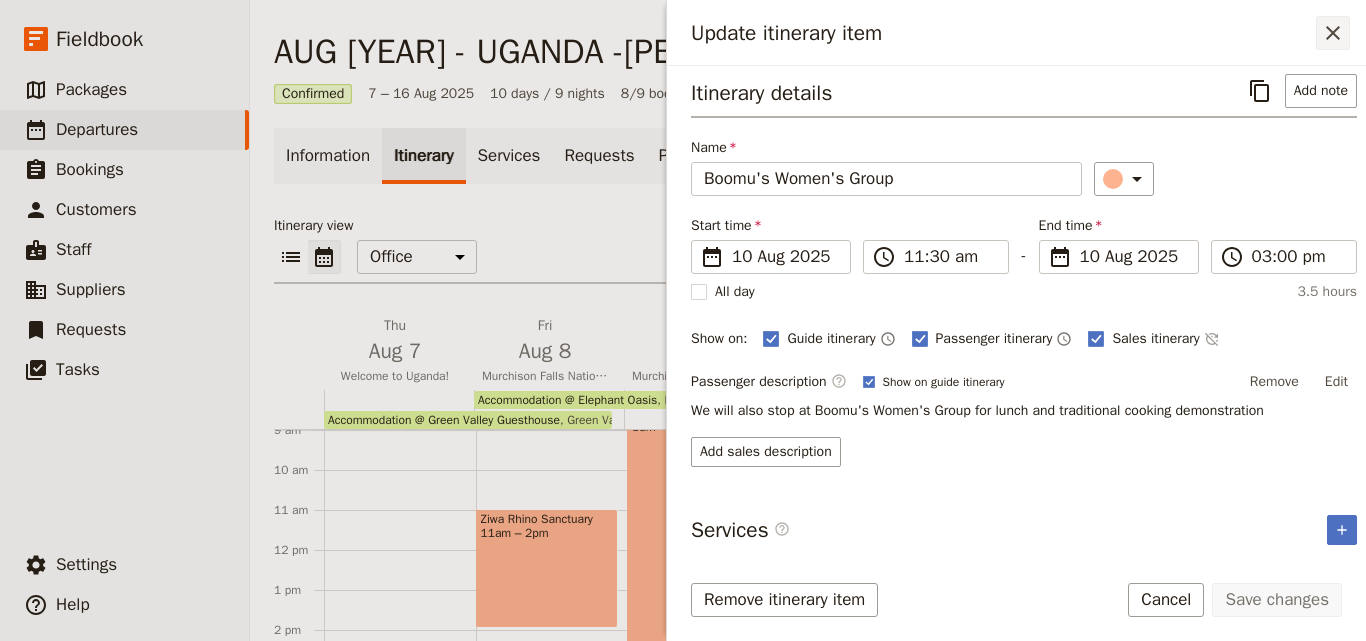 click 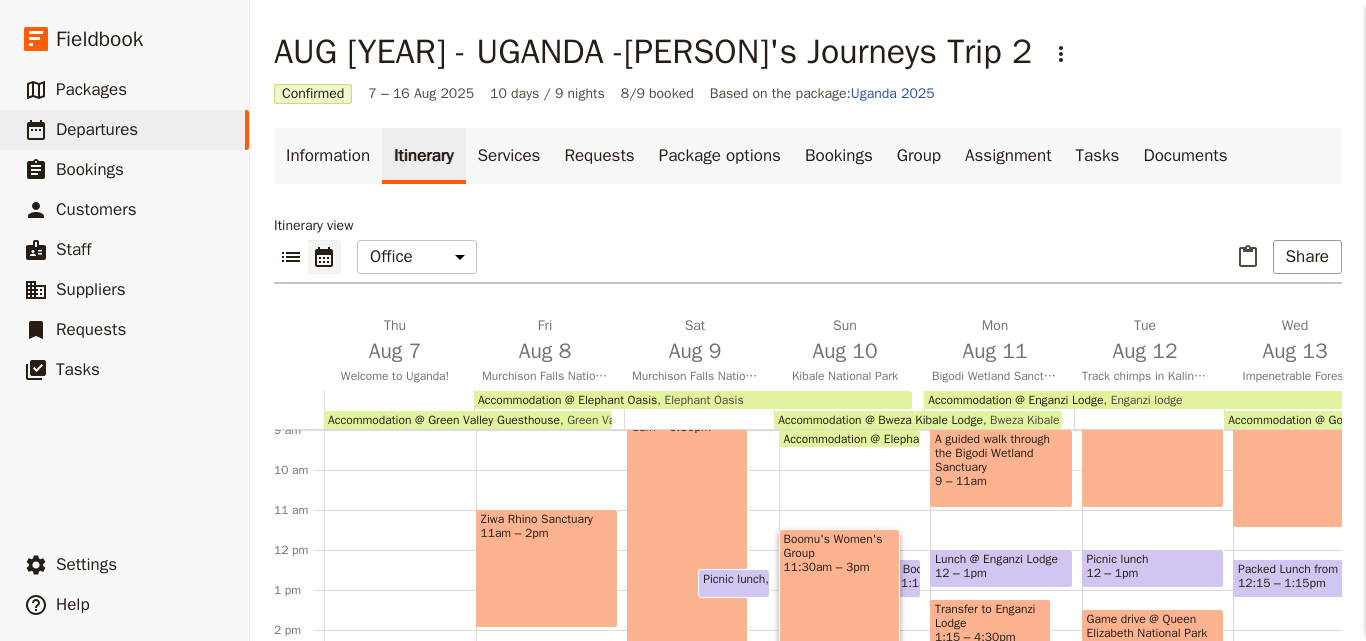 scroll, scrollTop: 26, scrollLeft: 0, axis: vertical 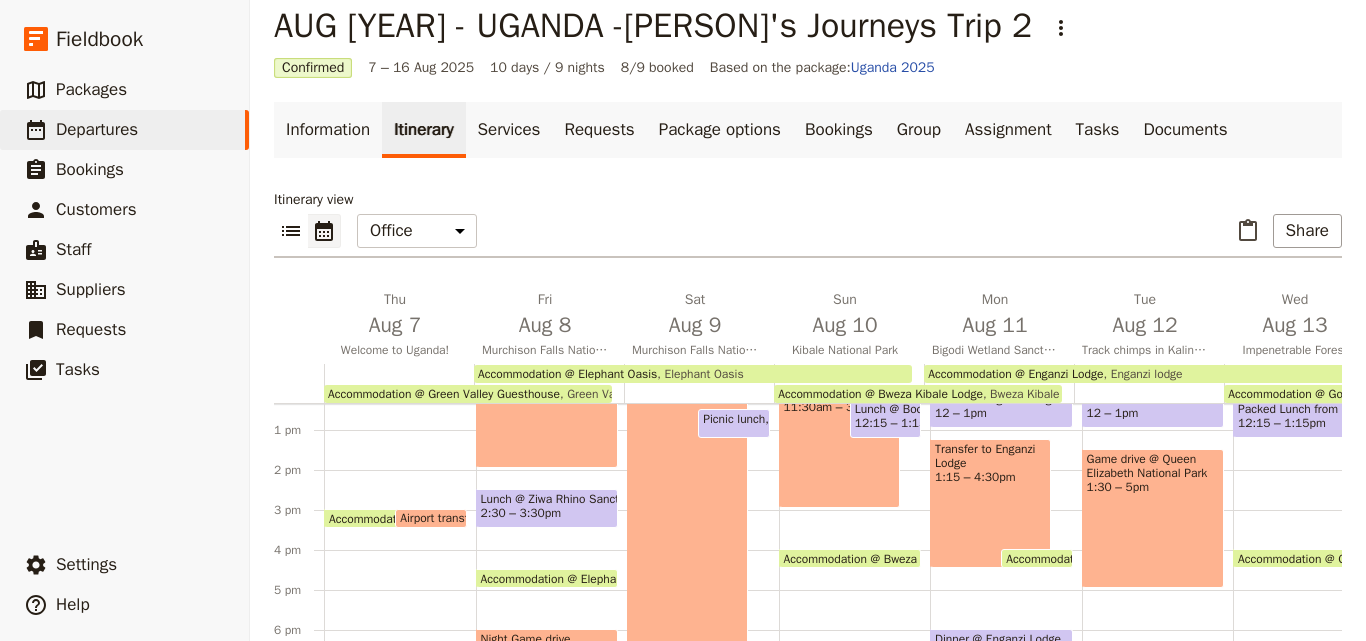 click on "12:15 – 1:15pm" at bounding box center (899, 423) 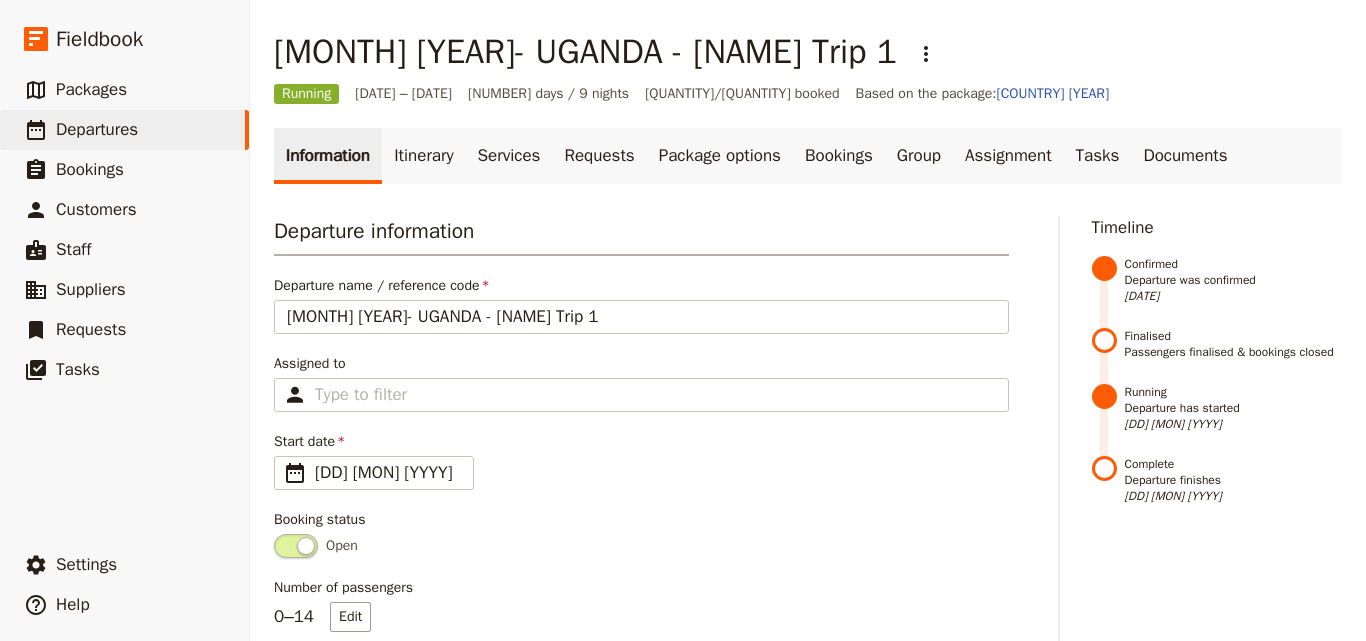 scroll, scrollTop: 0, scrollLeft: 0, axis: both 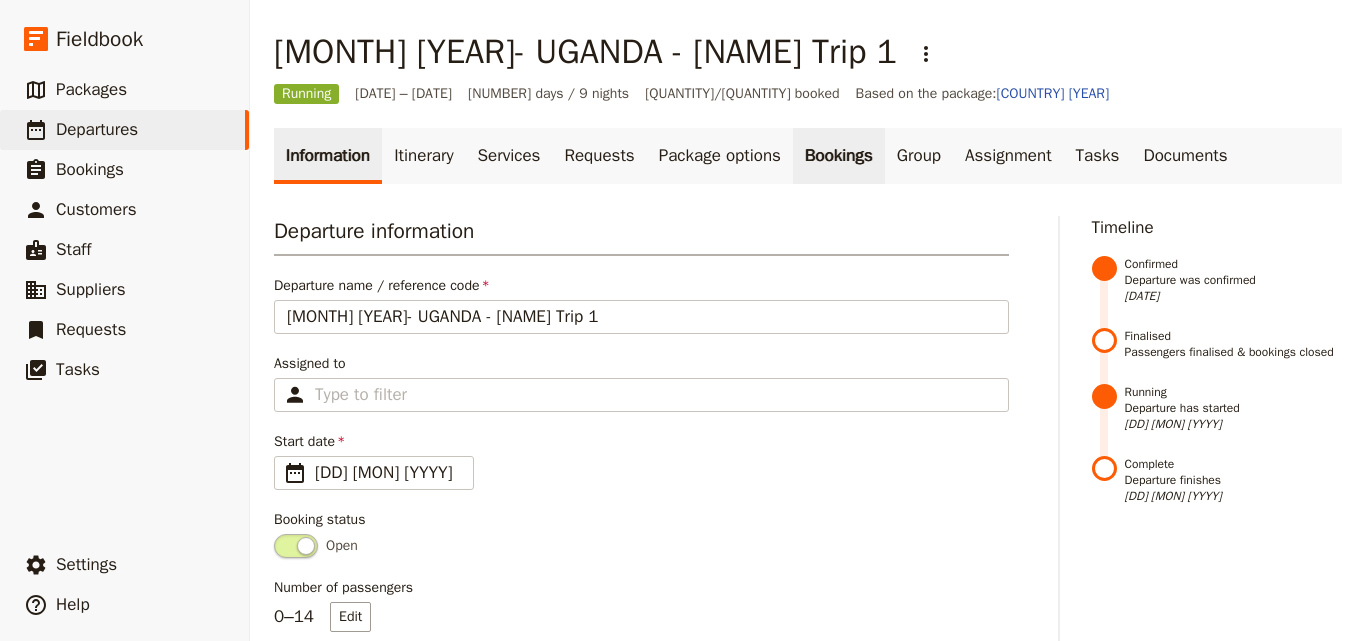 click on "Bookings" at bounding box center [839, 156] 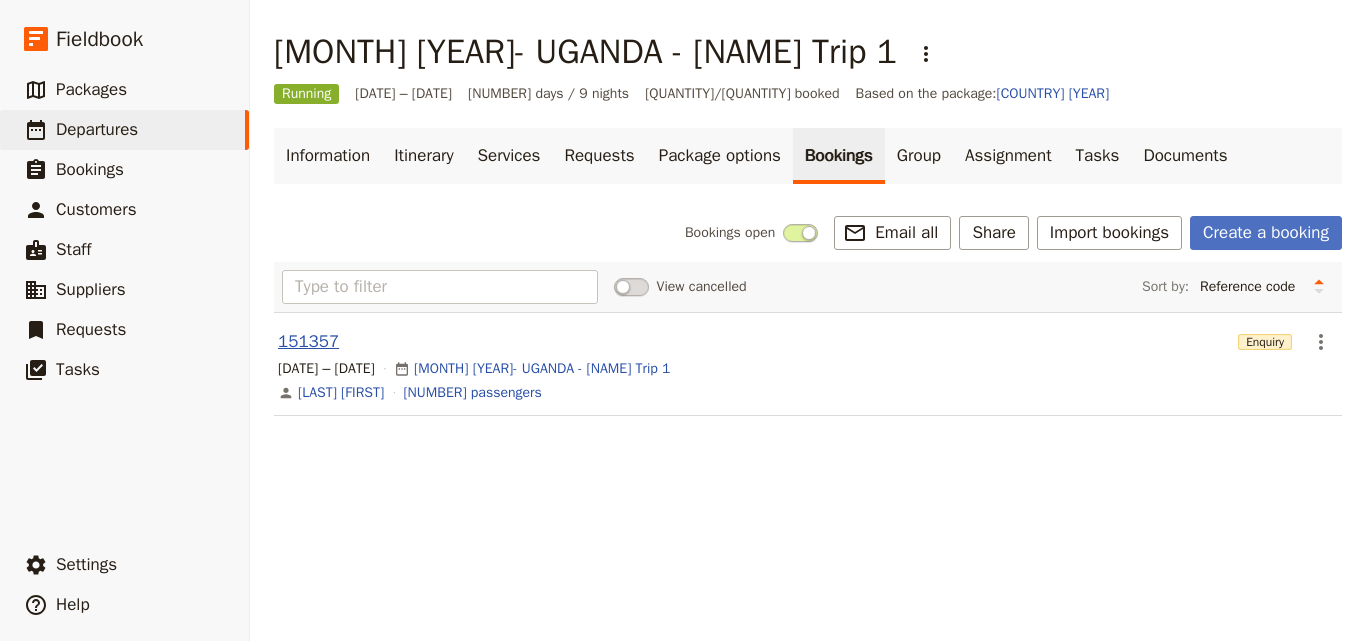 click on "151357" at bounding box center [308, 342] 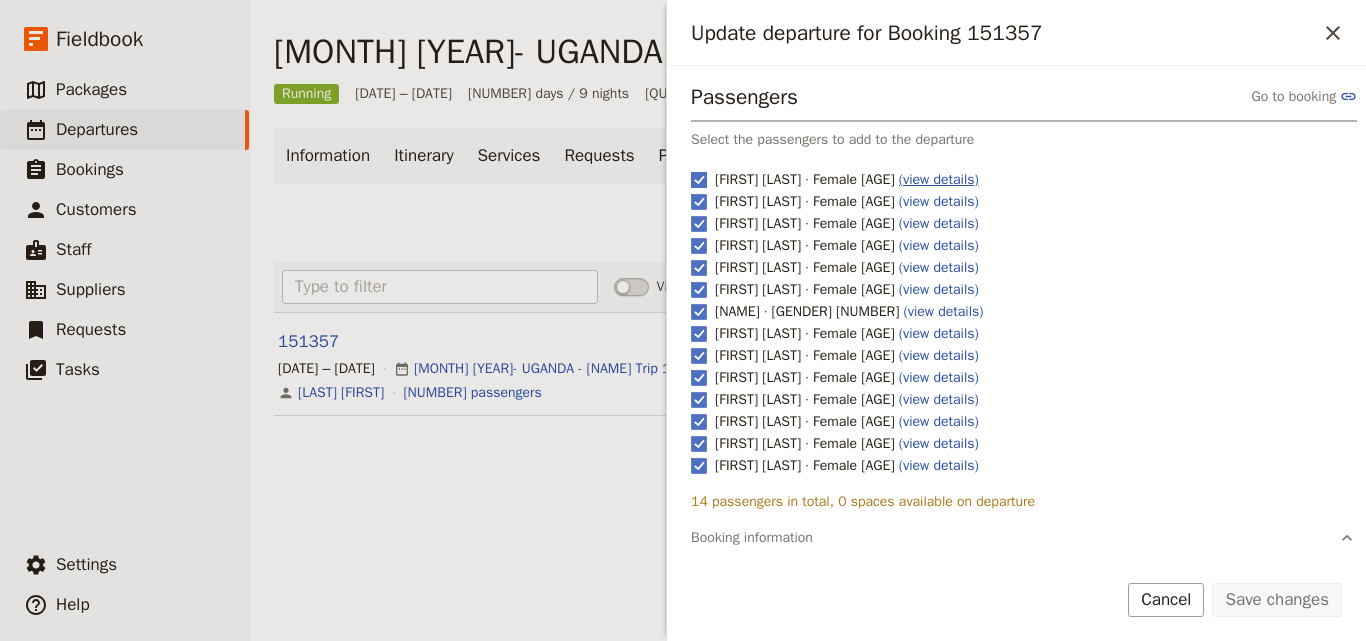 click on "(view details)" at bounding box center (939, 179) 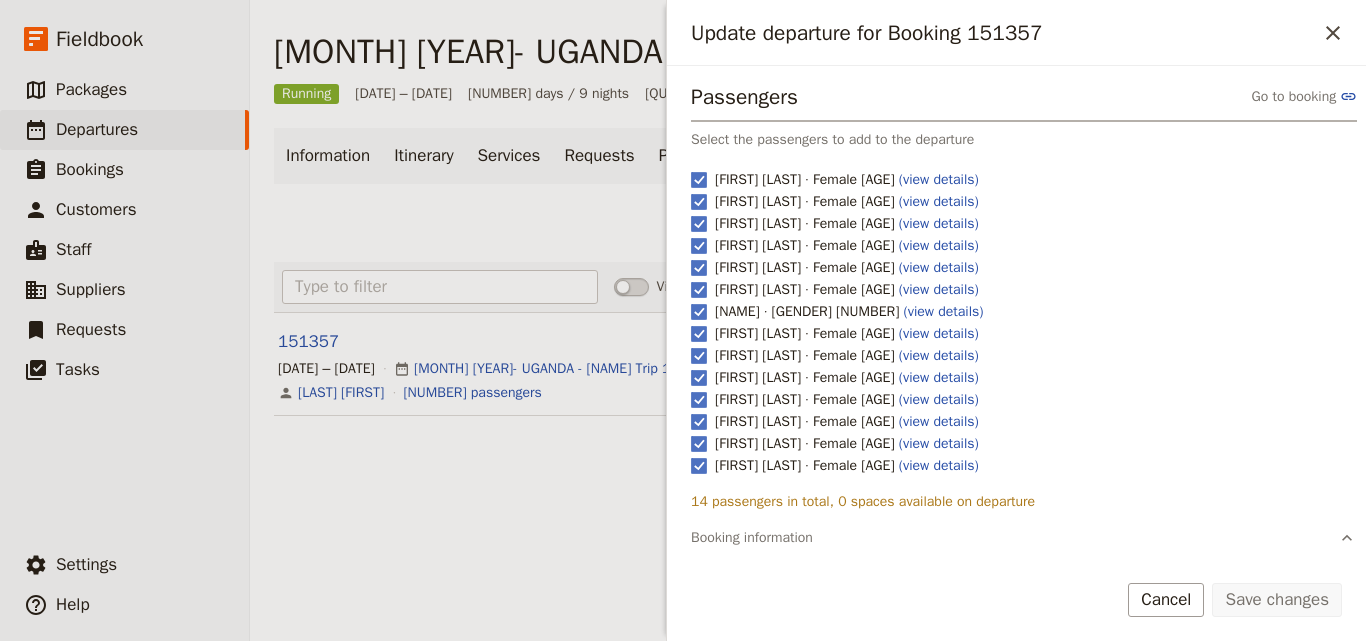 click on "Running 28 Jul – 6 Aug 2025 10 days   /   9 nights 14/14 booked Based on the package:  Uganda 2025" at bounding box center (808, 94) 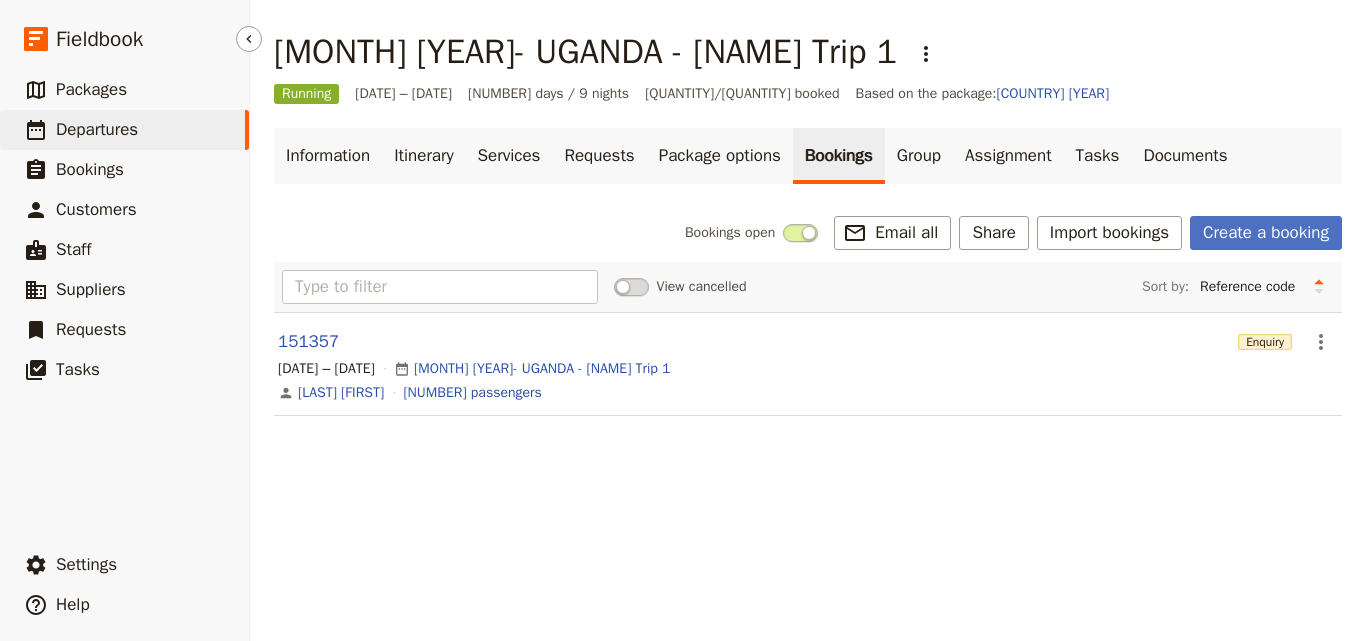click on "Departures" at bounding box center [97, 129] 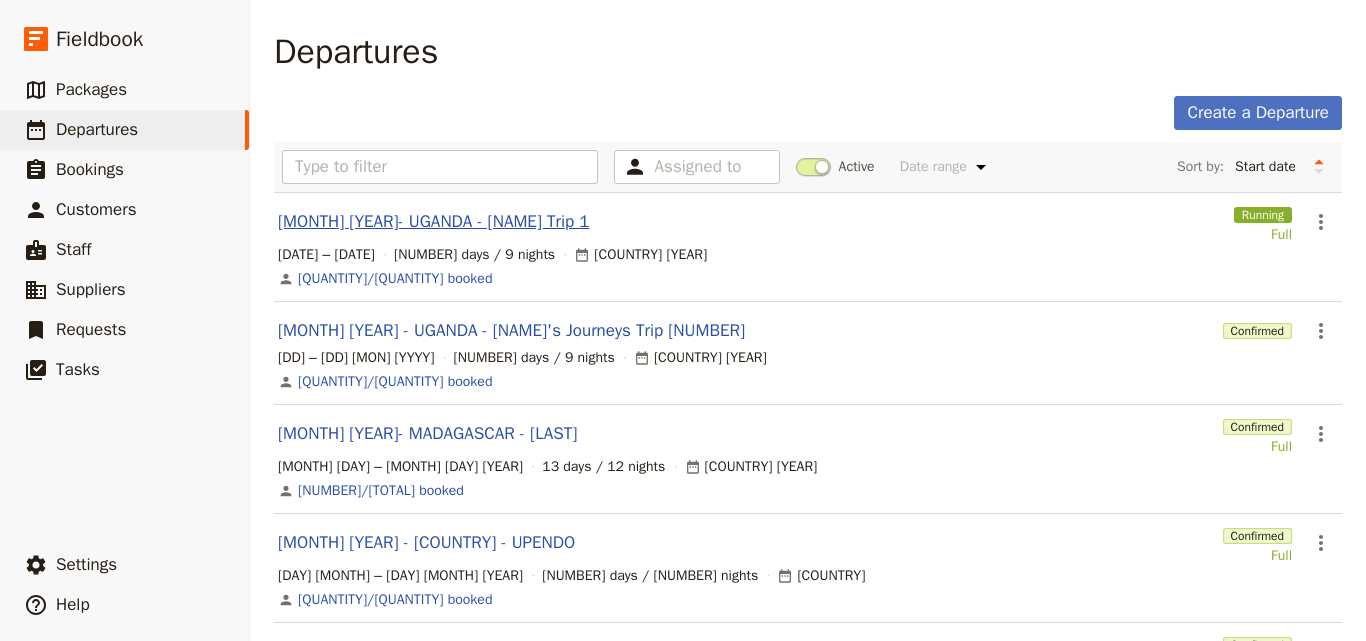 click on "[MONTH] [YEAR] - [COUNTRY] - [PERSON]'s Journeys Trip 1" at bounding box center [434, 222] 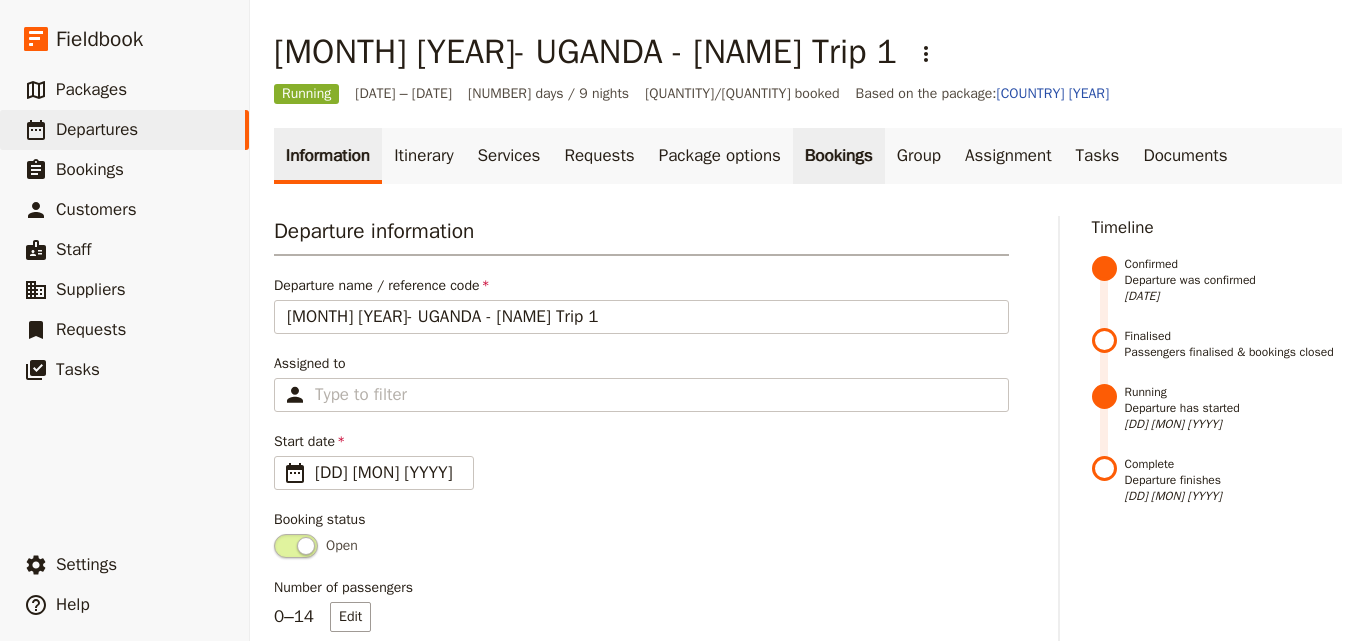 click on "Bookings" at bounding box center (839, 156) 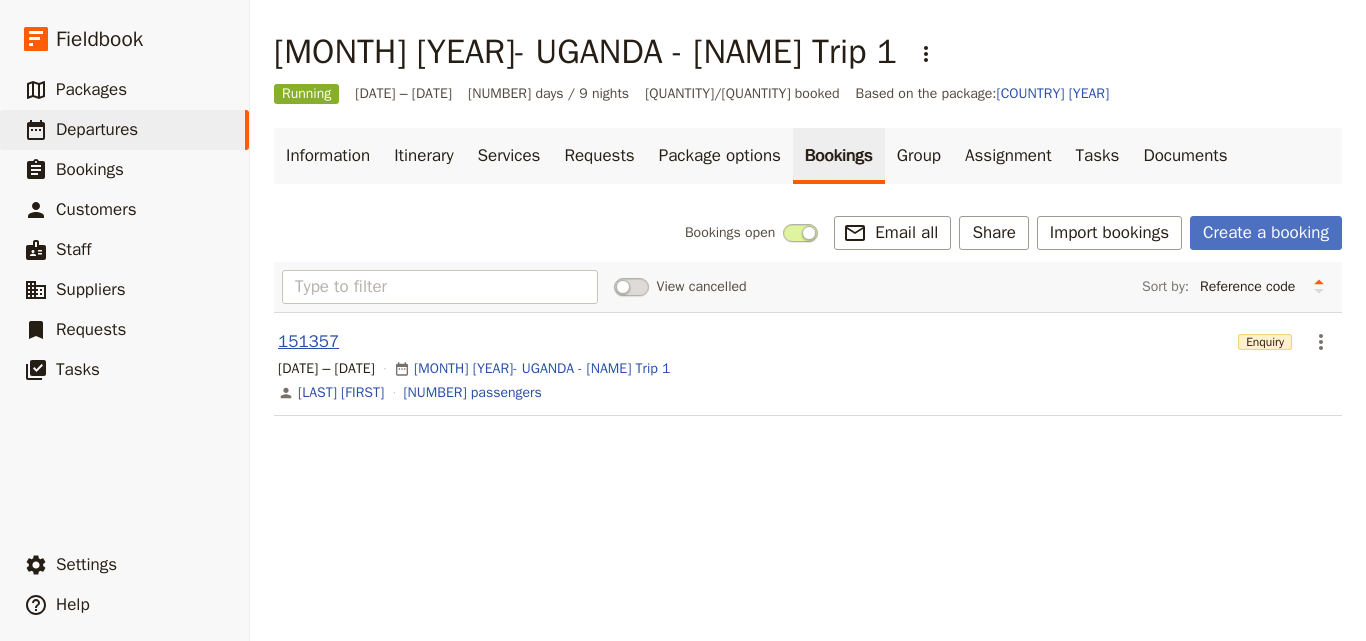 click on "151357" at bounding box center [308, 342] 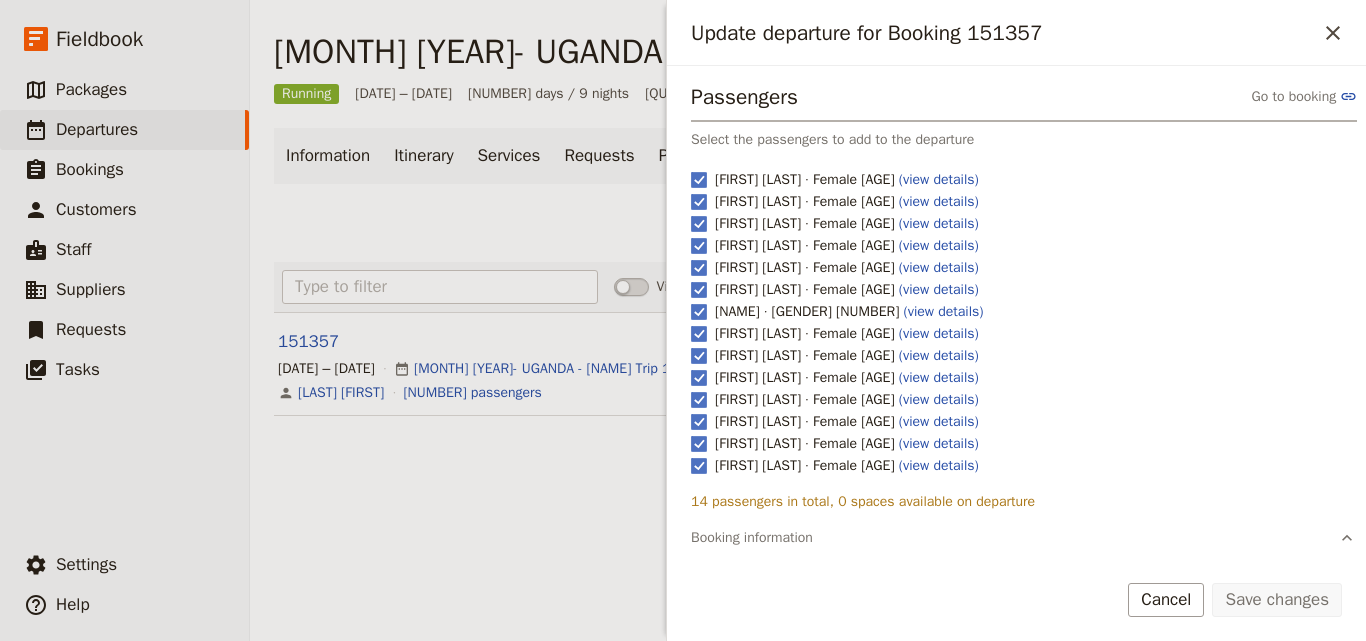 click on "Information Itinerary Services Requests Package options Bookings Group Assignment Tasks Documents Bookings open ​ Email all Share Import bookings Create a booking View cancelled Sort by: Reference code Contact Status PAX Most recently updated Most recently created 151357 Enquiry ​ 28 Jul – 6 Aug 2025 JULY 2025- UGANDA - Janet's Journeys Trip 1 Sinead Bergin 14 passengers" at bounding box center [808, 284] 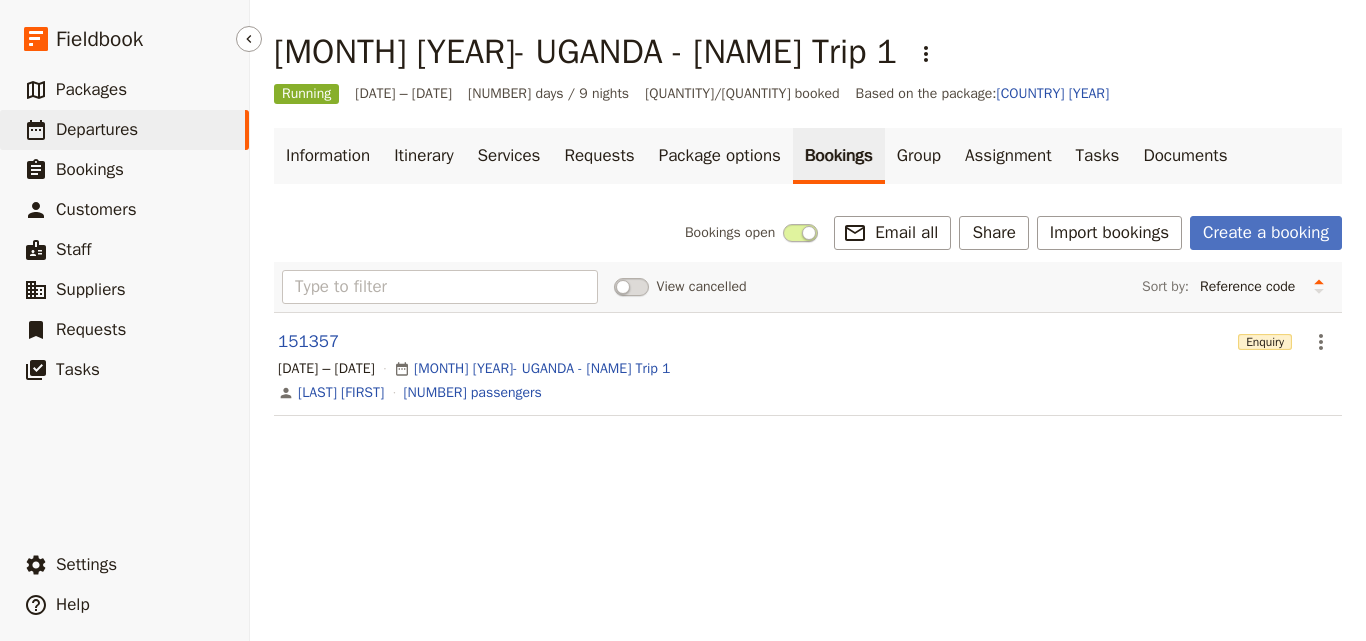 click on "​ Departures" at bounding box center [124, 130] 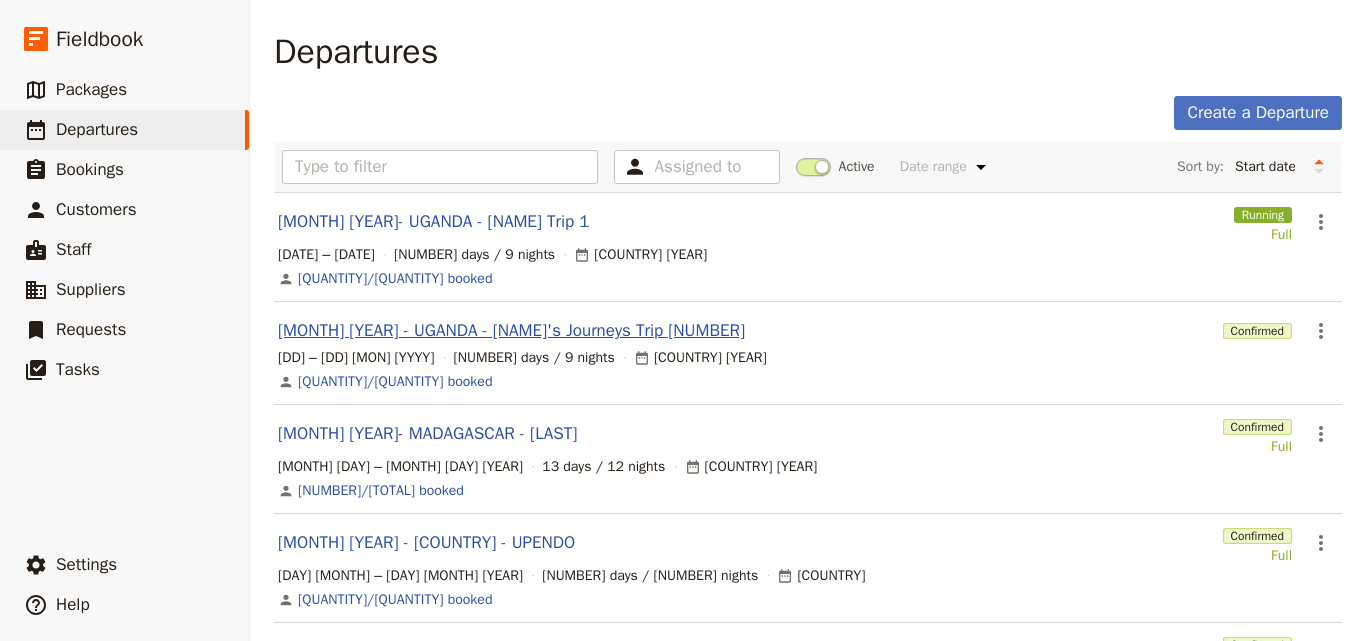 click on "AUG 2025 - UGANDA -Janet's Journeys Trip 2" at bounding box center (511, 331) 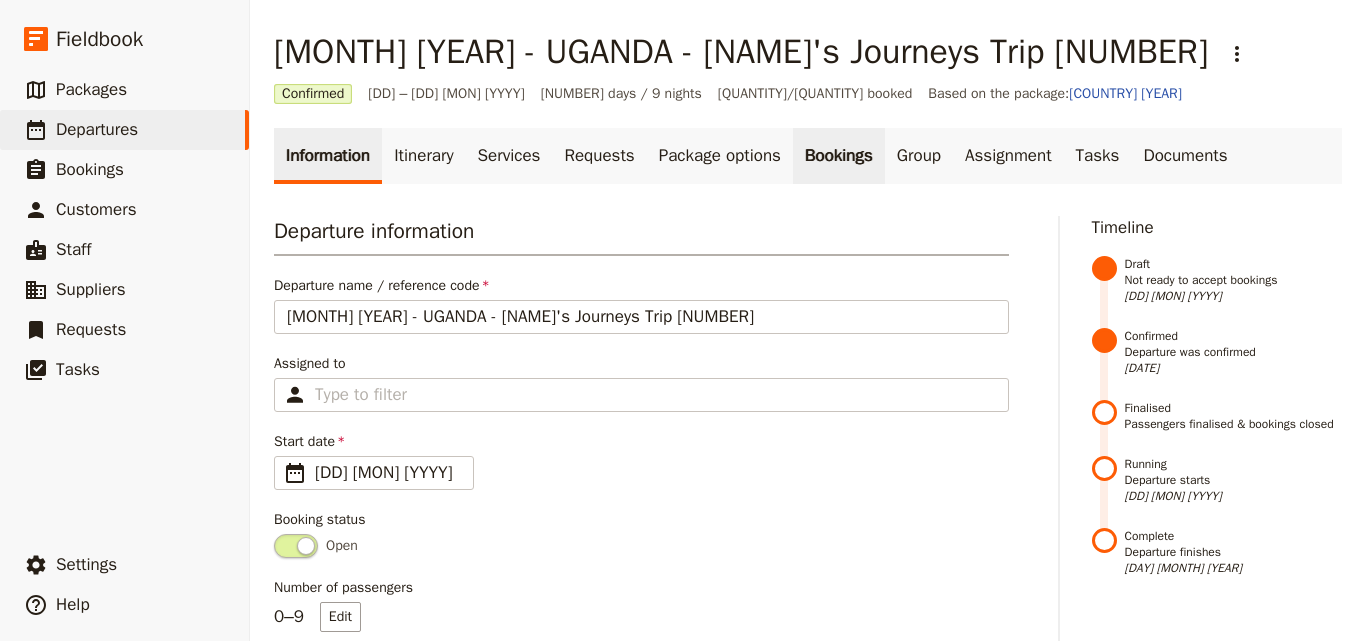 click on "Bookings" at bounding box center (839, 156) 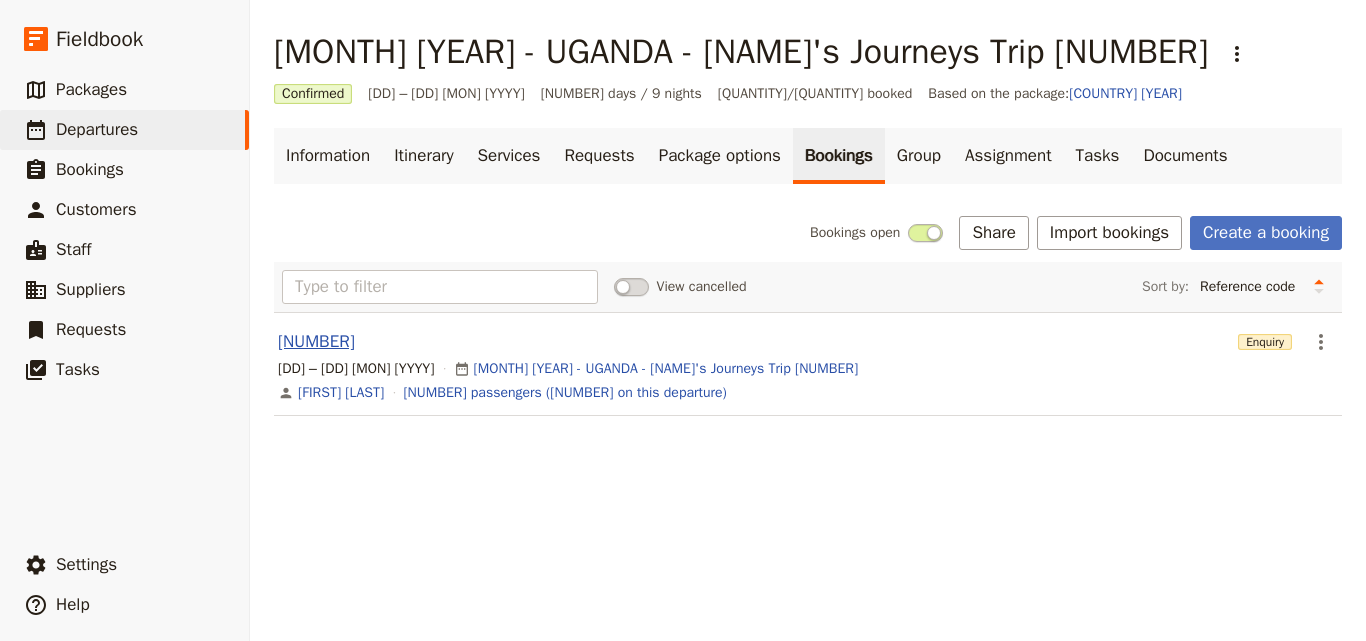 click on "156506" at bounding box center [316, 342] 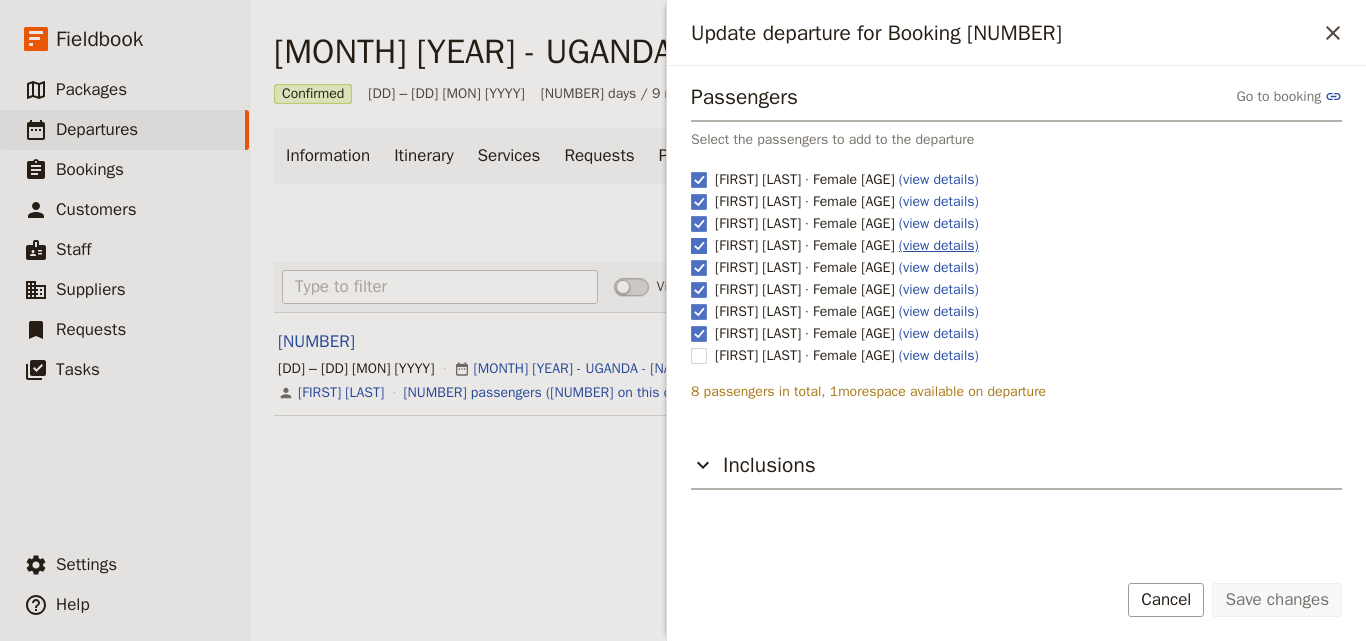 click on "(view details)" at bounding box center [939, 245] 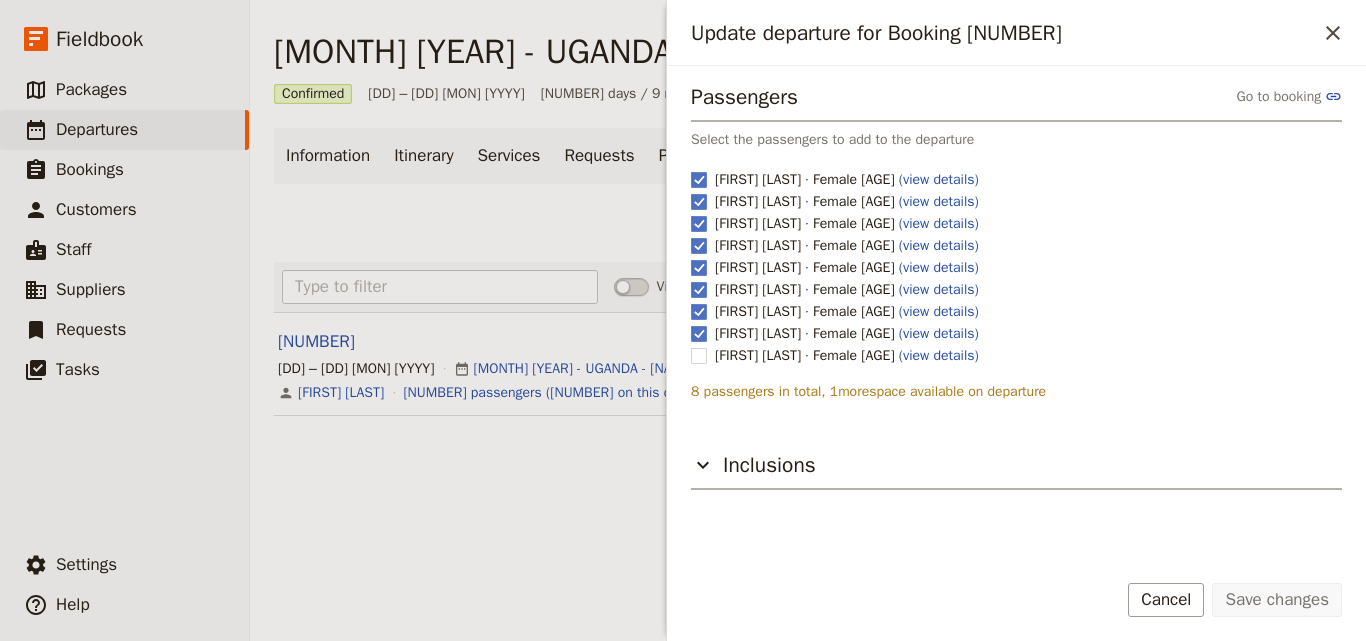 click on "Bookings open Share Import bookings Create a booking" at bounding box center [808, 233] 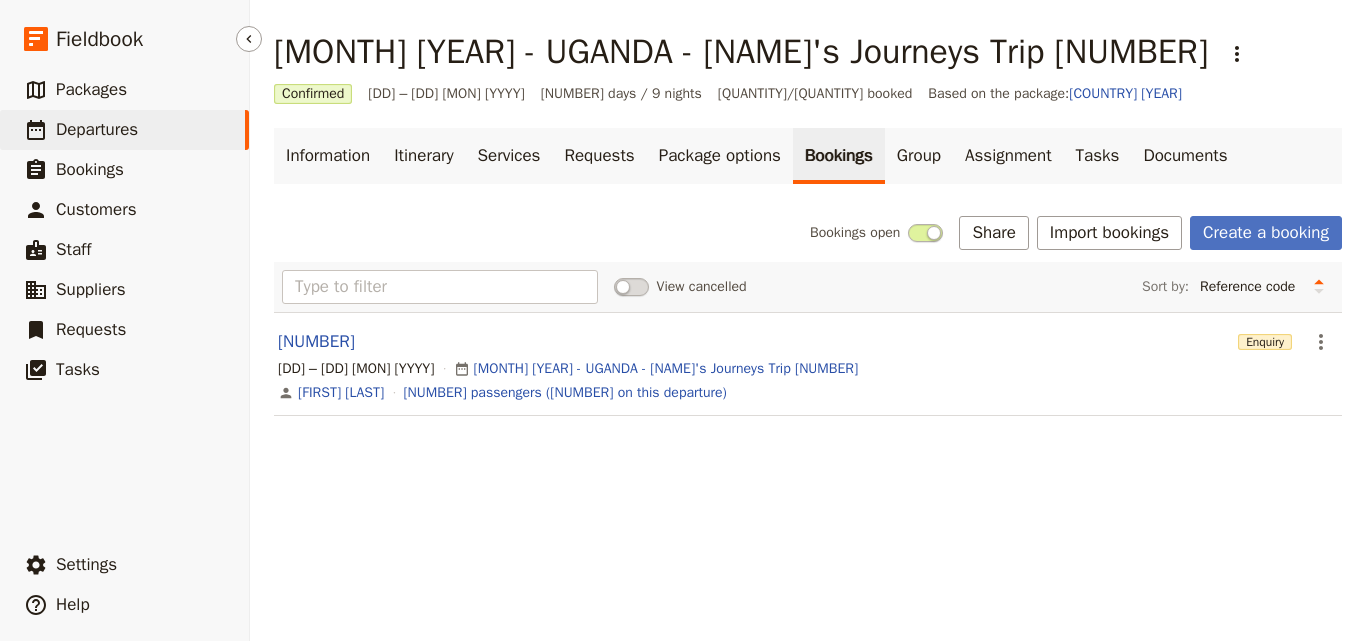 click on "Departures" at bounding box center [97, 129] 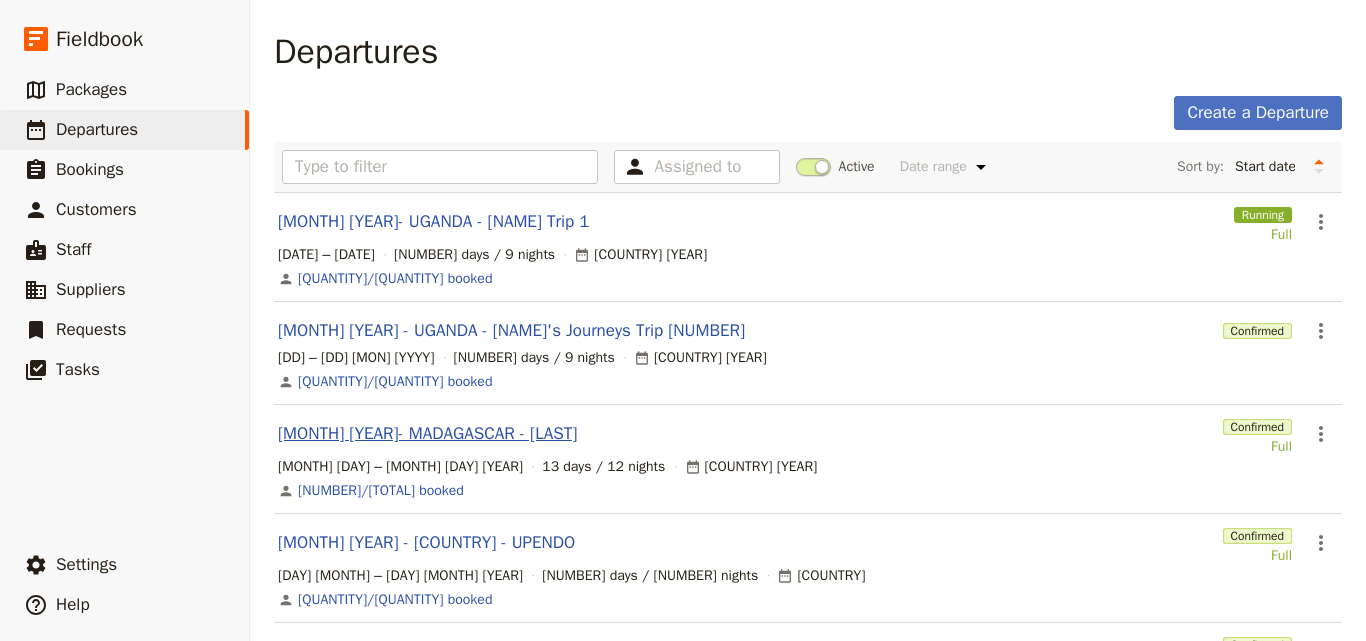 click on "AUG 2025- MADAGASCAR - Smith" at bounding box center [427, 434] 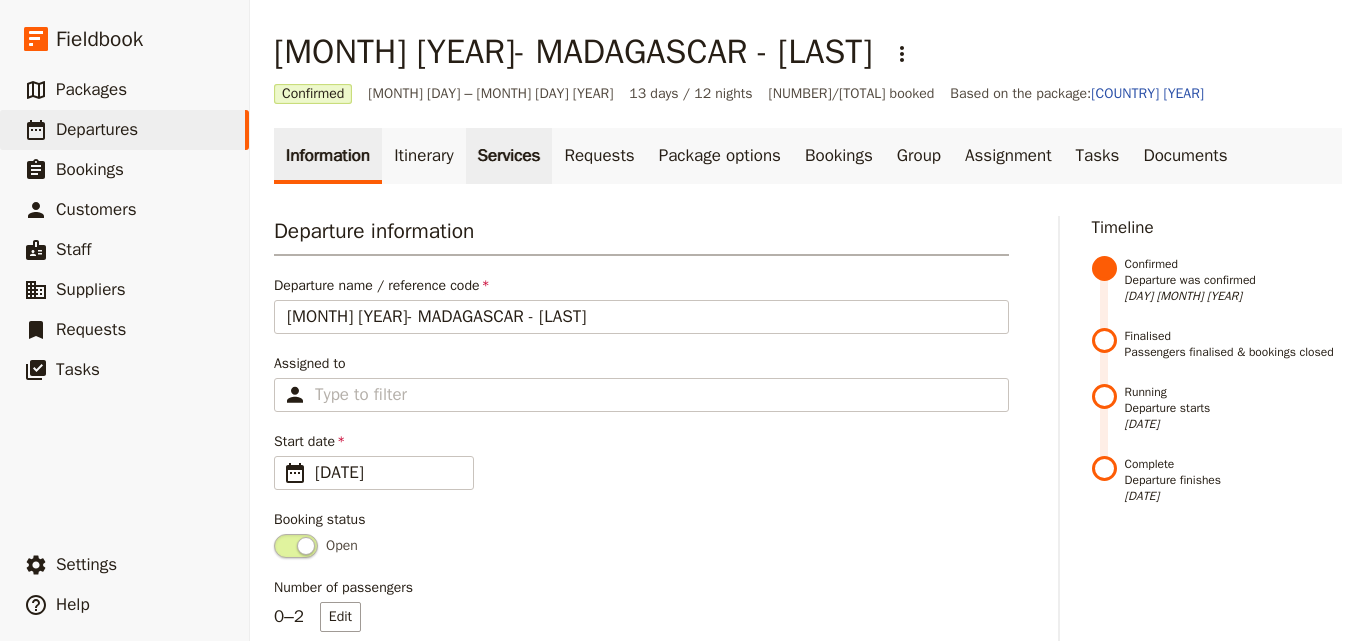 click on "Services" at bounding box center [509, 156] 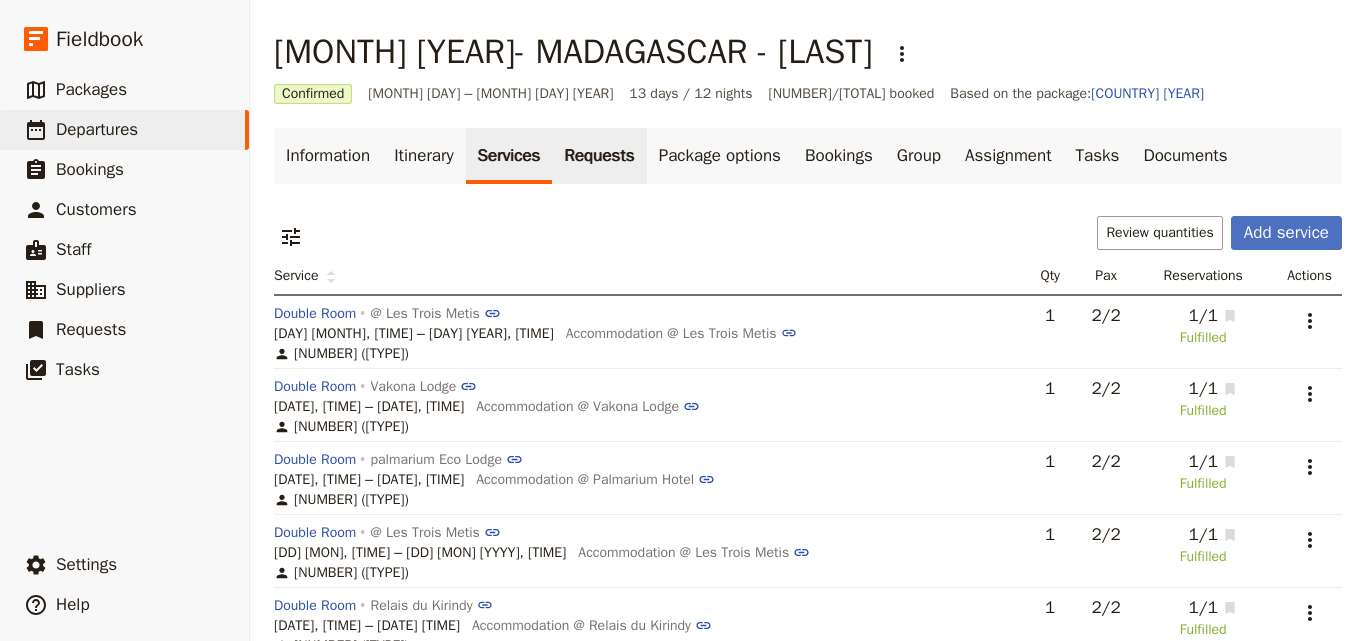 click on "Requests" at bounding box center [599, 156] 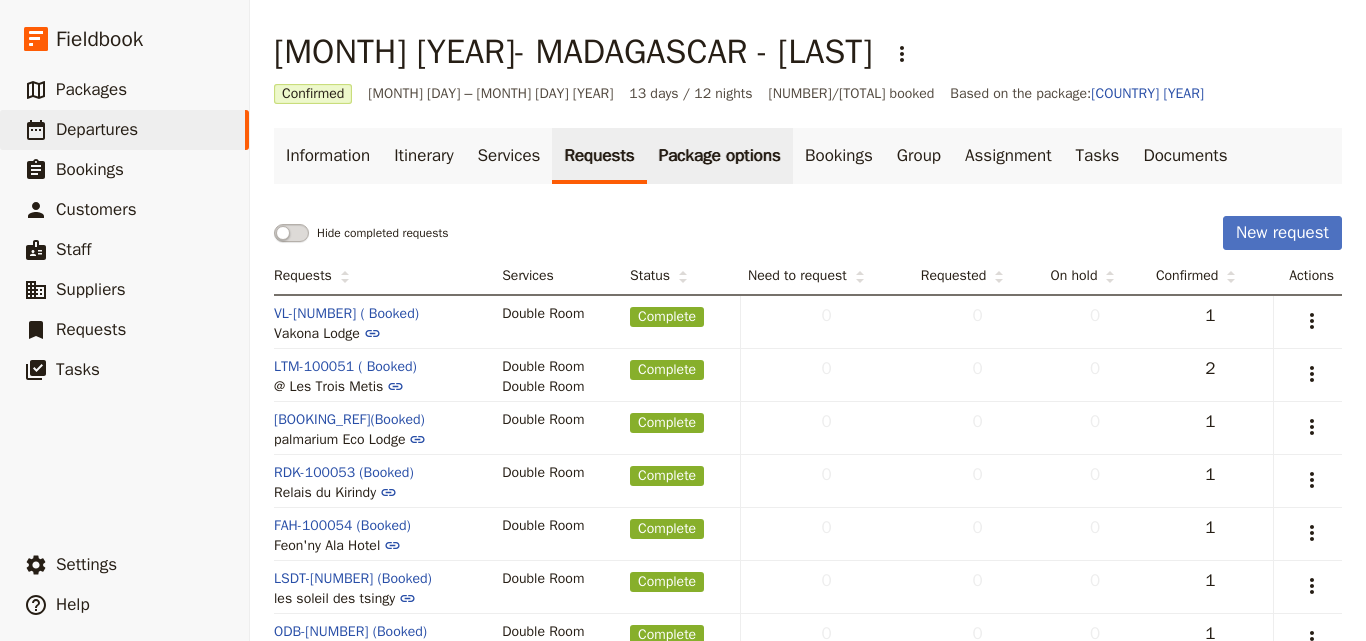 click on "Package options" at bounding box center [720, 156] 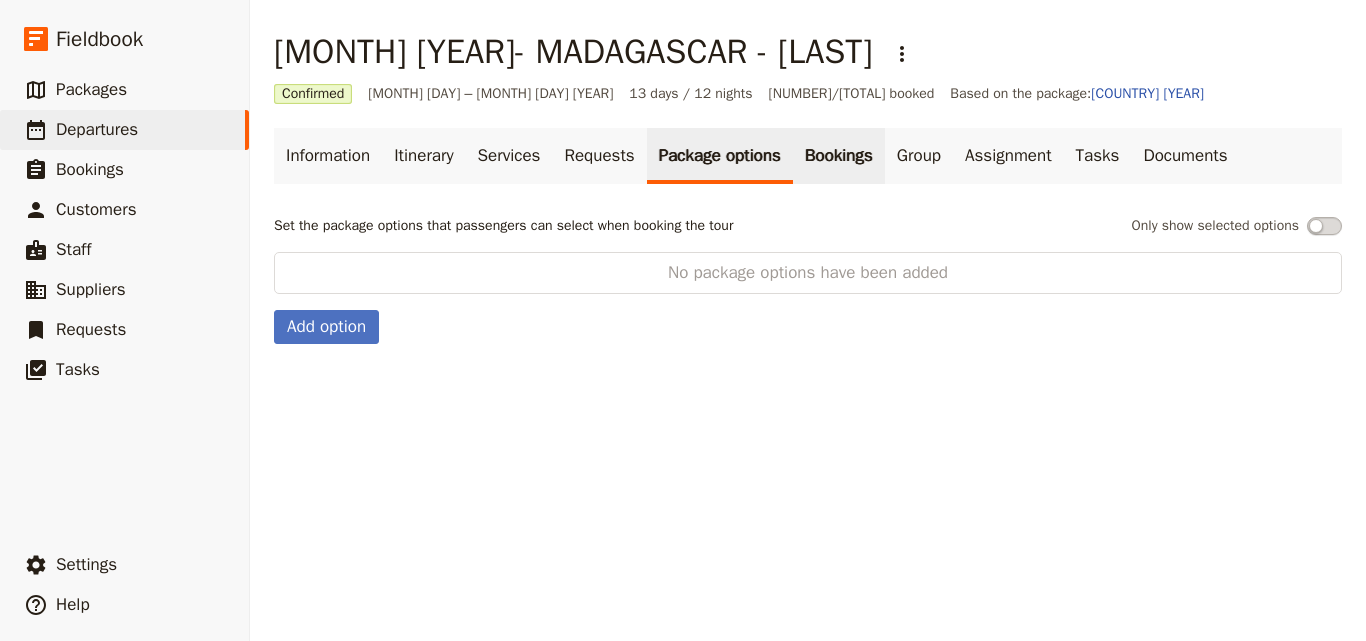 click on "Bookings" at bounding box center [839, 156] 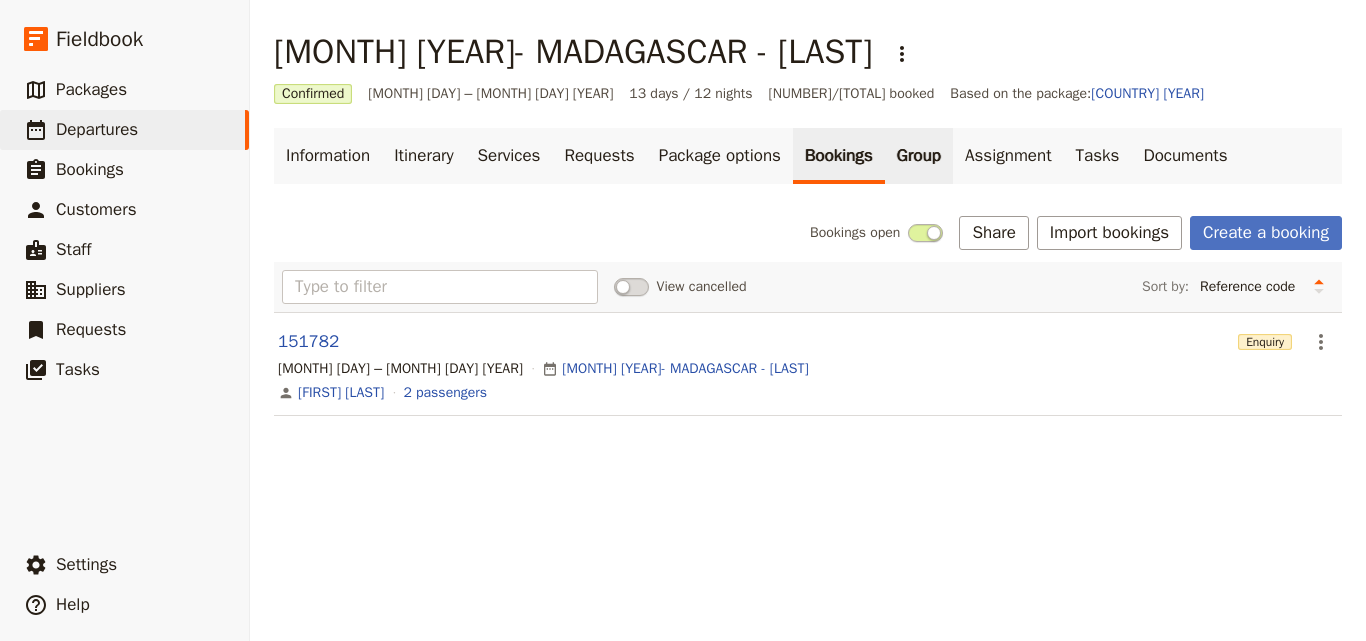 click on "Group" at bounding box center [919, 156] 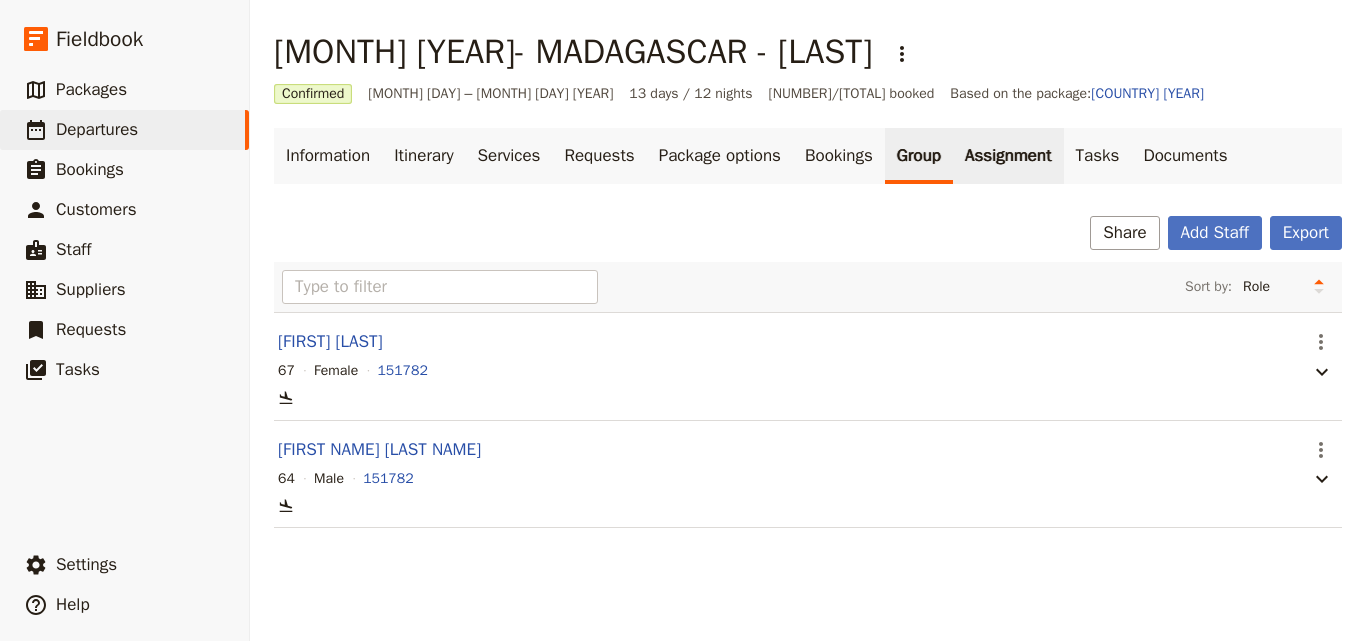 click on "Assignment" at bounding box center (1008, 156) 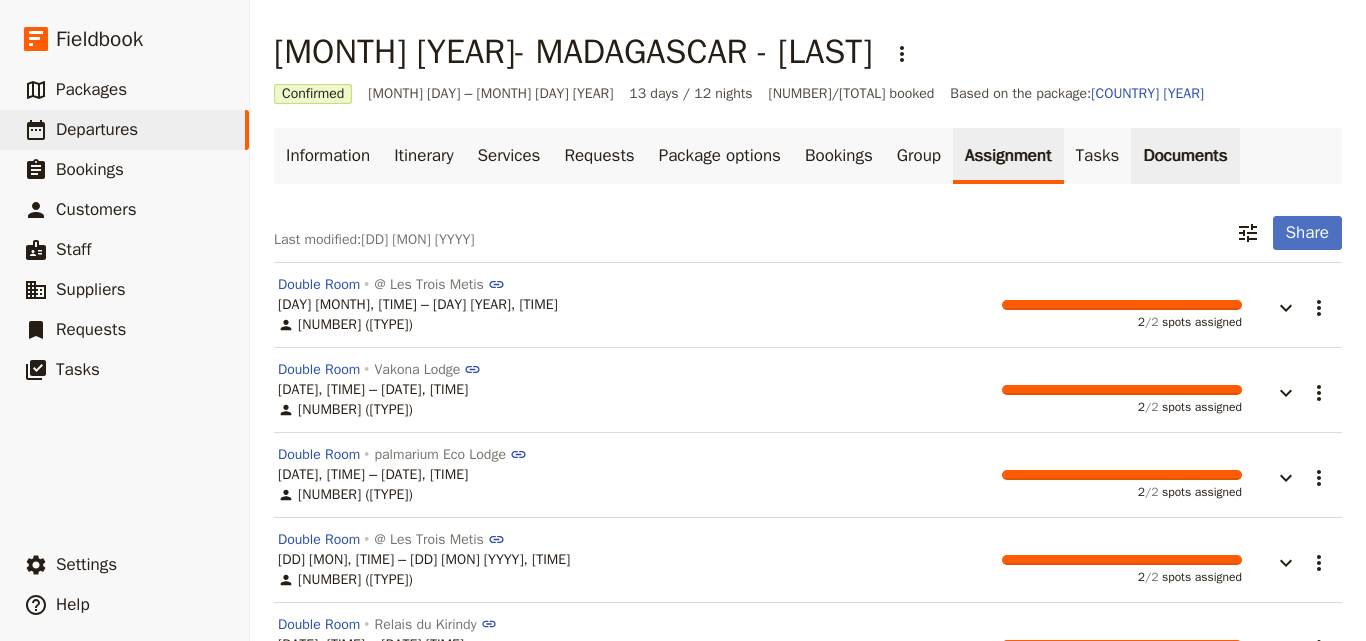 click on "Documents" at bounding box center (1185, 156) 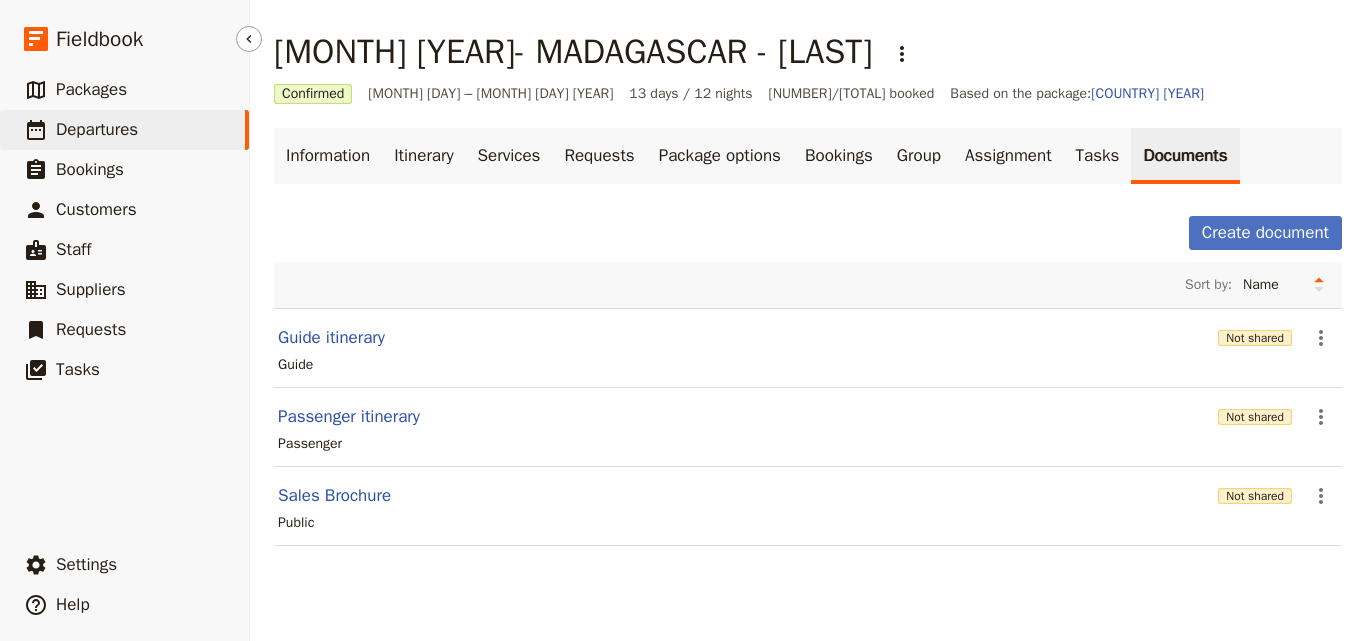 click on "Departures" at bounding box center [97, 129] 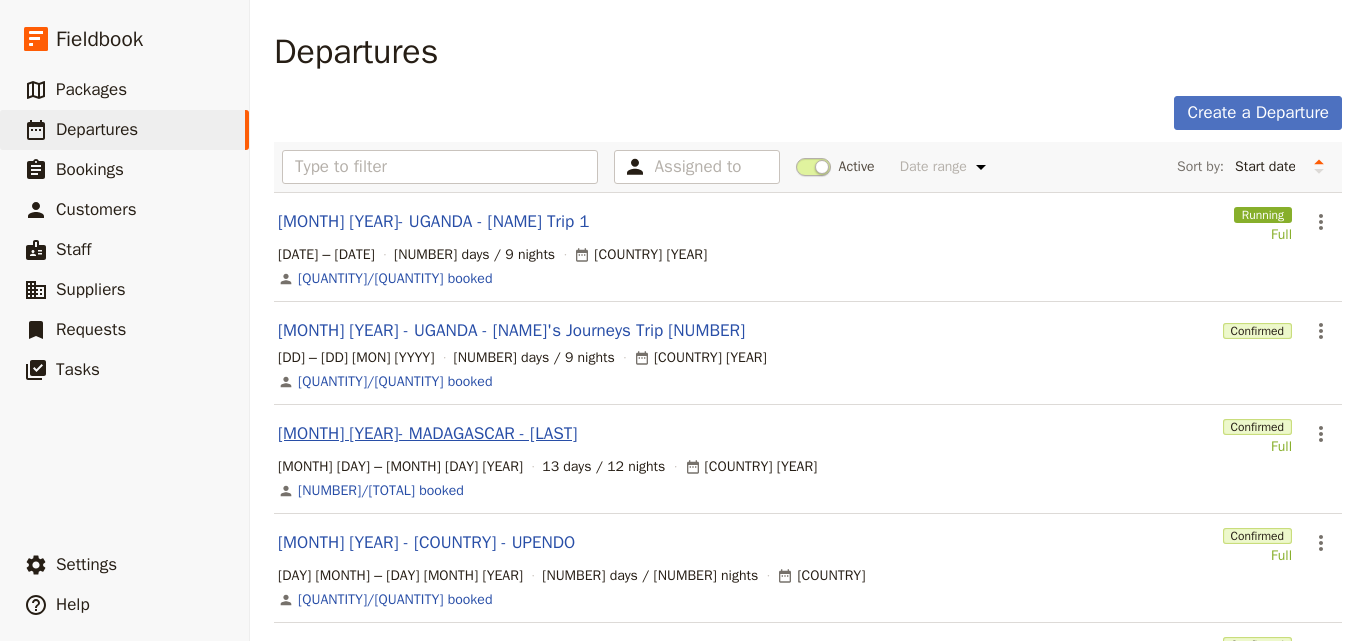 click on "AUG 2025- MADAGASCAR - Smith" at bounding box center (427, 434) 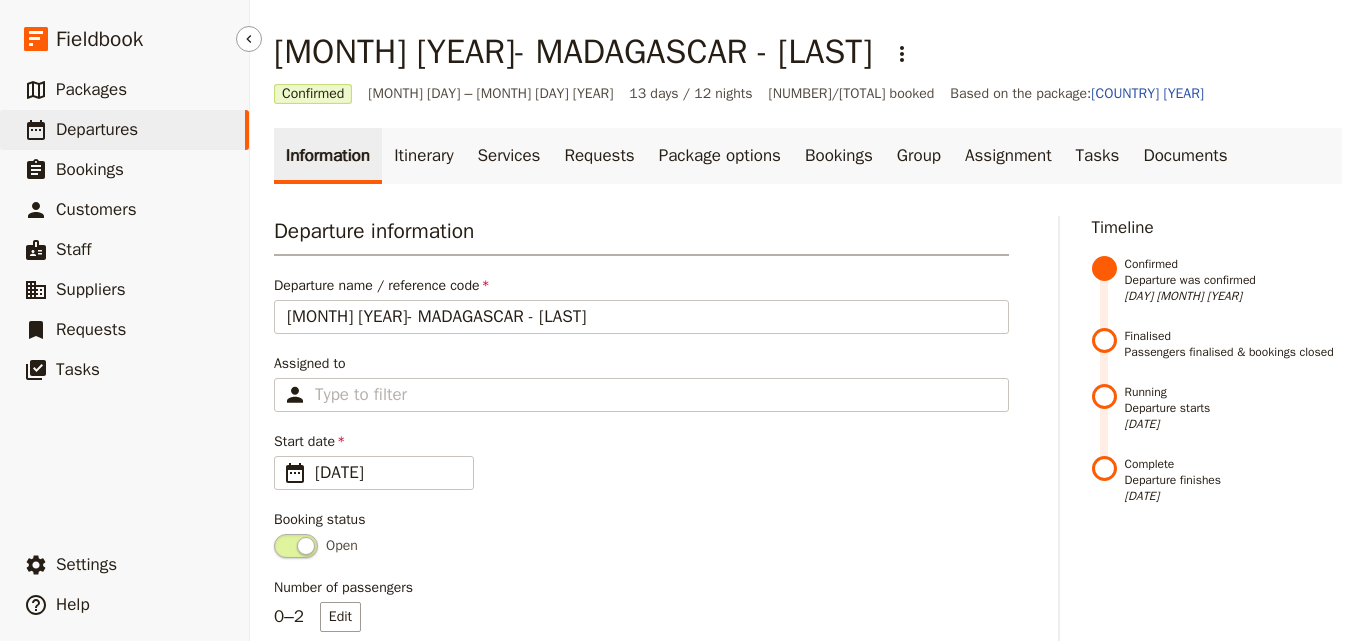 click on "Departures" at bounding box center [97, 129] 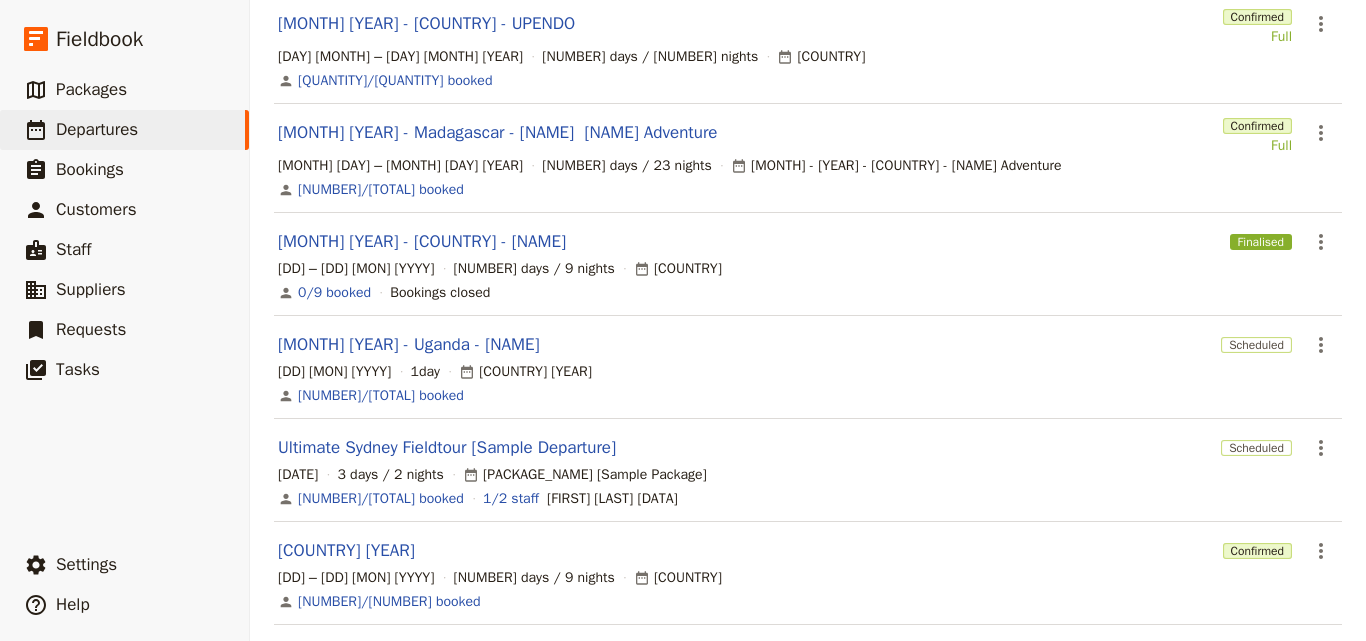 scroll, scrollTop: 704, scrollLeft: 0, axis: vertical 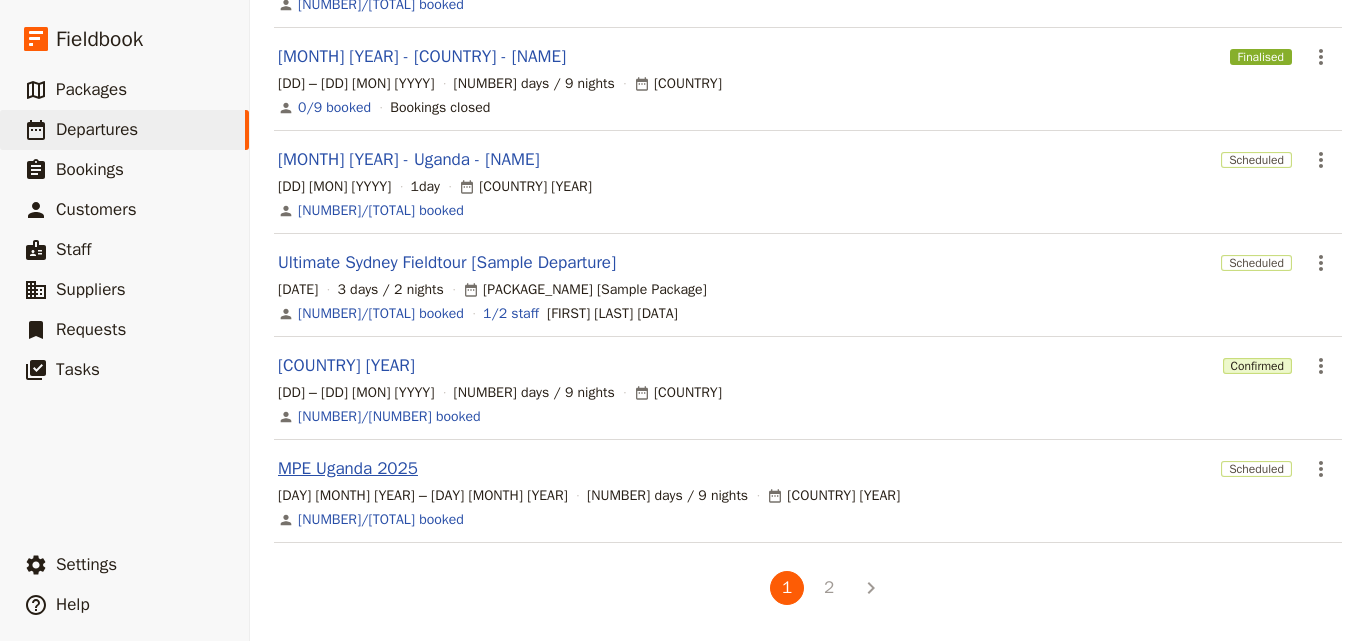 click on "MPE Uganda 2025" at bounding box center [348, 469] 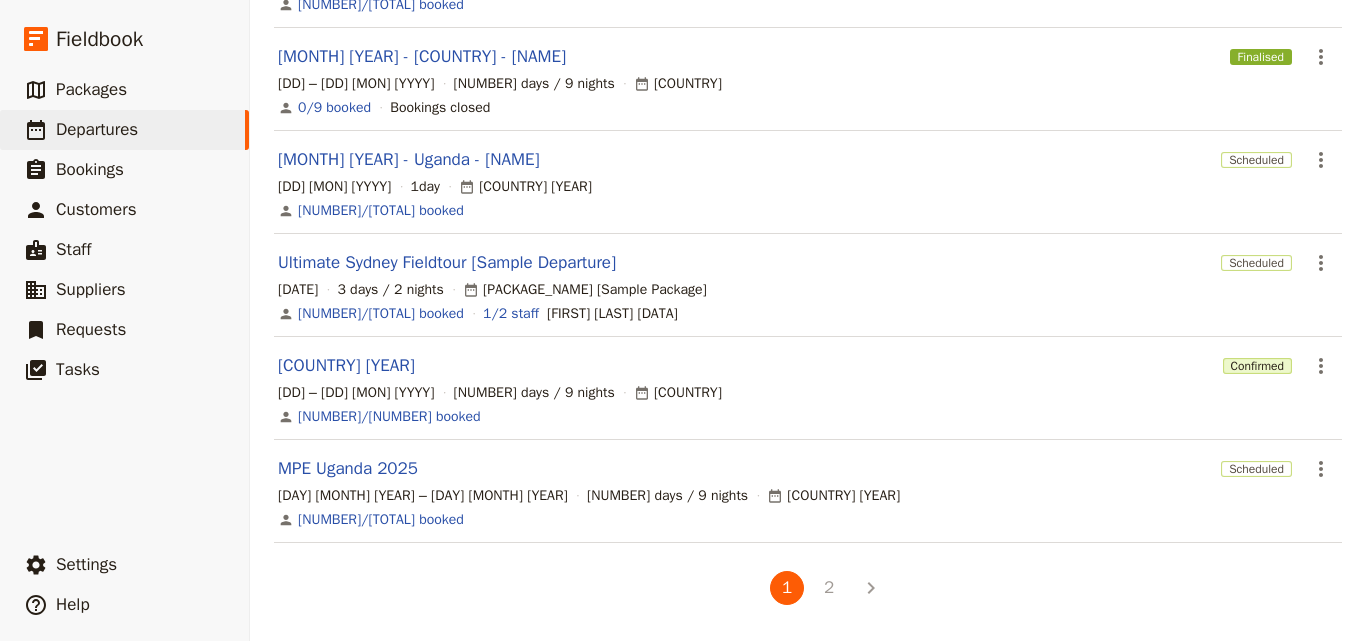 scroll, scrollTop: 0, scrollLeft: 0, axis: both 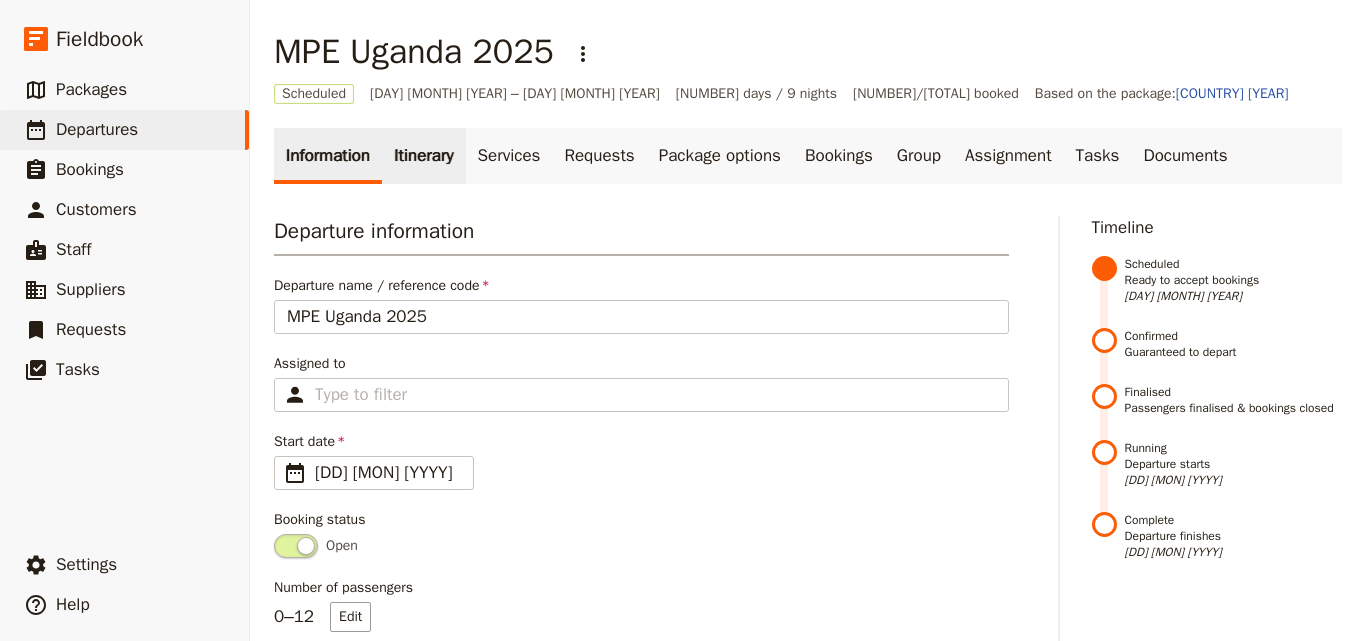 click on "Itinerary" at bounding box center [423, 156] 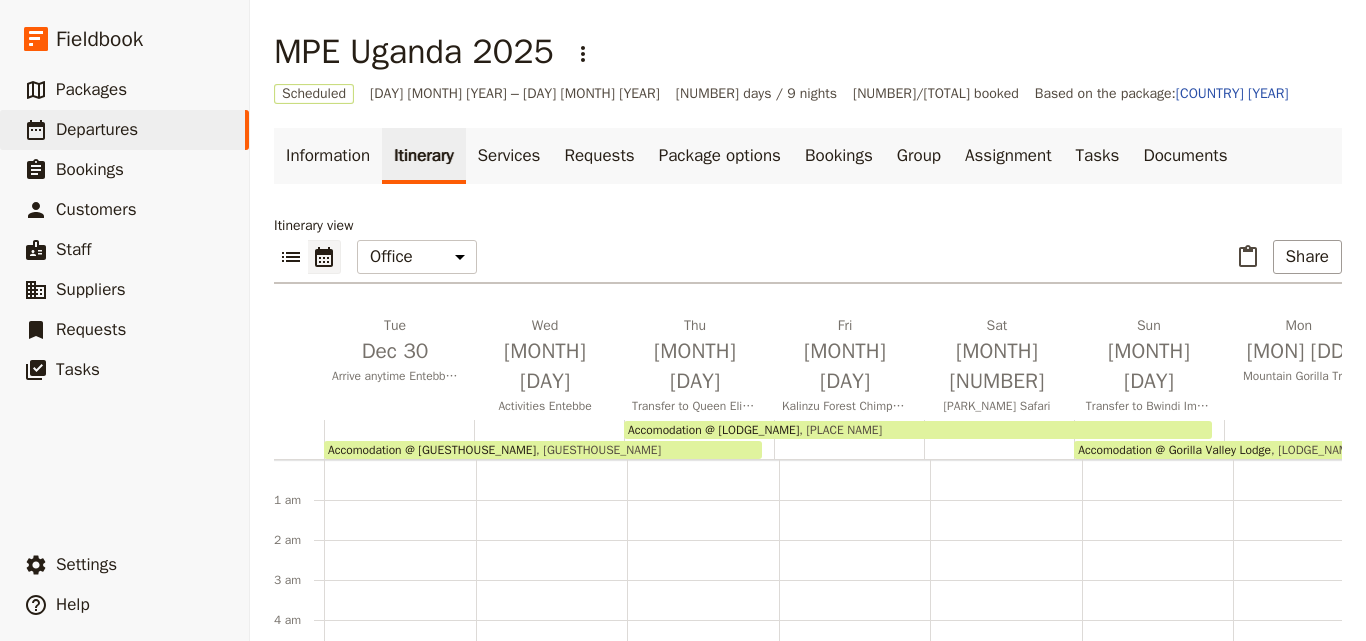 scroll, scrollTop: 180, scrollLeft: 0, axis: vertical 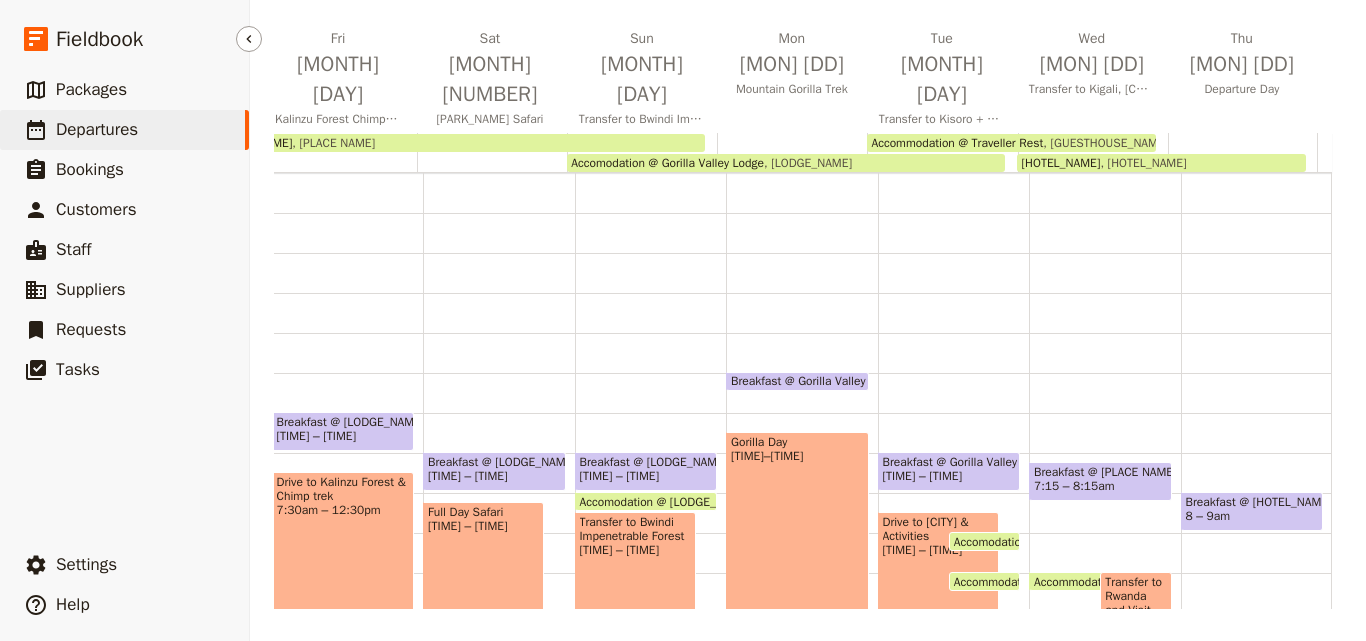 click on "​ Departures" at bounding box center [124, 130] 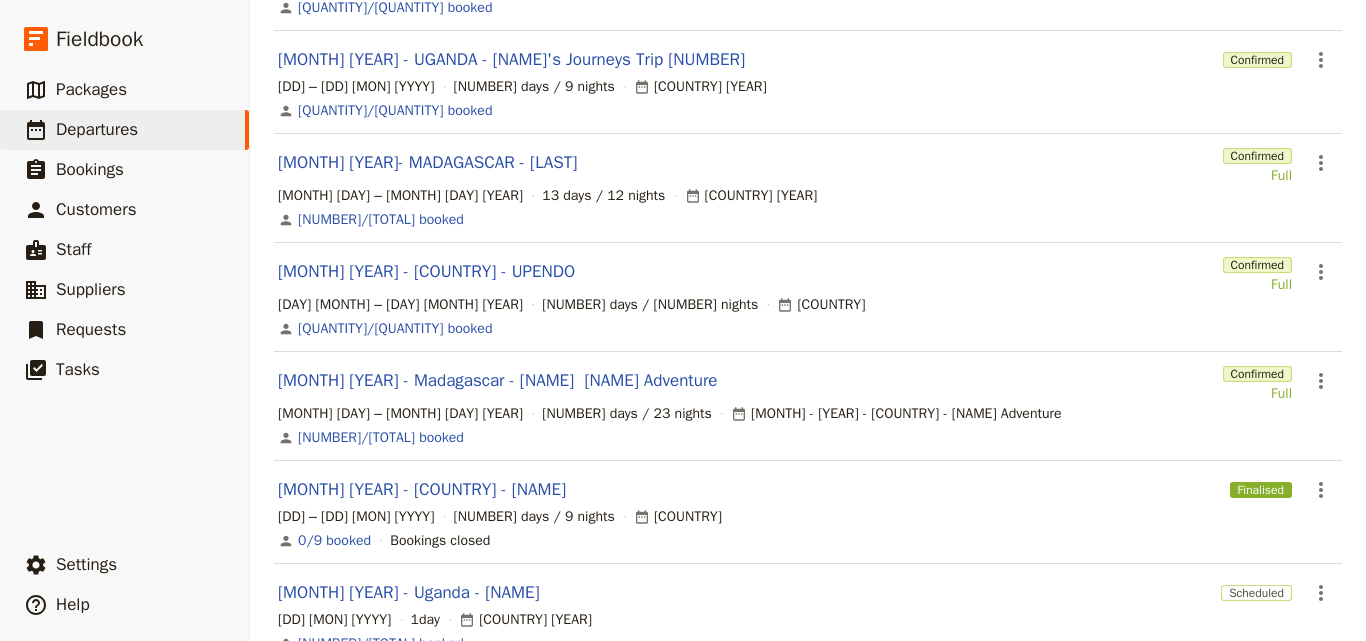 scroll, scrollTop: 0, scrollLeft: 0, axis: both 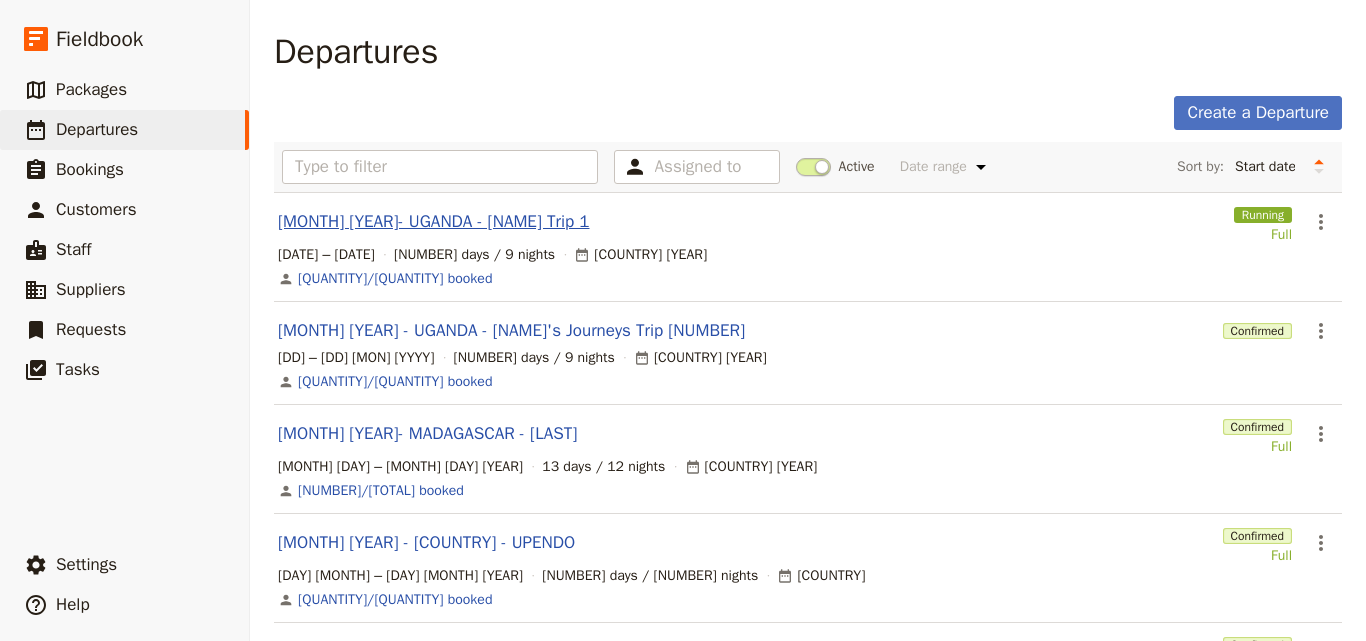 click on "[MONTH] [YEAR] - [COUNTRY] - [PERSON]'s Journeys Trip 1" at bounding box center (434, 222) 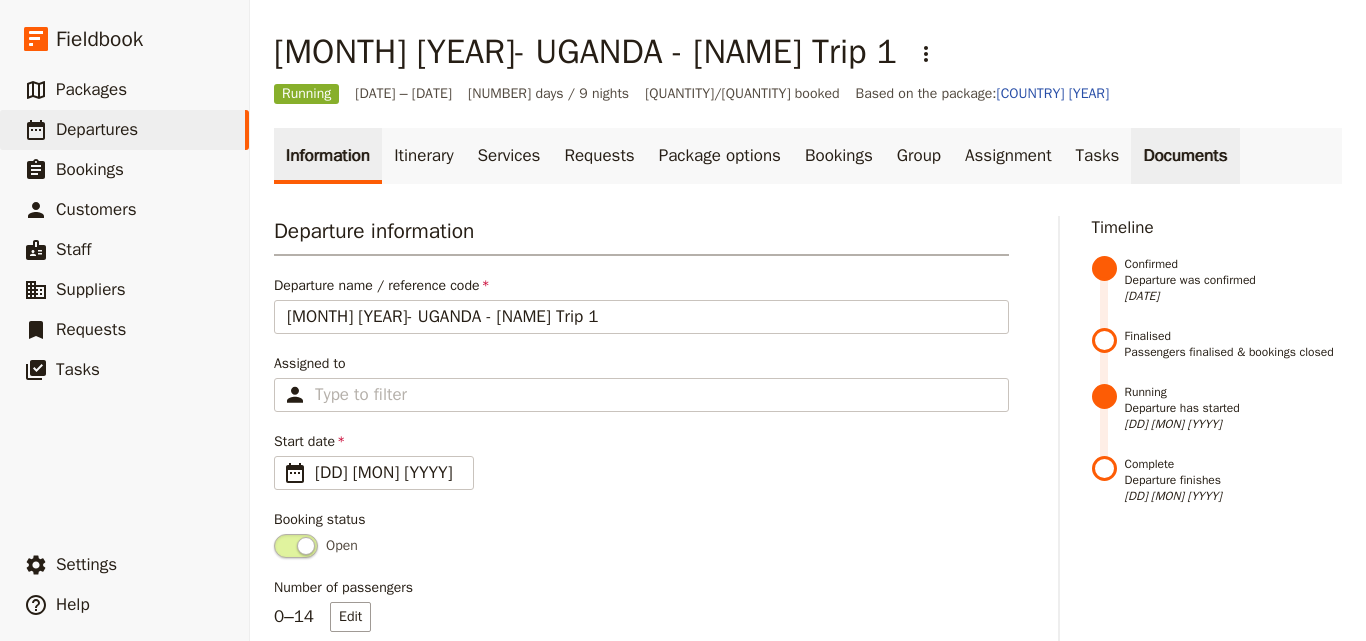 click on "Documents" at bounding box center (1185, 156) 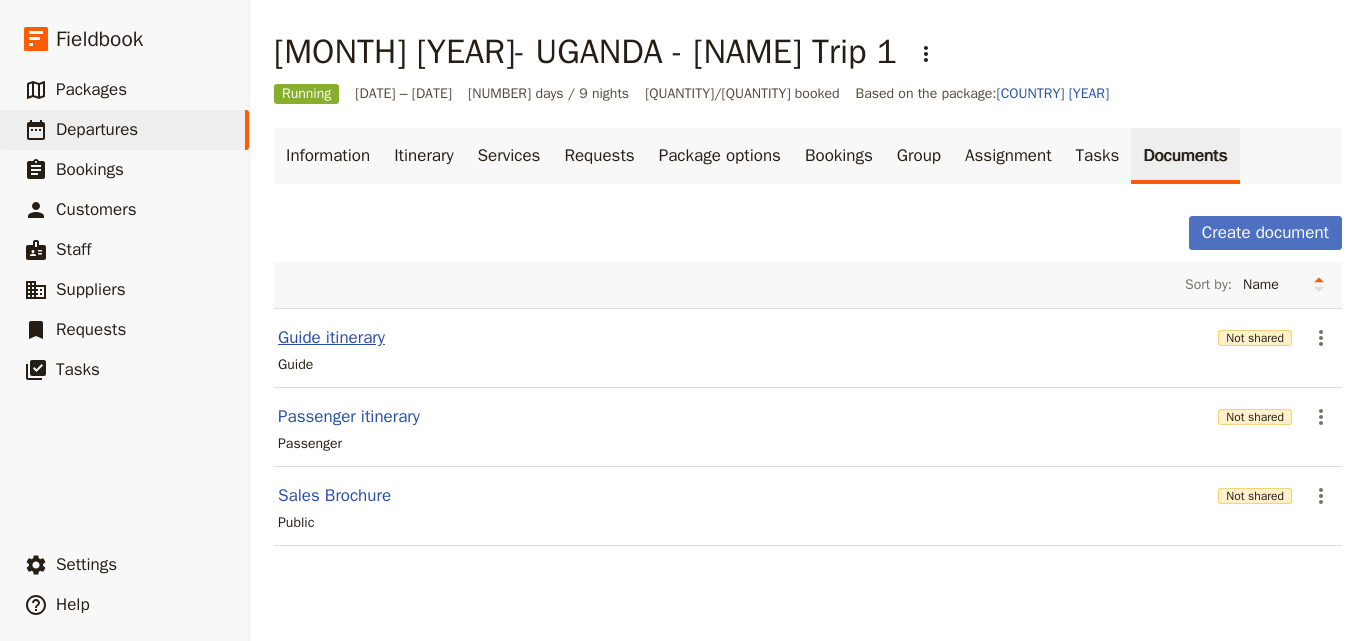 click on "Guide itinerary" at bounding box center (331, 338) 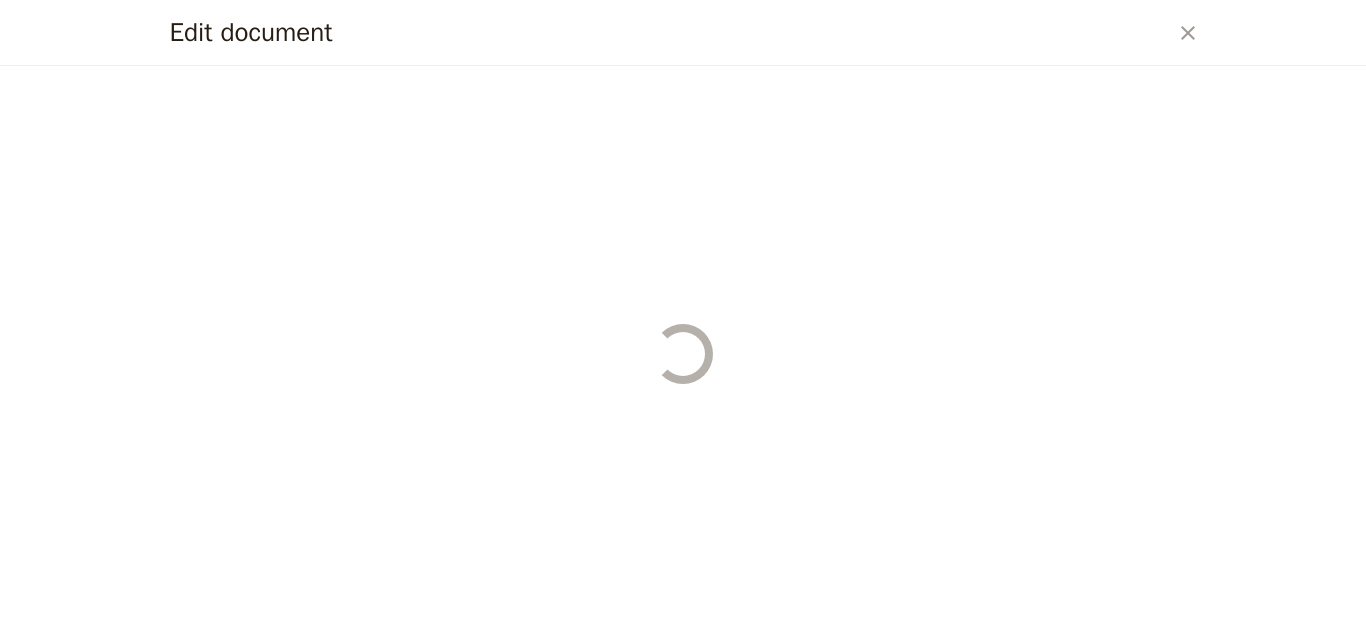 select on "STAFF" 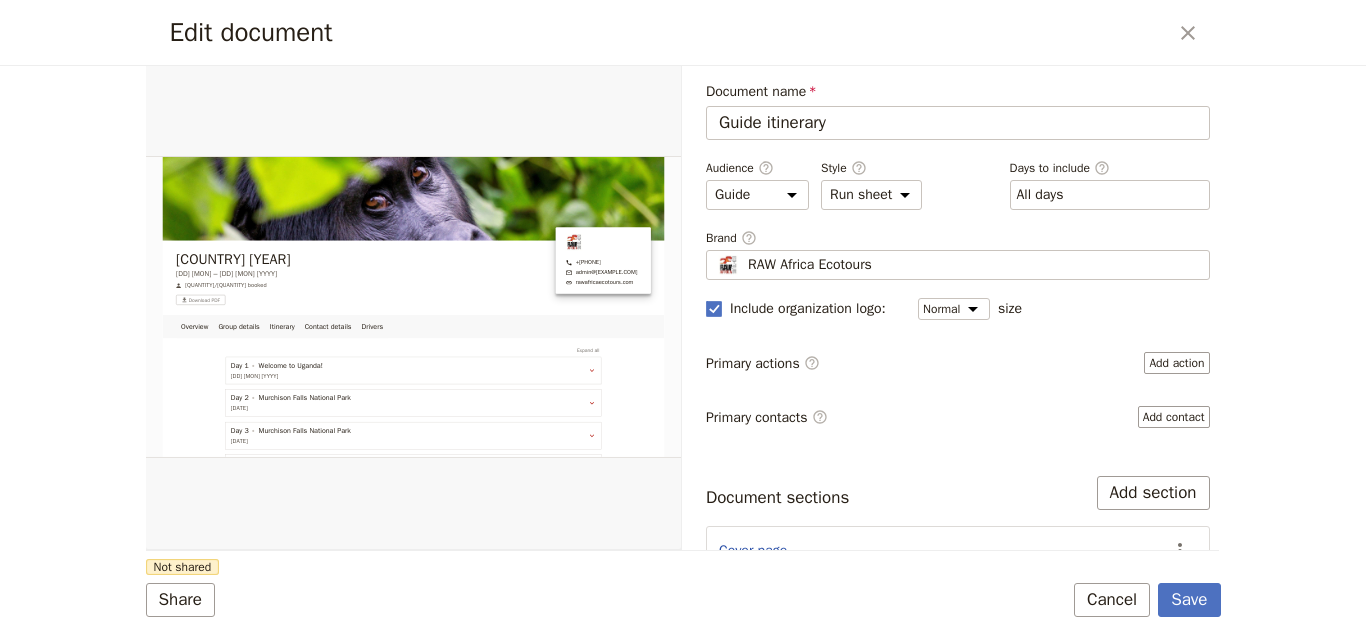 scroll, scrollTop: 0, scrollLeft: 0, axis: both 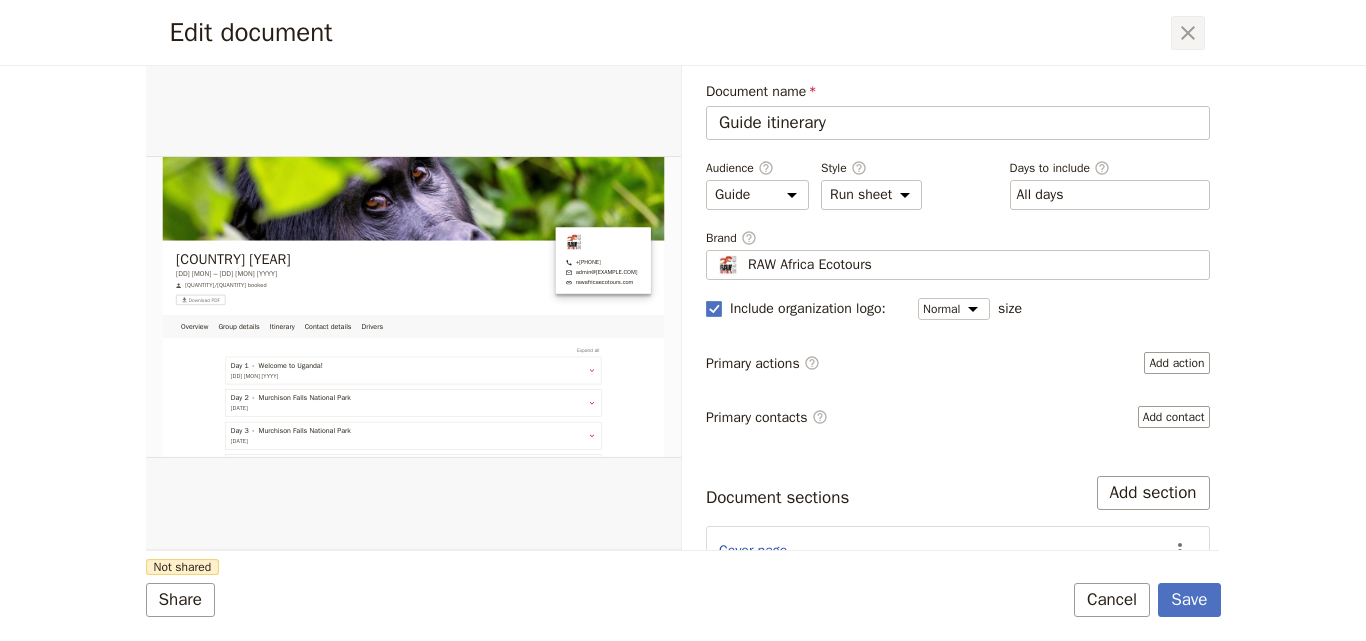click on "​" at bounding box center [1188, 33] 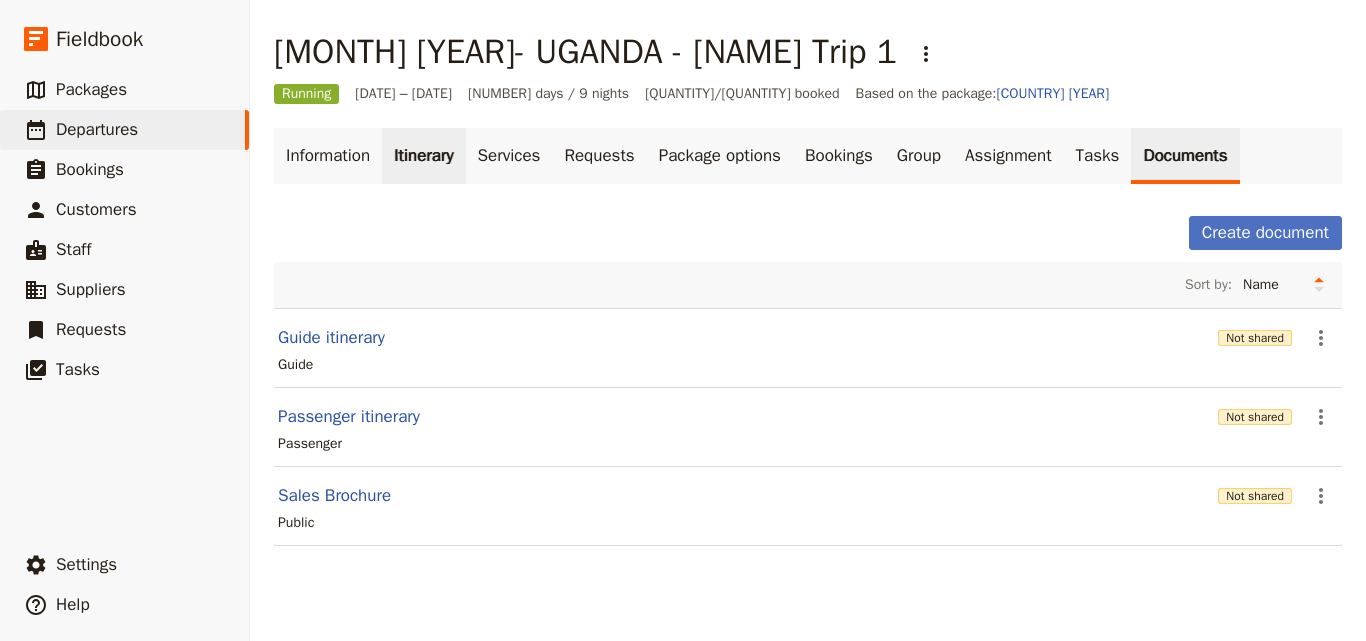 click on "Itinerary" at bounding box center [423, 156] 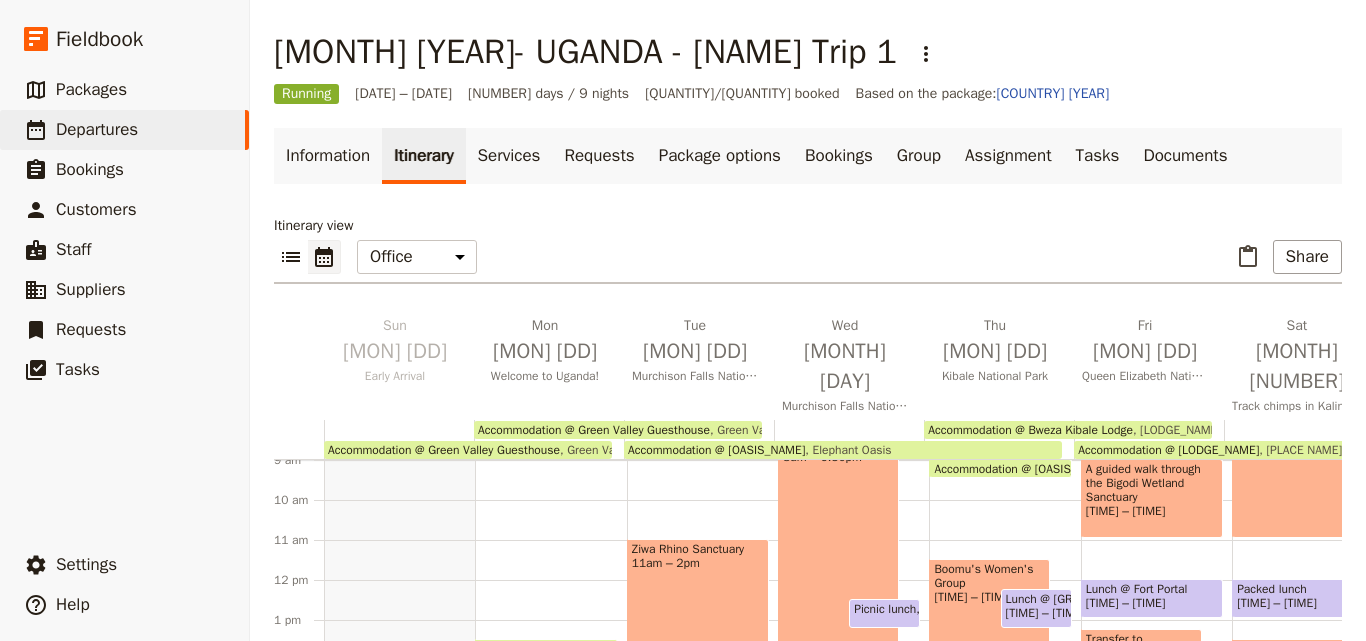 scroll, scrollTop: 509, scrollLeft: 0, axis: vertical 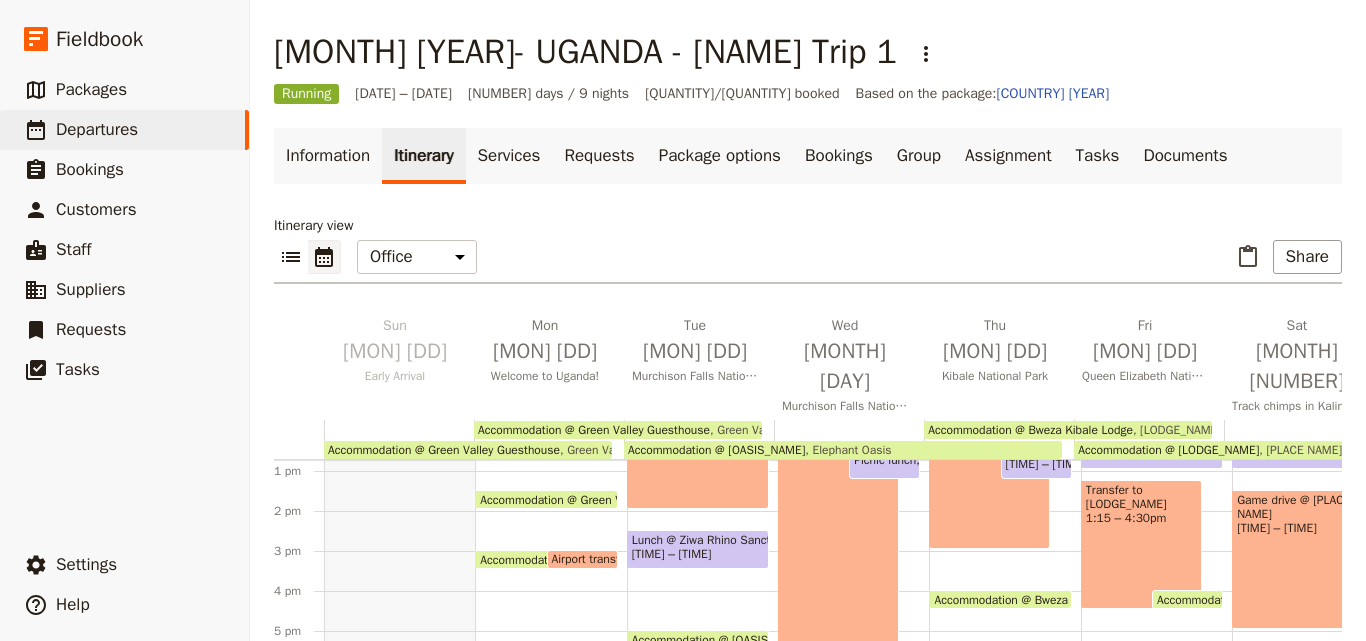 click on "Ziwa Rhino Sanctuary 11am – 2pm" at bounding box center (698, 449) 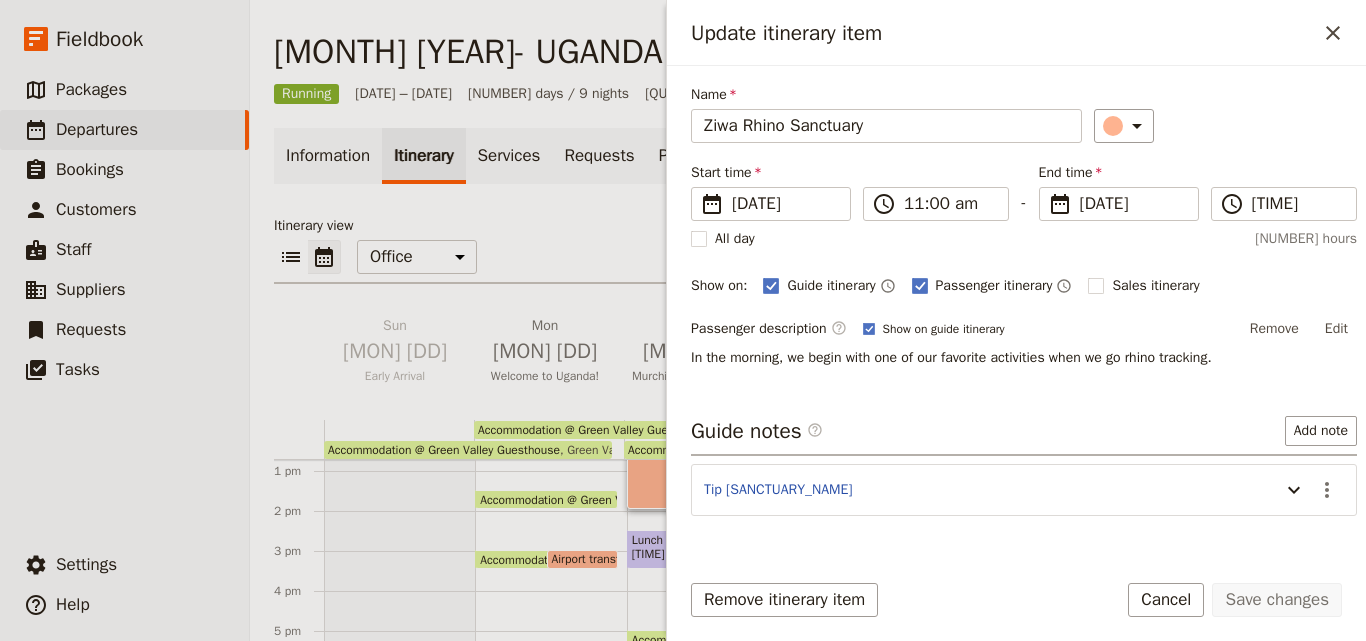 scroll, scrollTop: 111, scrollLeft: 0, axis: vertical 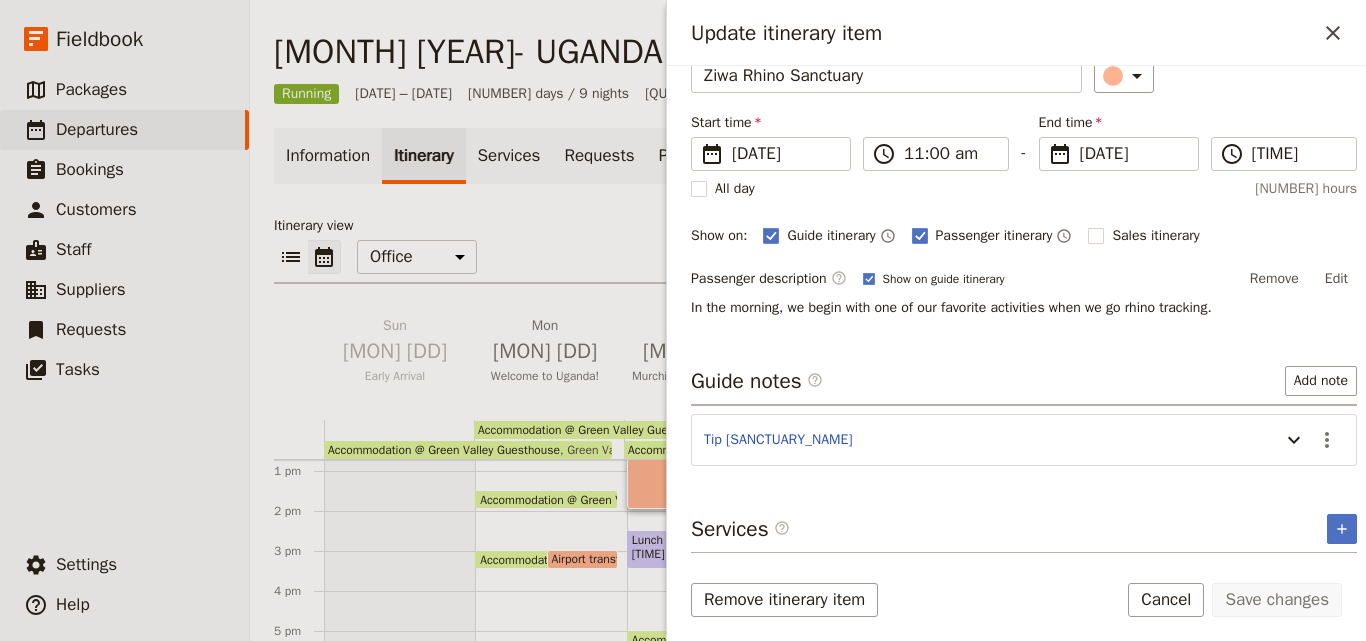 click on "Information Itinerary Services Requests Package options Bookings Group Assignment Tasks Documents Itinerary view ​ ​ Office Guide Passenger Sales ​ Share Sun   Jul 27 Early Arrival  Mon   Jul 28 Welcome to Uganda! Tue   Jul 29 Murchison Falls National Park Wed   Jul 30 Murchison Falls National Park Thu   Jul 31  Kibale National Park Fri   Aug 1  Queen Elizabeth National Park Sat   Aug 2 Track chimps in Kalinzu Forest Sun   Aug 3 Impenetrable Forest Mon   Aug 4 Gorilla Trekking & Lake Bunyonyi Tue   Aug 5 Kigali Wed   Aug 6  Kigali International Airport Accommodation @ Green Valley Guesthouse Green Valley Guesthouse Accommodation @ Elephant Oasis Elephant Oasis Accommodation @  Enganzi Lodge Enganzi lodge Accommodation @  Lake Bunyoni Eco Resort  Lake Bunyoni Eco Resort Accommodation @ Green Valley Guesthouse Green Valley Guesthouse Accommodation @  Bweza Kibale Lodge  Bweza Kibale Lodge Accommodation @  Bweza Gorilla Lodge  Bweza Gorilla Lodge Accommodation @ Five to Five hotel   Five to Five hotel" at bounding box center [808, 512] 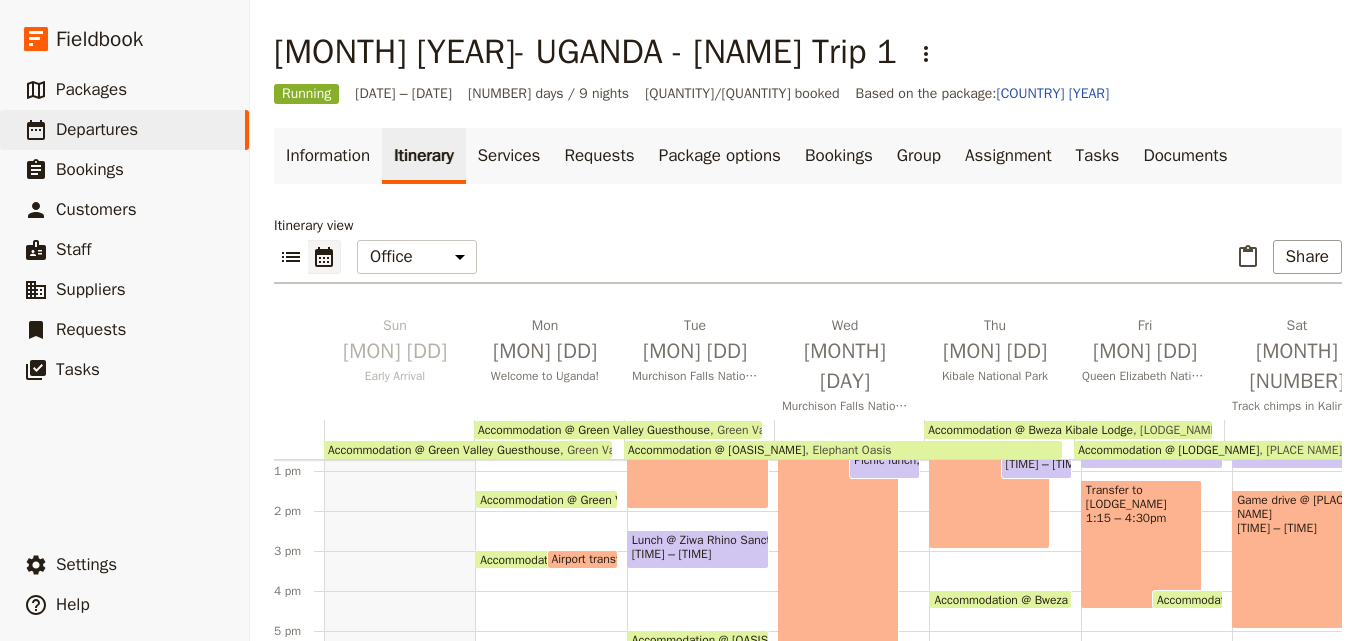 scroll, scrollTop: 440, scrollLeft: 0, axis: vertical 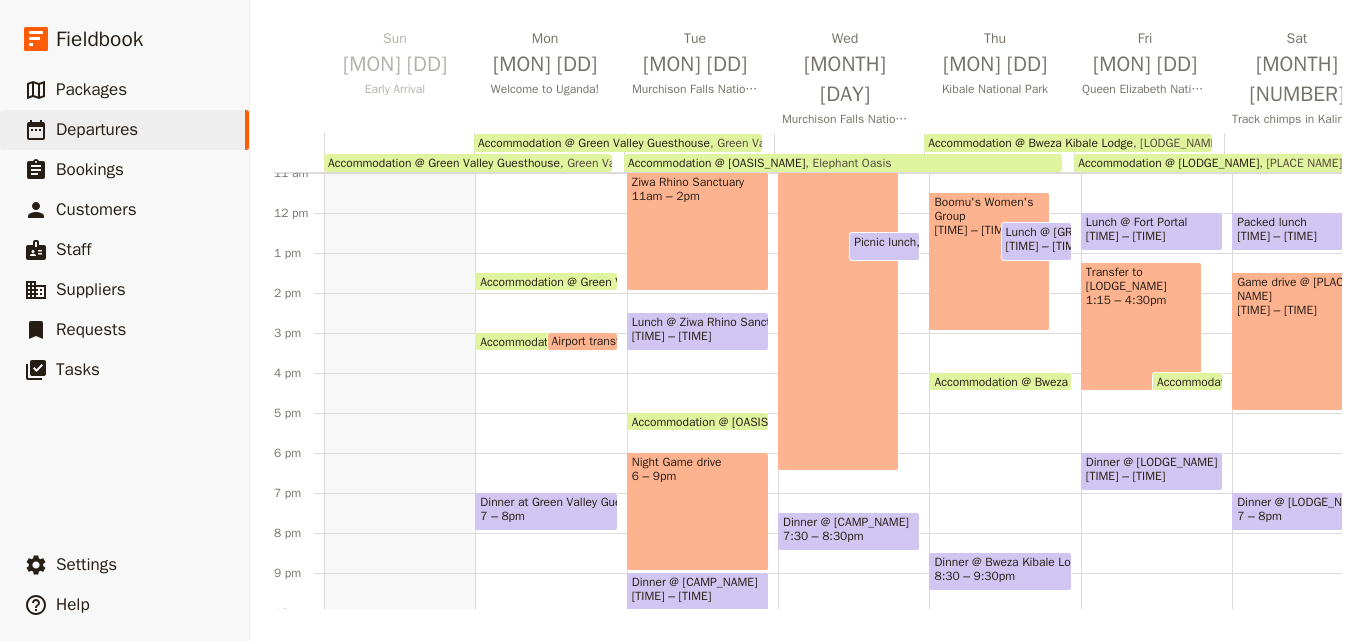 click on "Boomu's Women's Group 11:30am – 3pm" at bounding box center (989, 261) 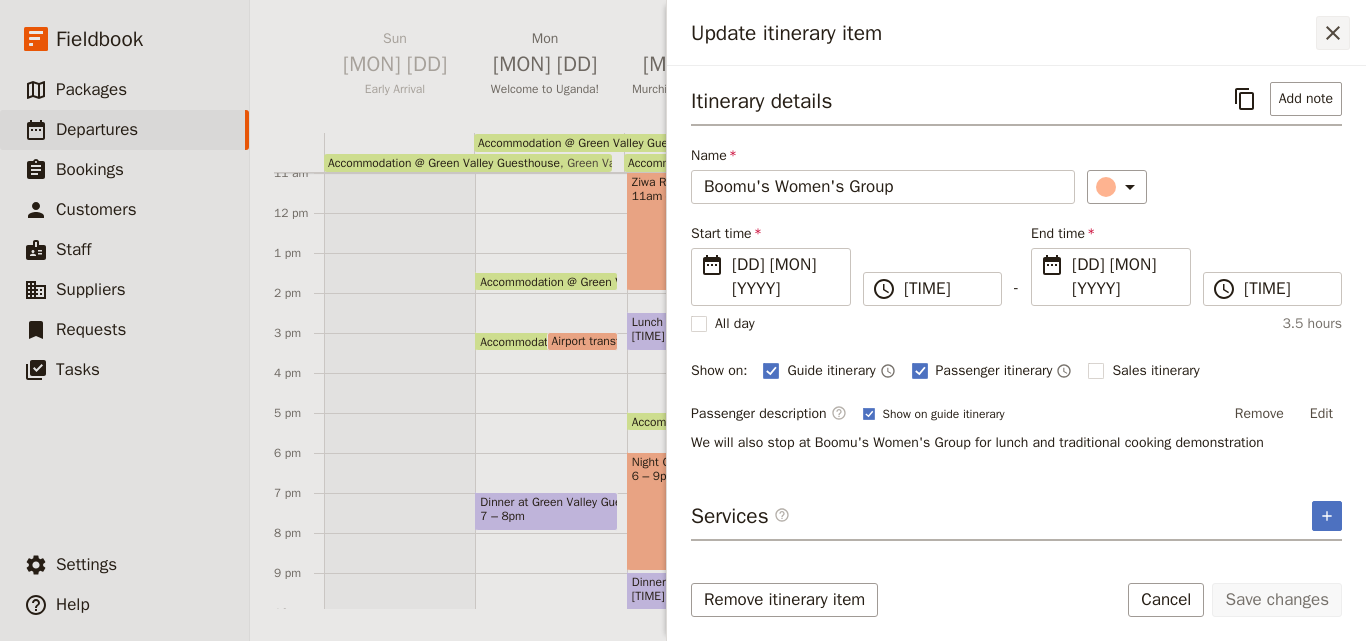 click 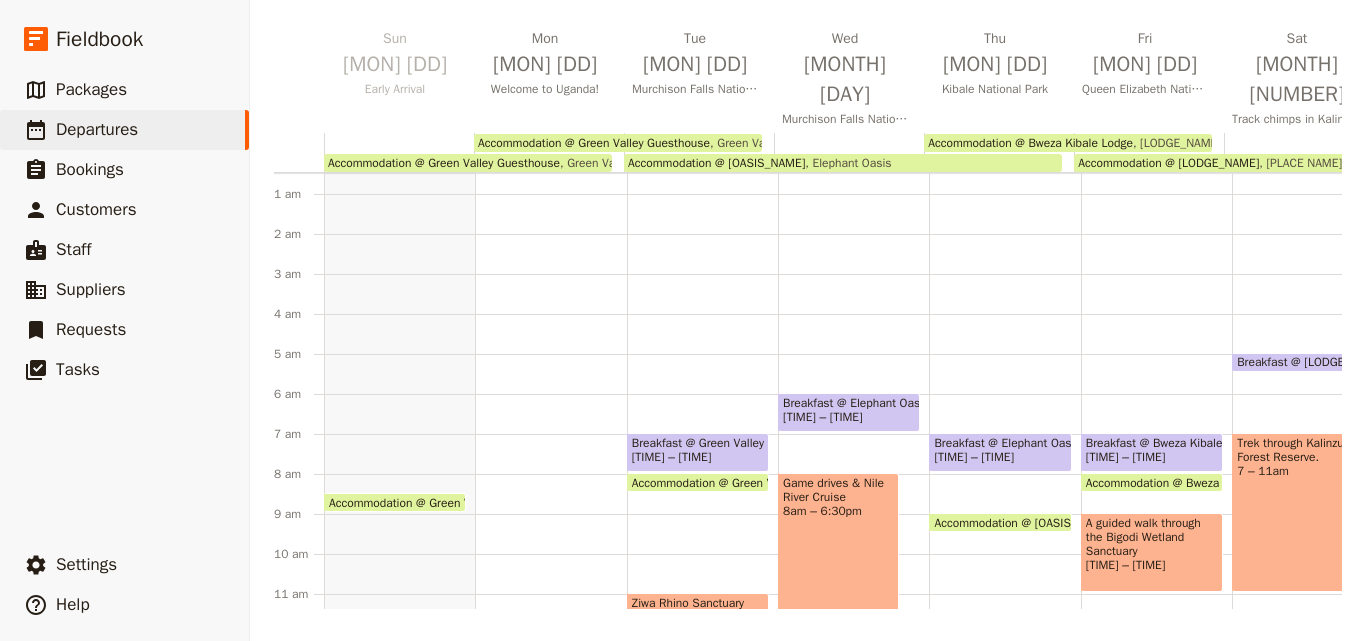 scroll, scrollTop: 0, scrollLeft: 0, axis: both 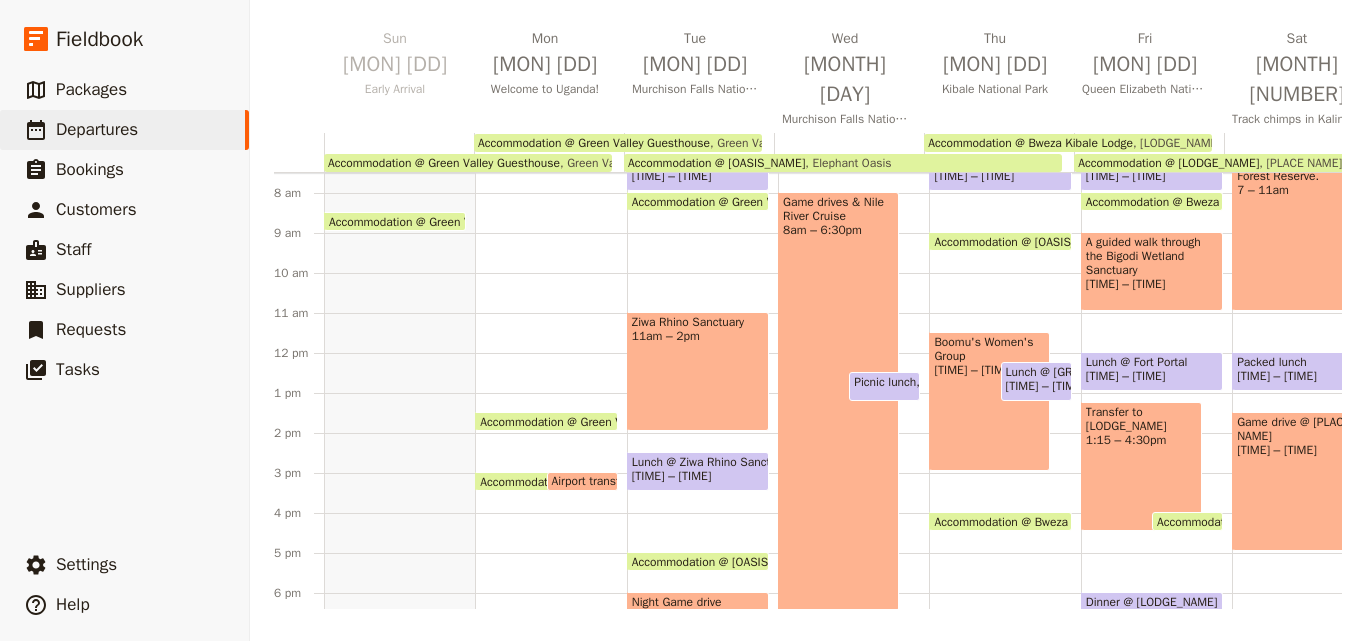 click on "Game drives &  Nile River Cruise 8am – 6:30pm" at bounding box center (838, 401) 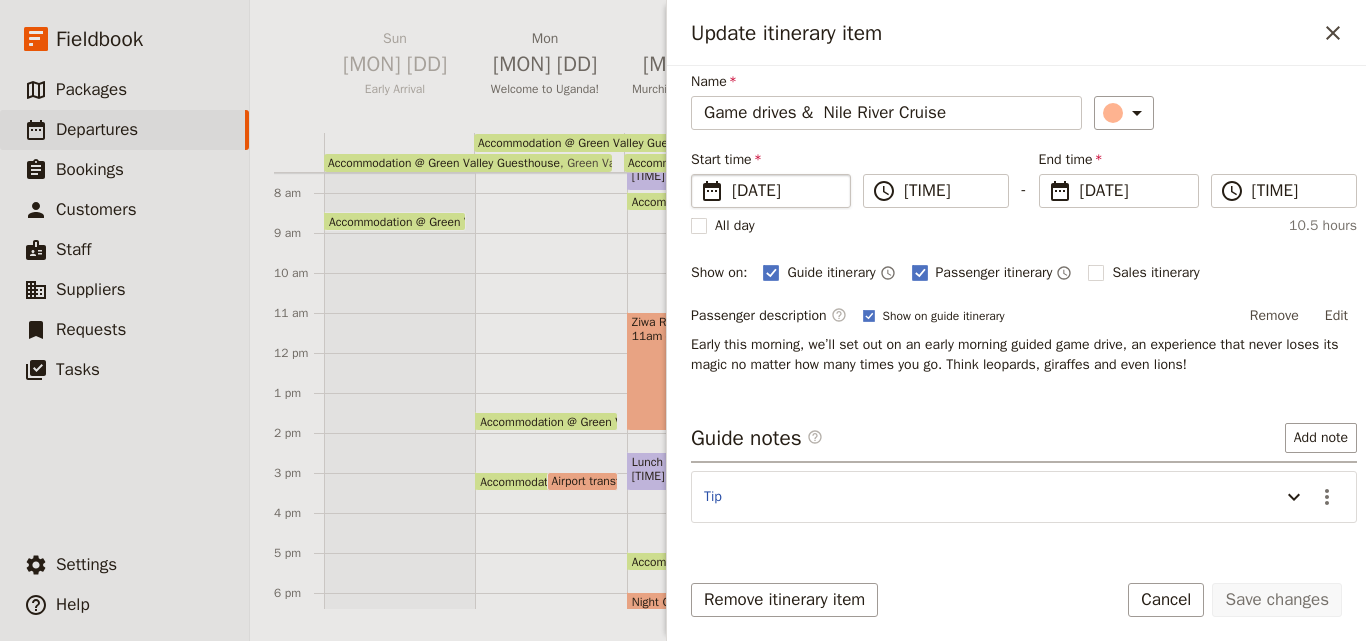 scroll, scrollTop: 131, scrollLeft: 0, axis: vertical 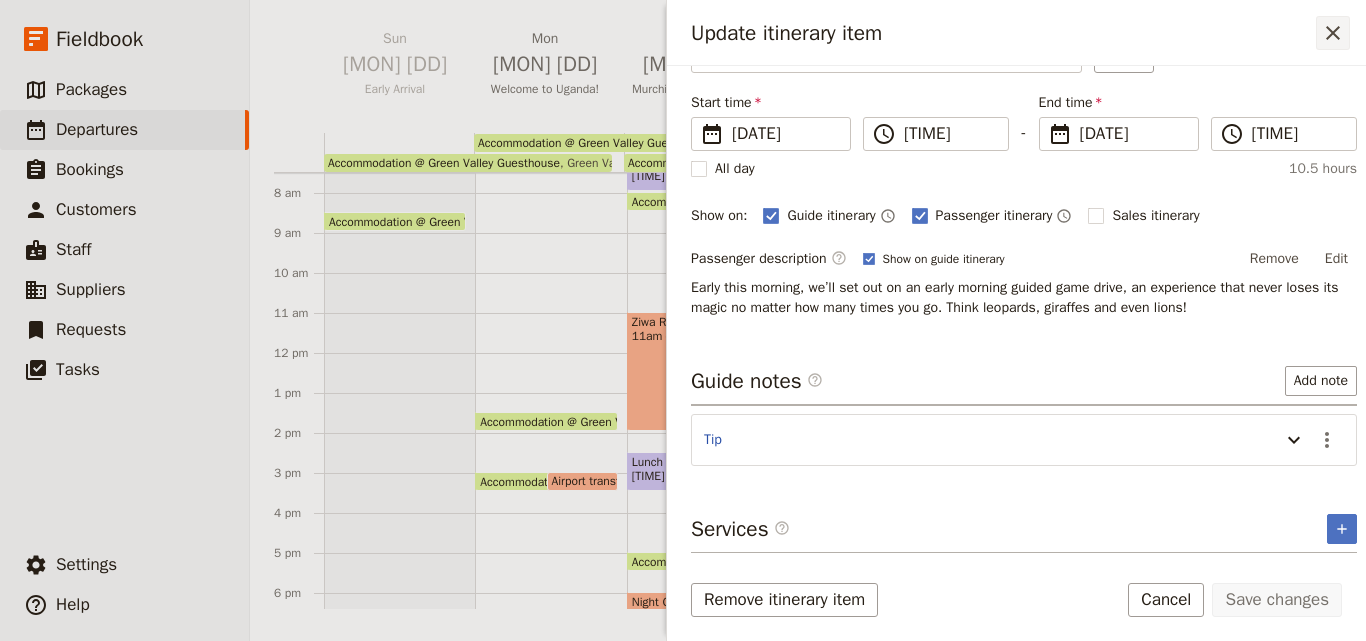 click 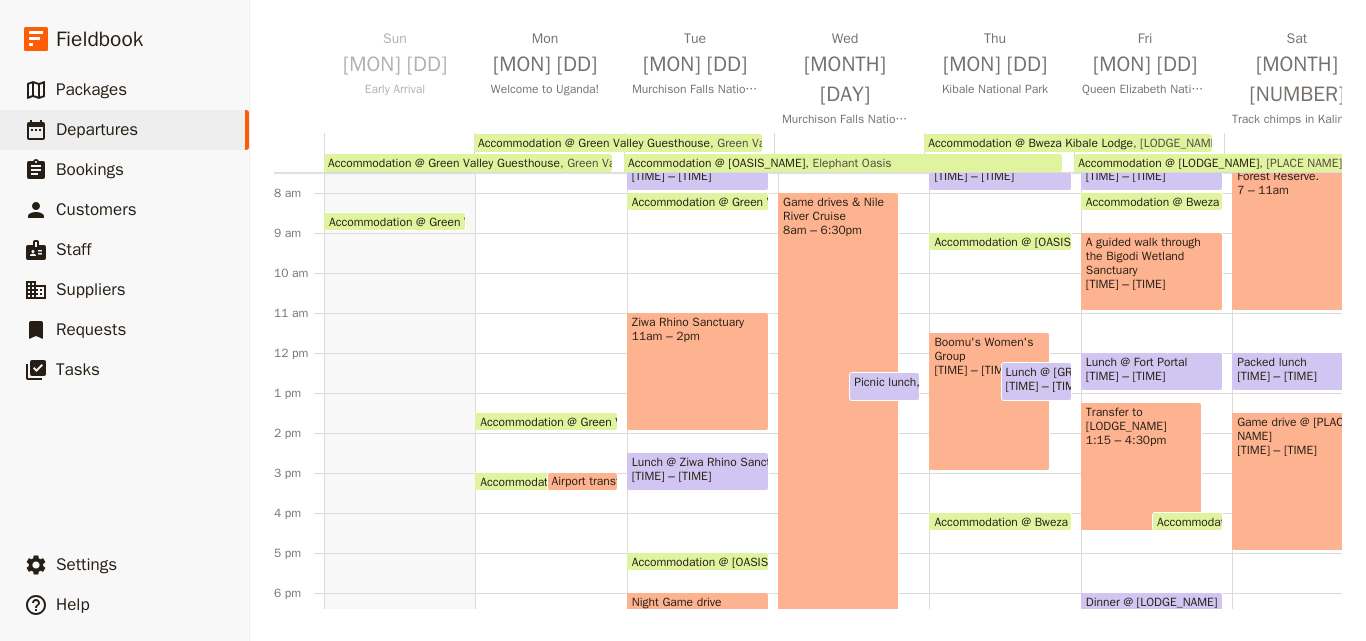 click on "11:30am – 3pm" at bounding box center (989, 370) 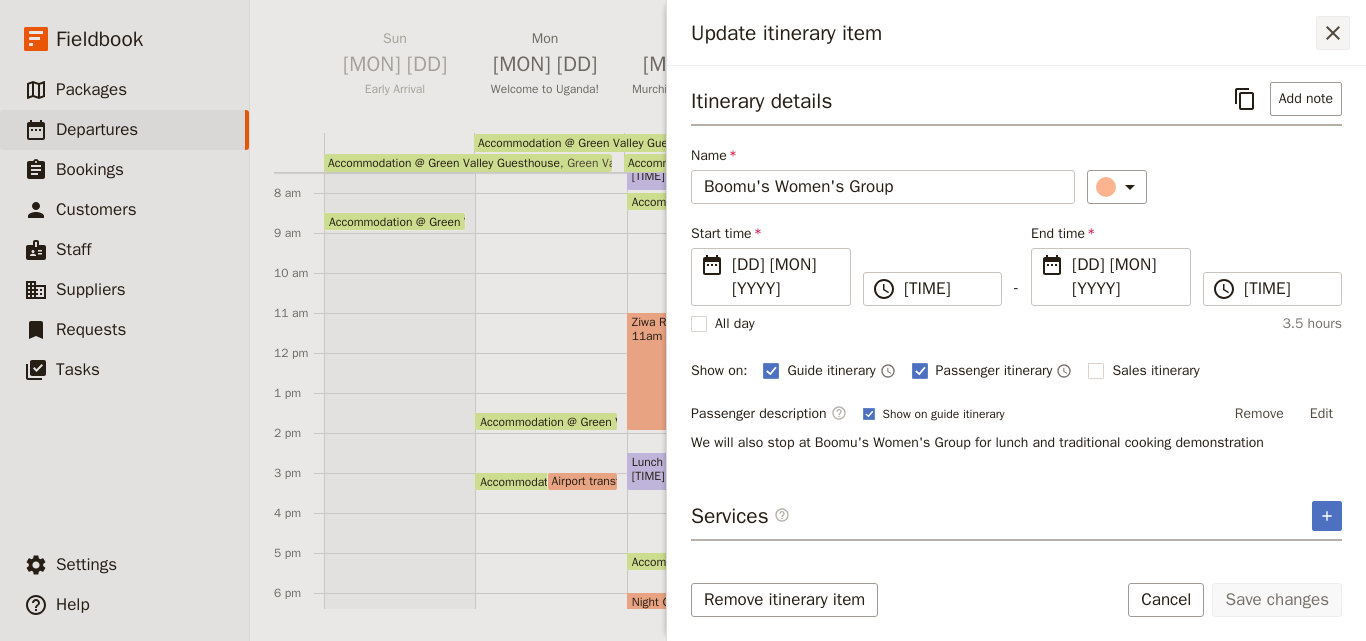 click on "​" at bounding box center [1333, 33] 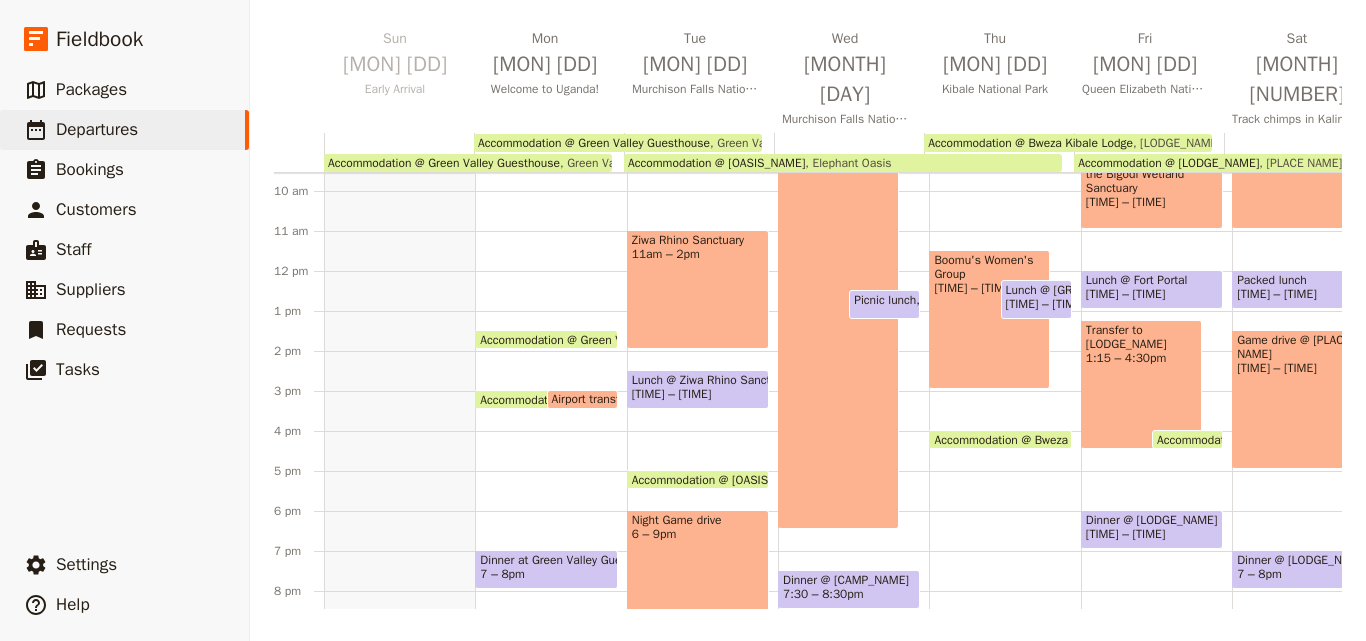 scroll, scrollTop: 309, scrollLeft: 0, axis: vertical 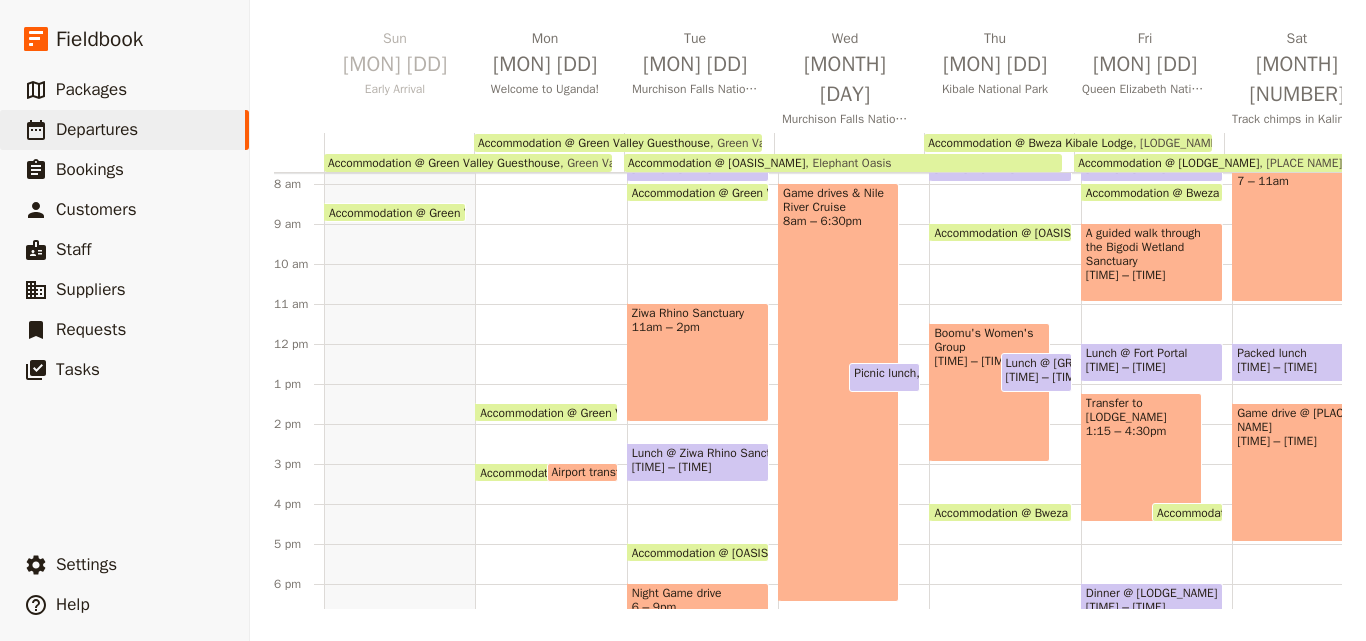 click on "Lunch @ Fort Portal" at bounding box center (1152, 353) 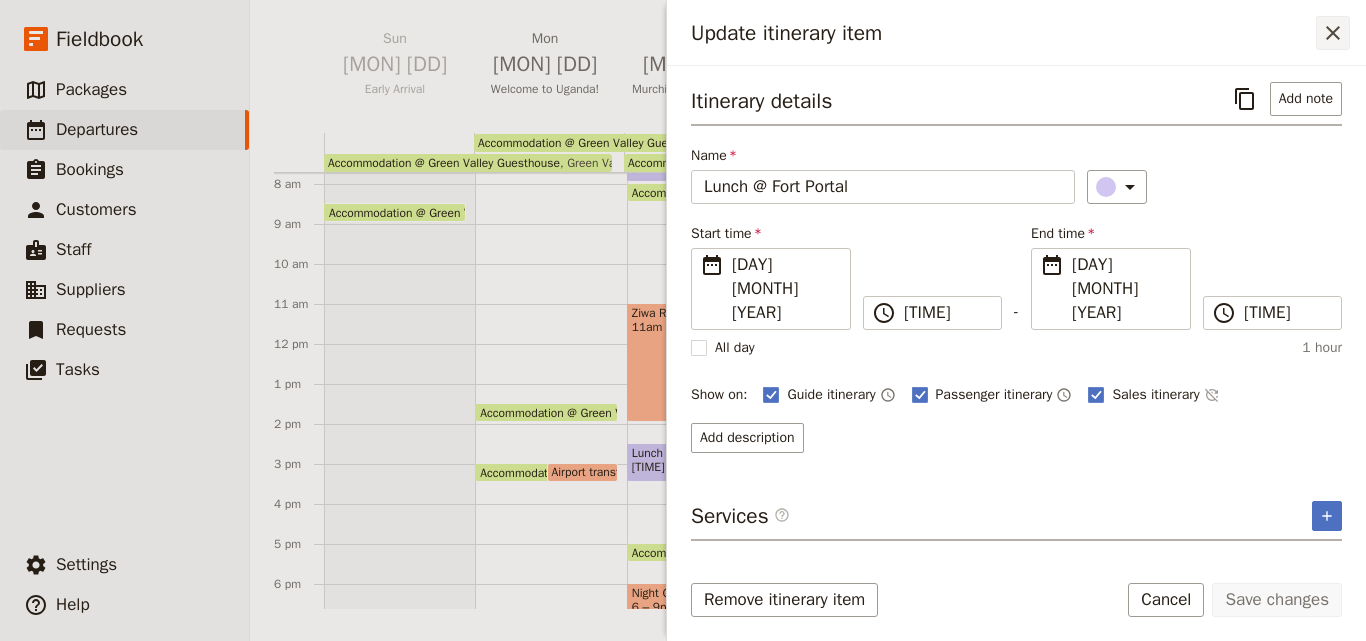 click 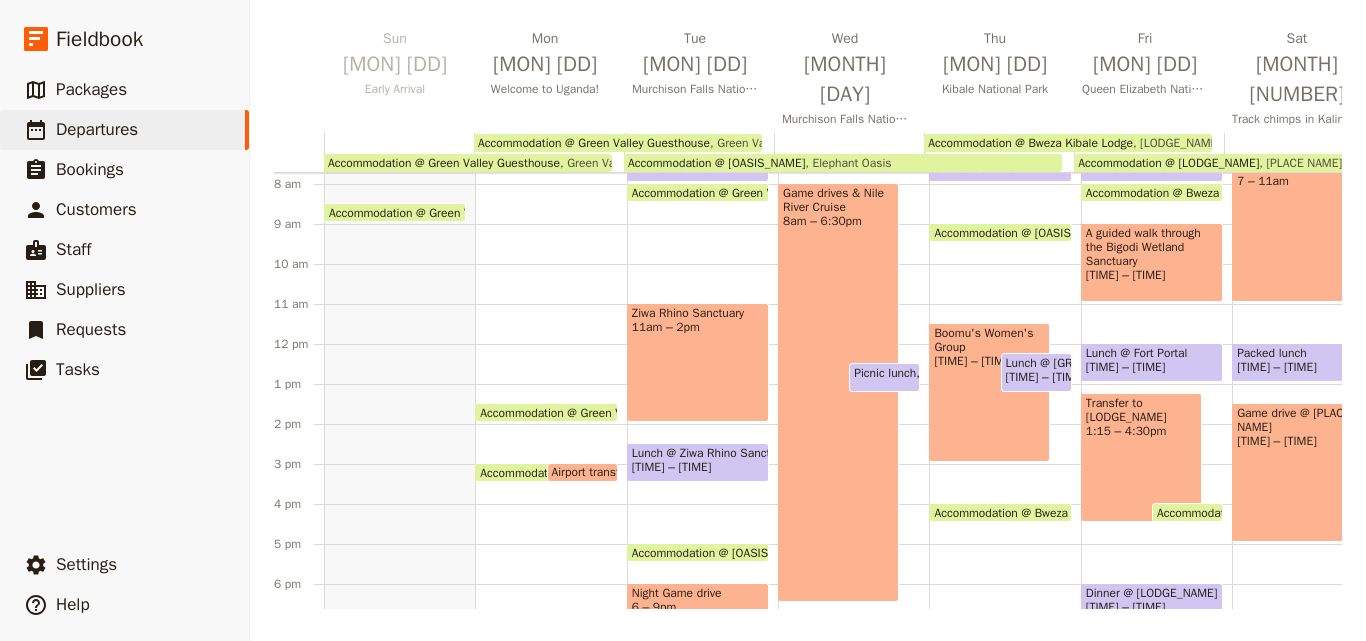 click on "Game drives &  Nile River Cruise 8am – 6:30pm" at bounding box center (838, 392) 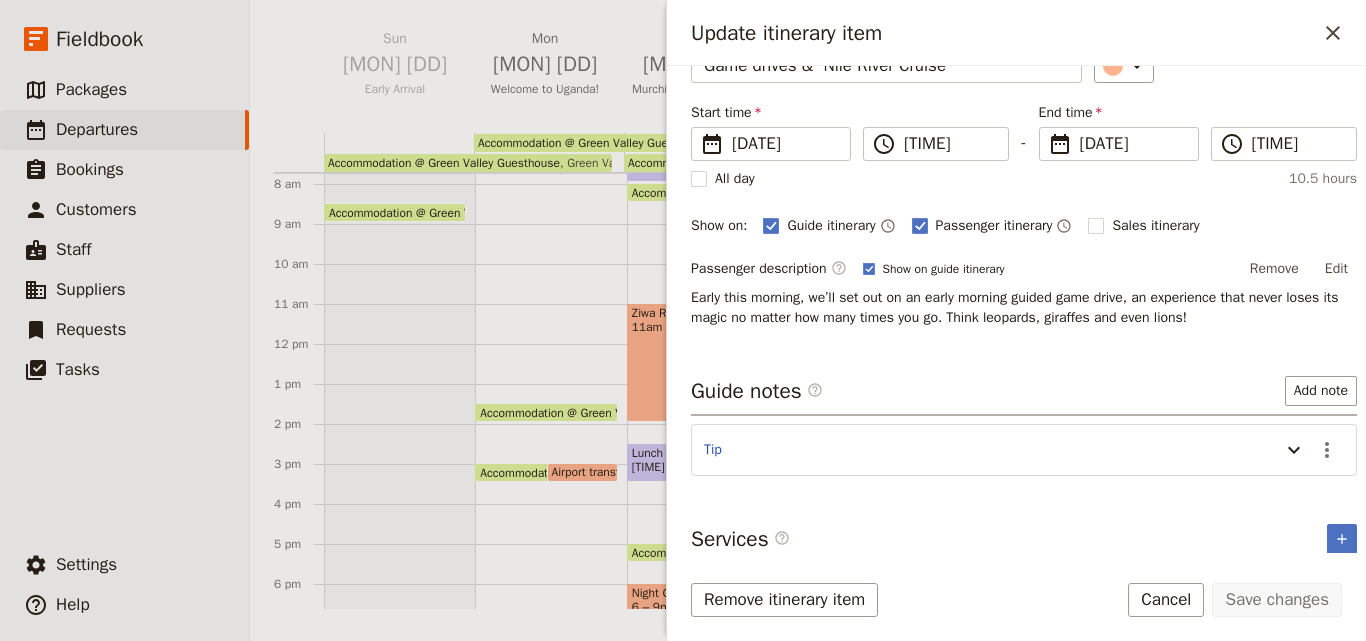 scroll, scrollTop: 131, scrollLeft: 0, axis: vertical 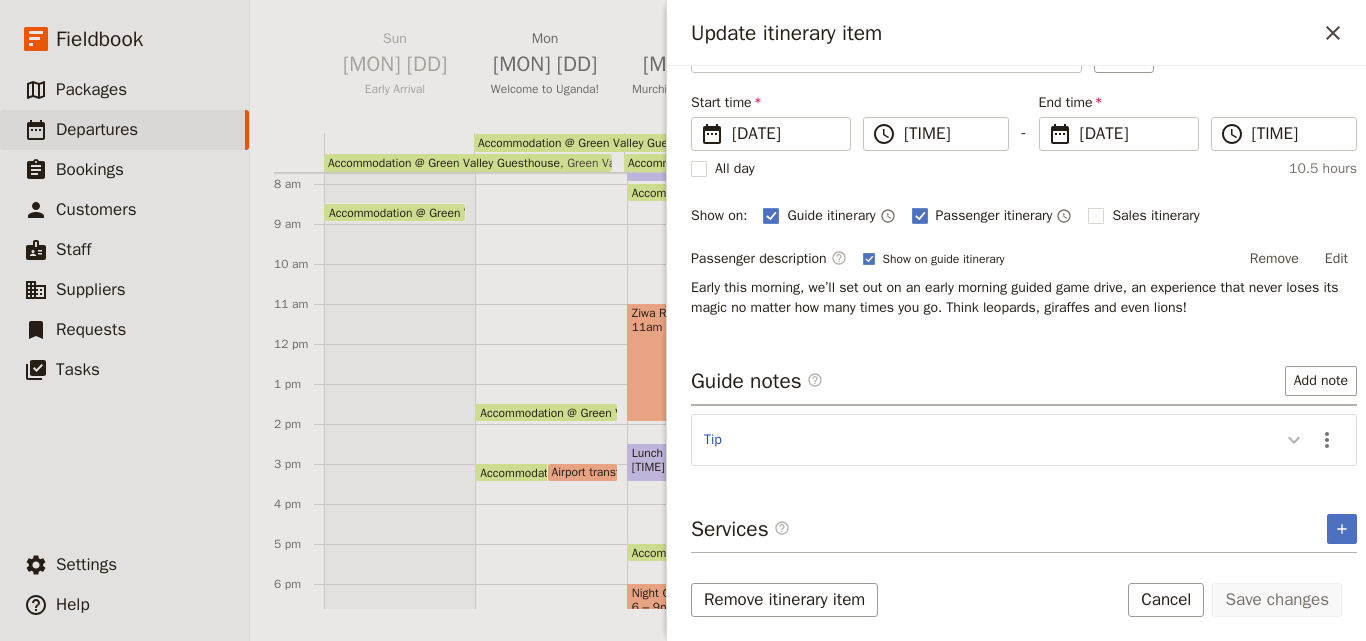 click 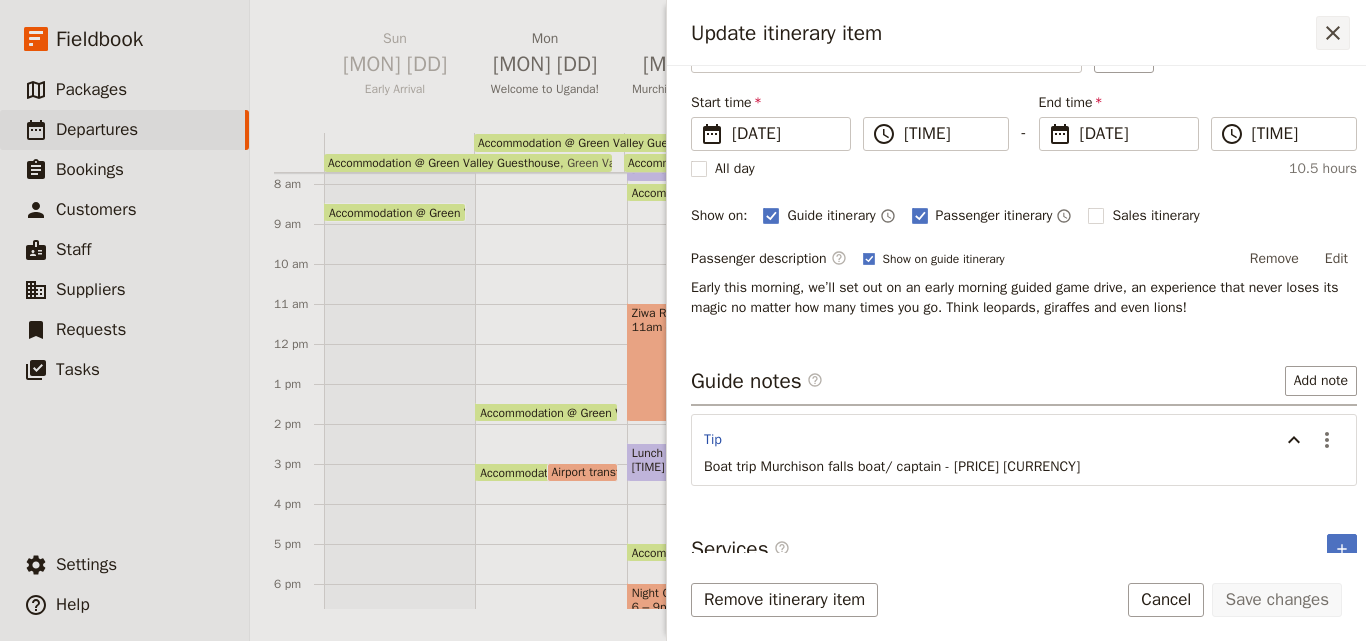 click on "​" at bounding box center (1333, 33) 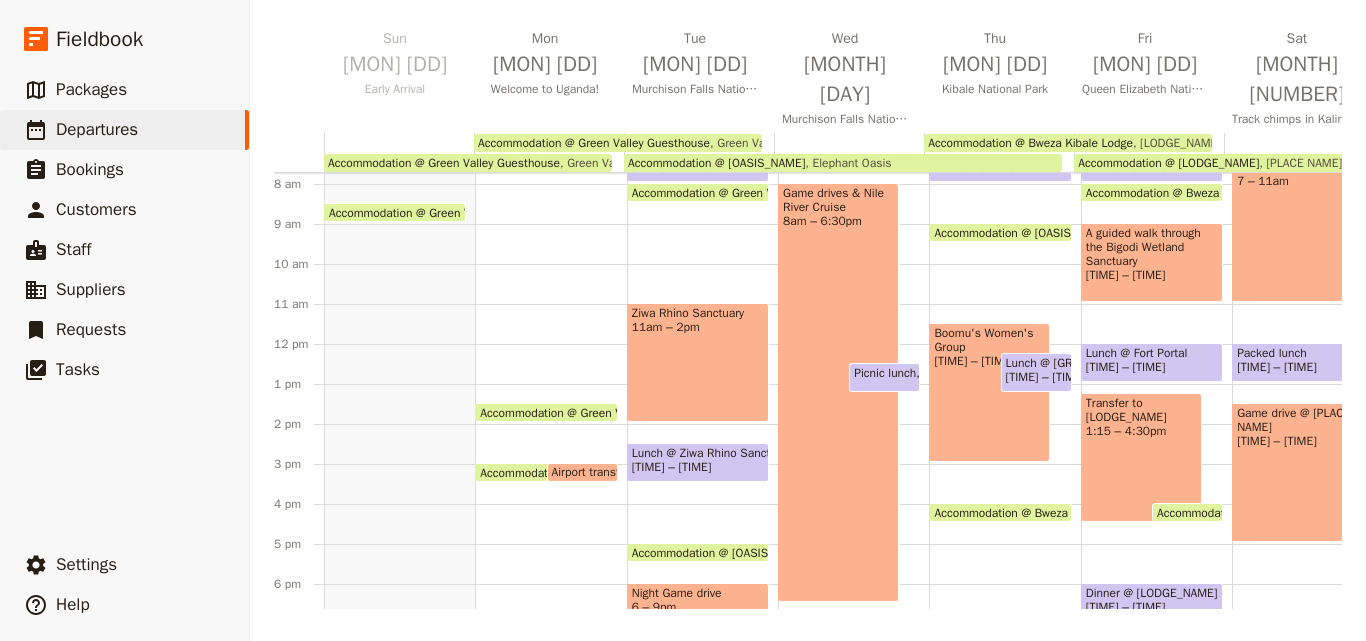 click on "Airport transfer" at bounding box center [595, 472] 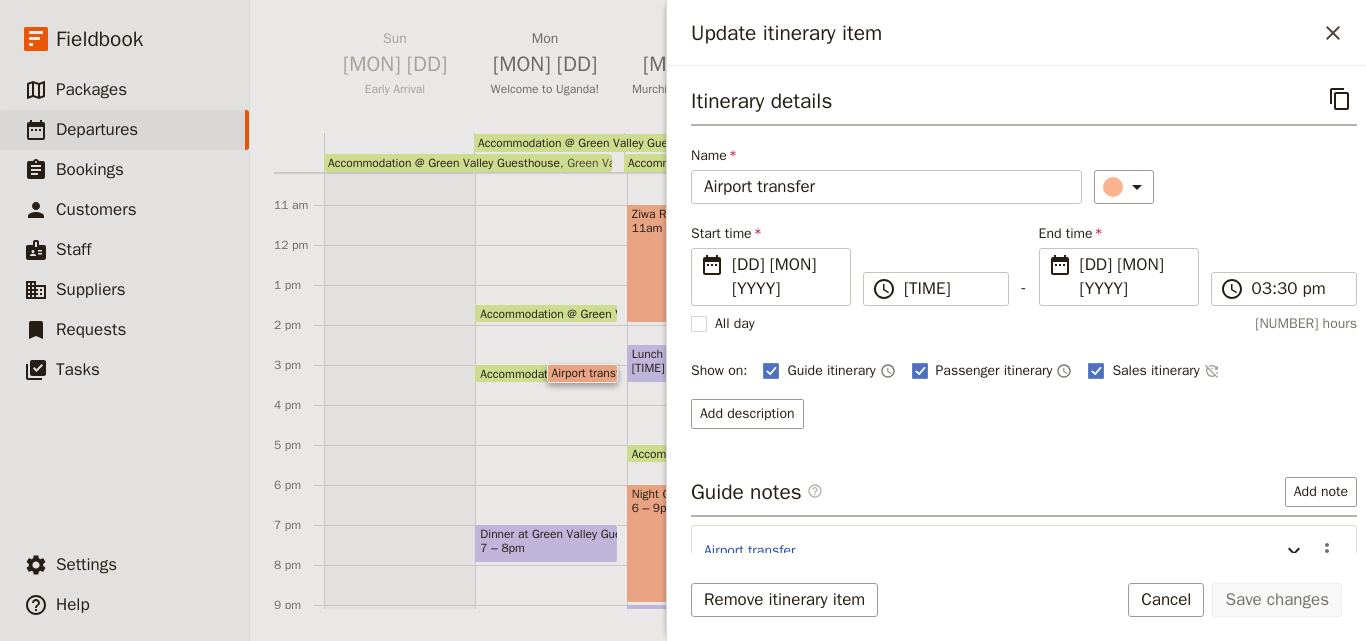 scroll, scrollTop: 409, scrollLeft: 0, axis: vertical 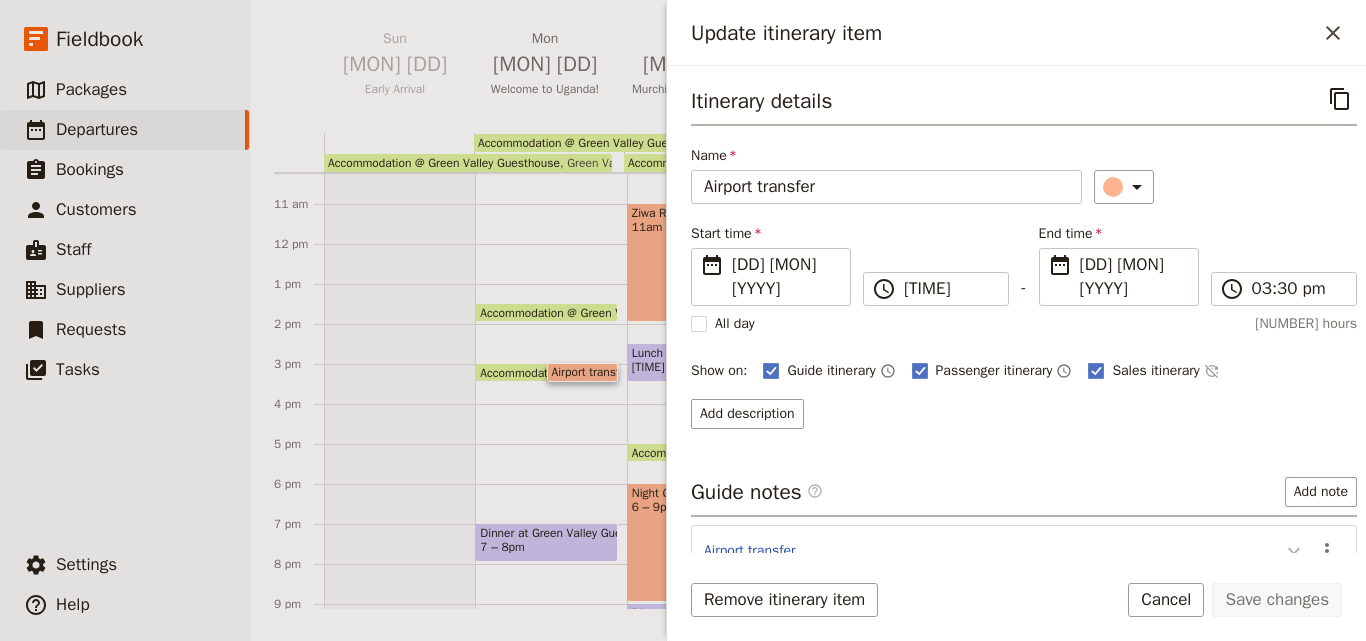 click 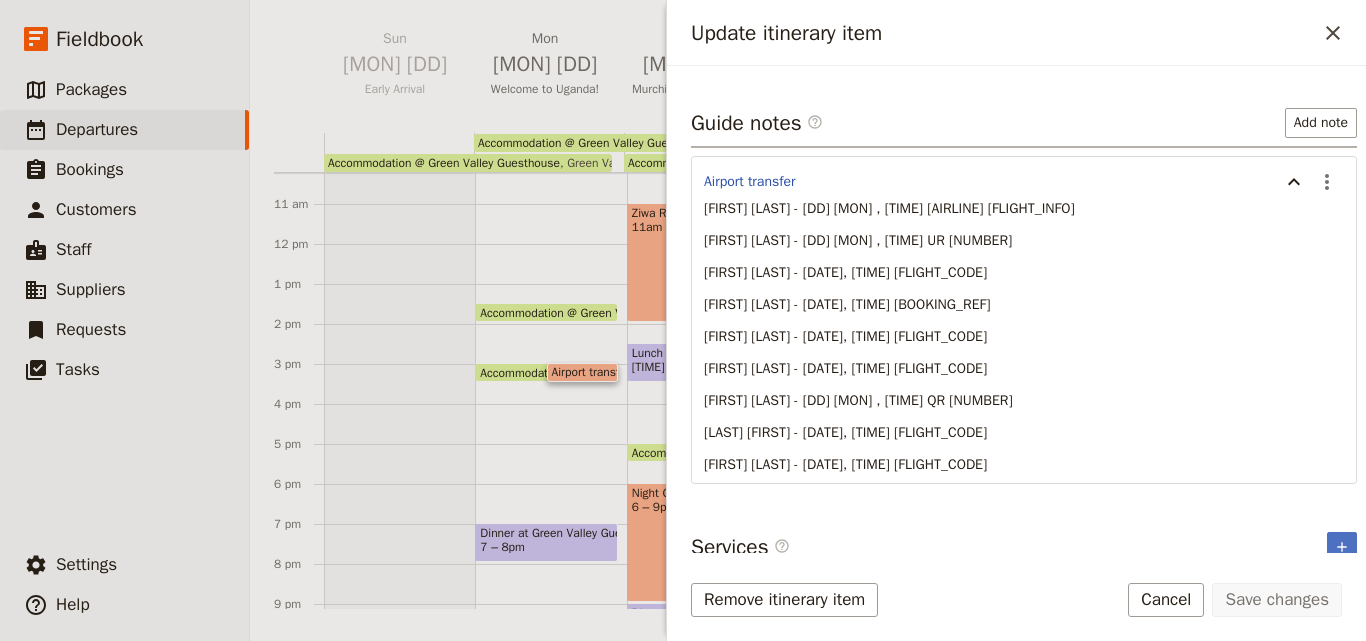scroll, scrollTop: 434, scrollLeft: 0, axis: vertical 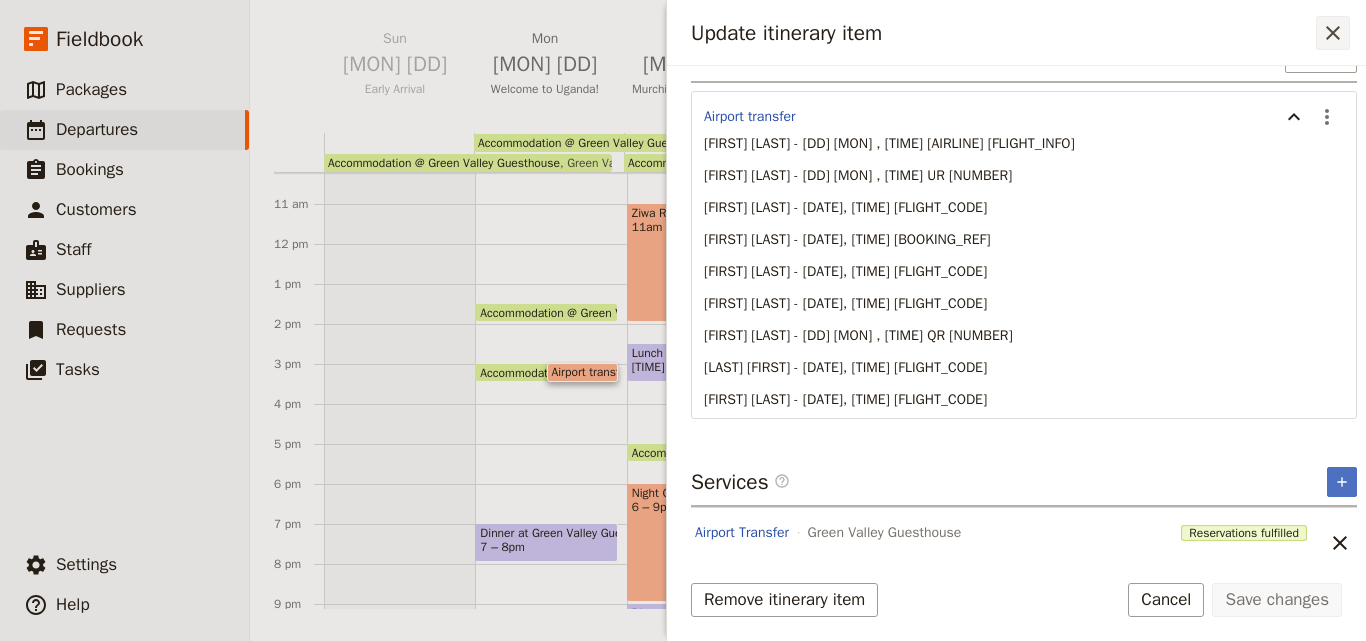 click 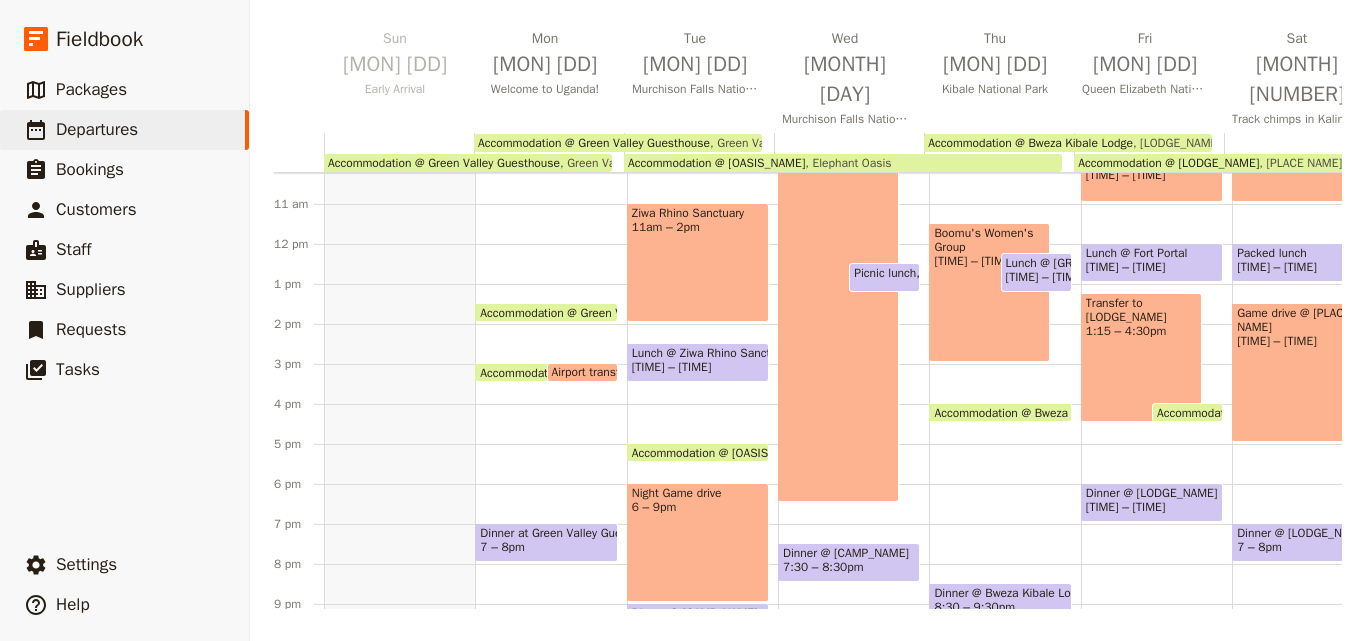 click on "Transfer to Enganzi Lodge 1:15 – 4:30pm" at bounding box center [1141, 357] 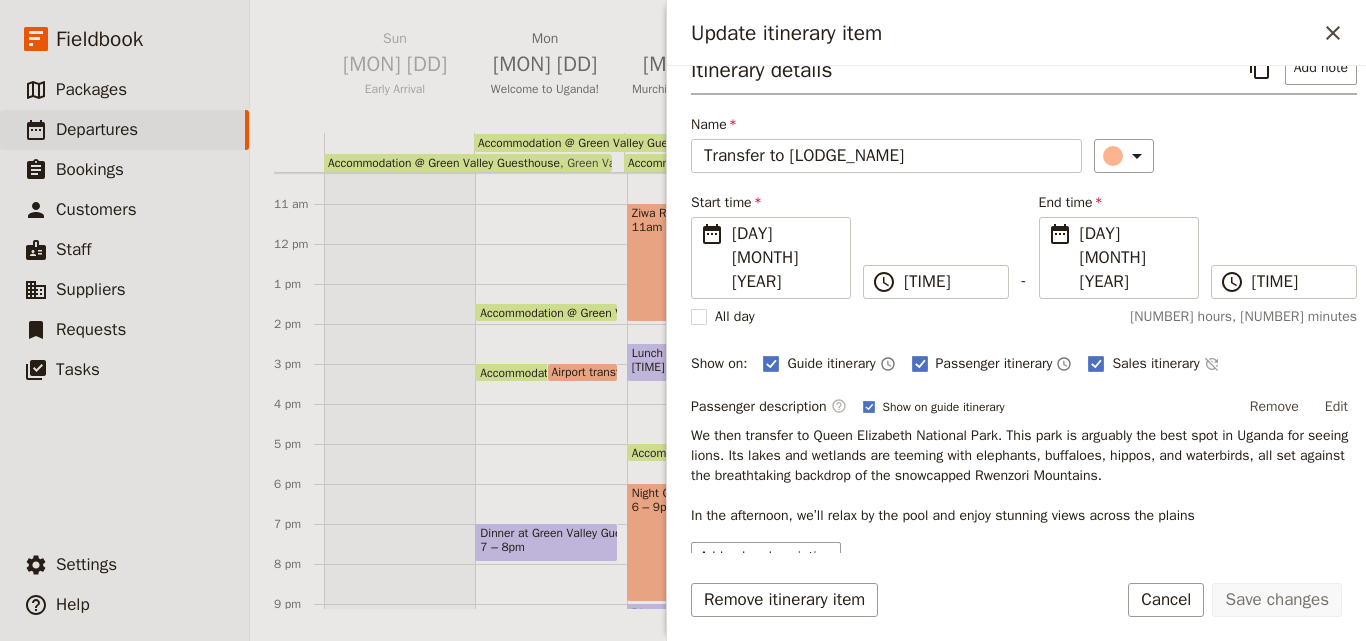 scroll, scrollTop: 0, scrollLeft: 0, axis: both 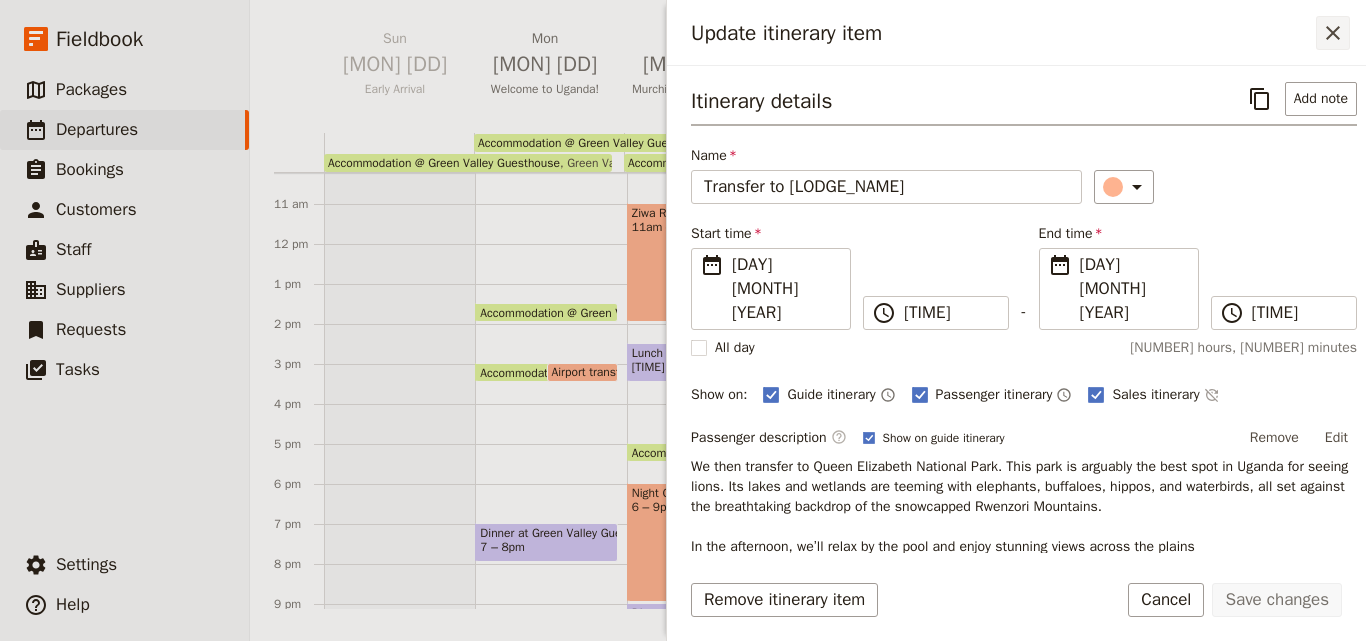 click 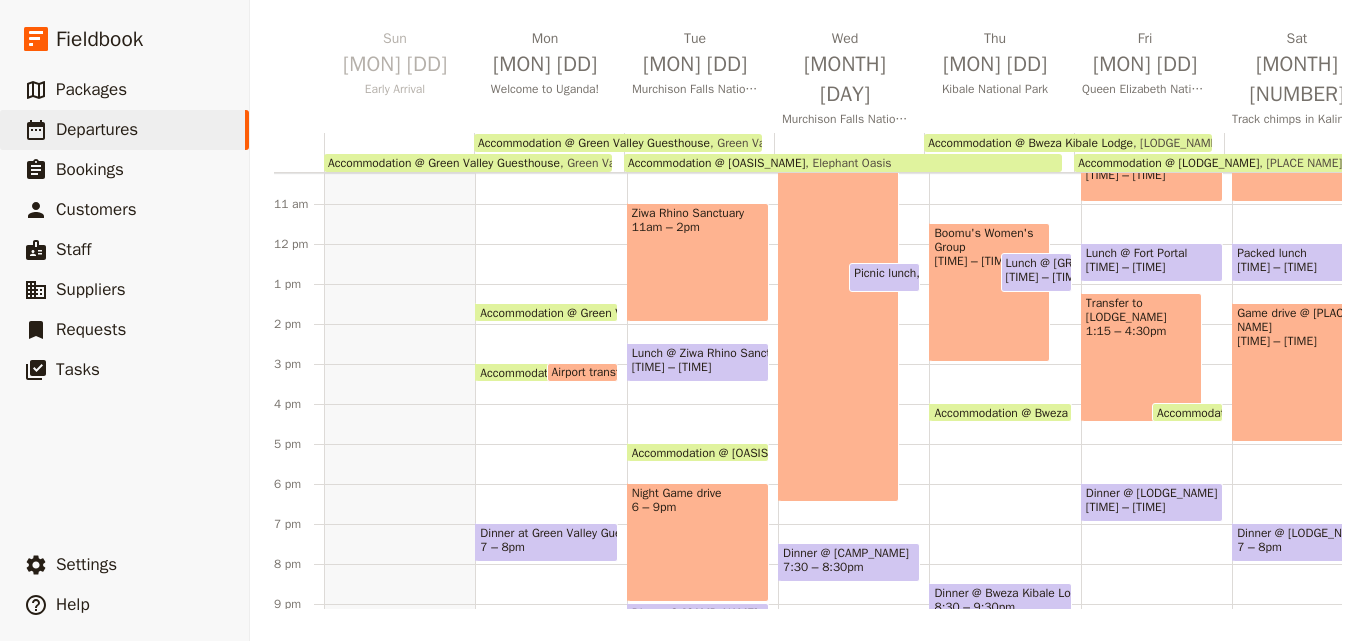 click at bounding box center (1303, 437) 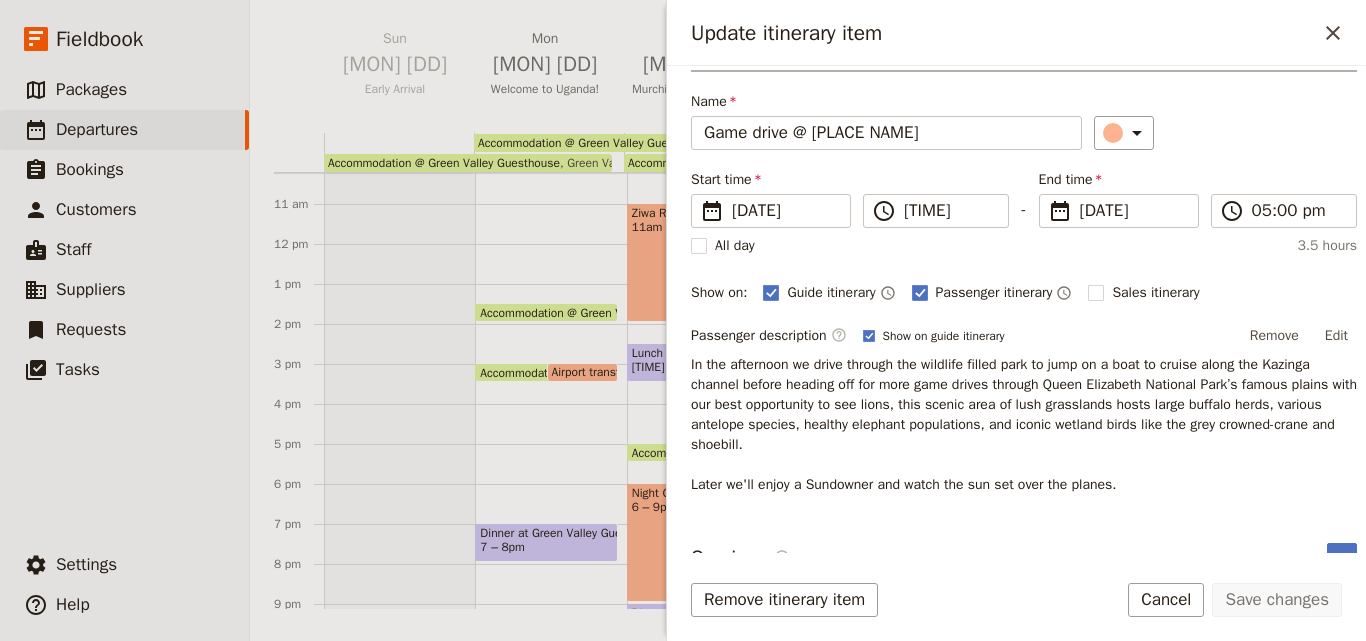 scroll, scrollTop: 82, scrollLeft: 0, axis: vertical 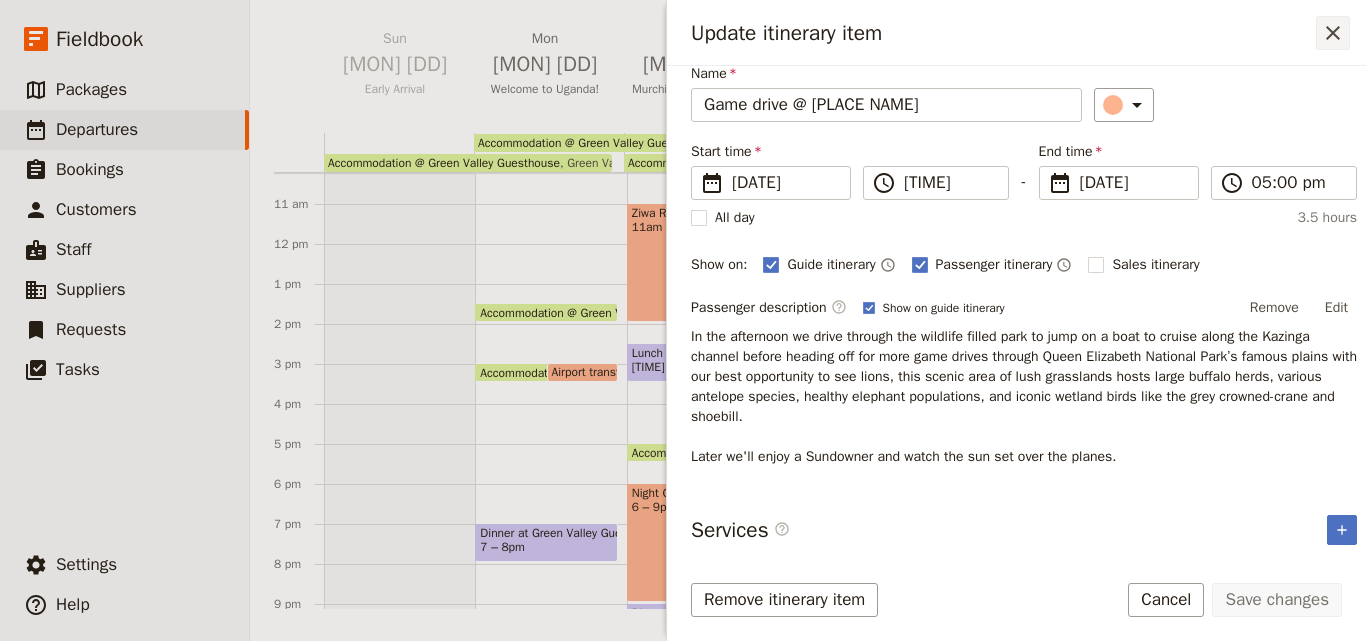 click 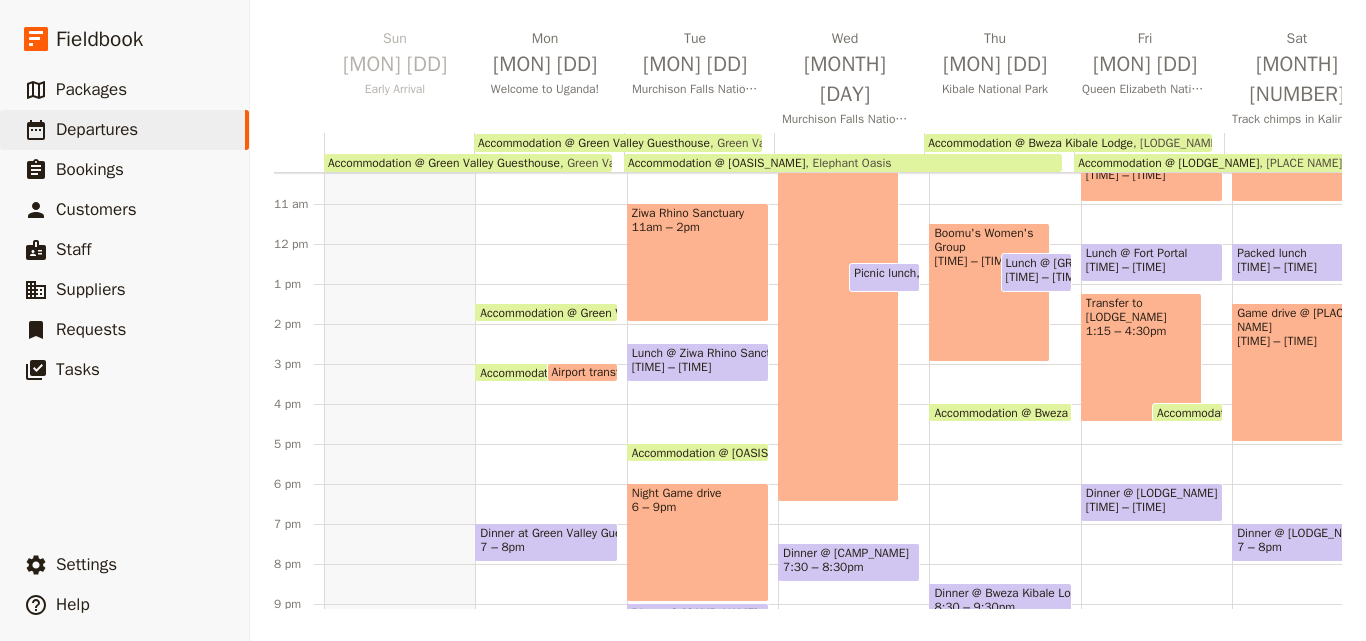 click on "Accommodation @  Bweza Kibale Lodge" at bounding box center [1030, 143] 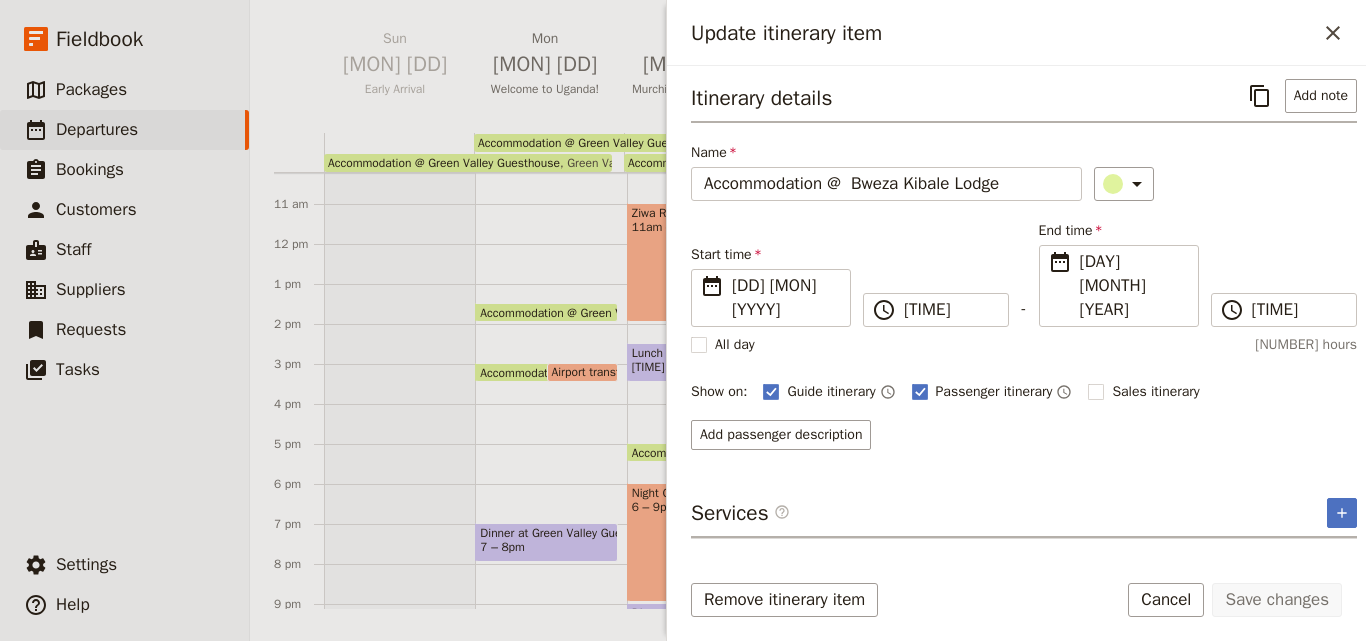 scroll, scrollTop: 9, scrollLeft: 0, axis: vertical 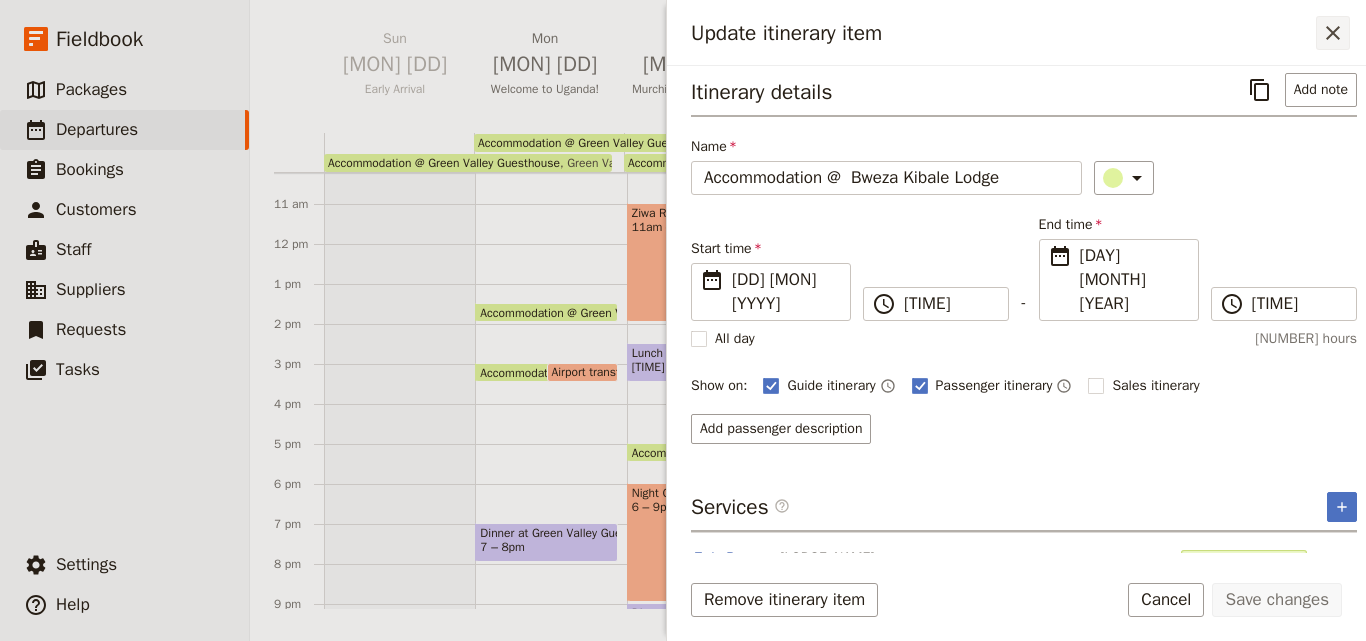 click on "​" at bounding box center [1333, 33] 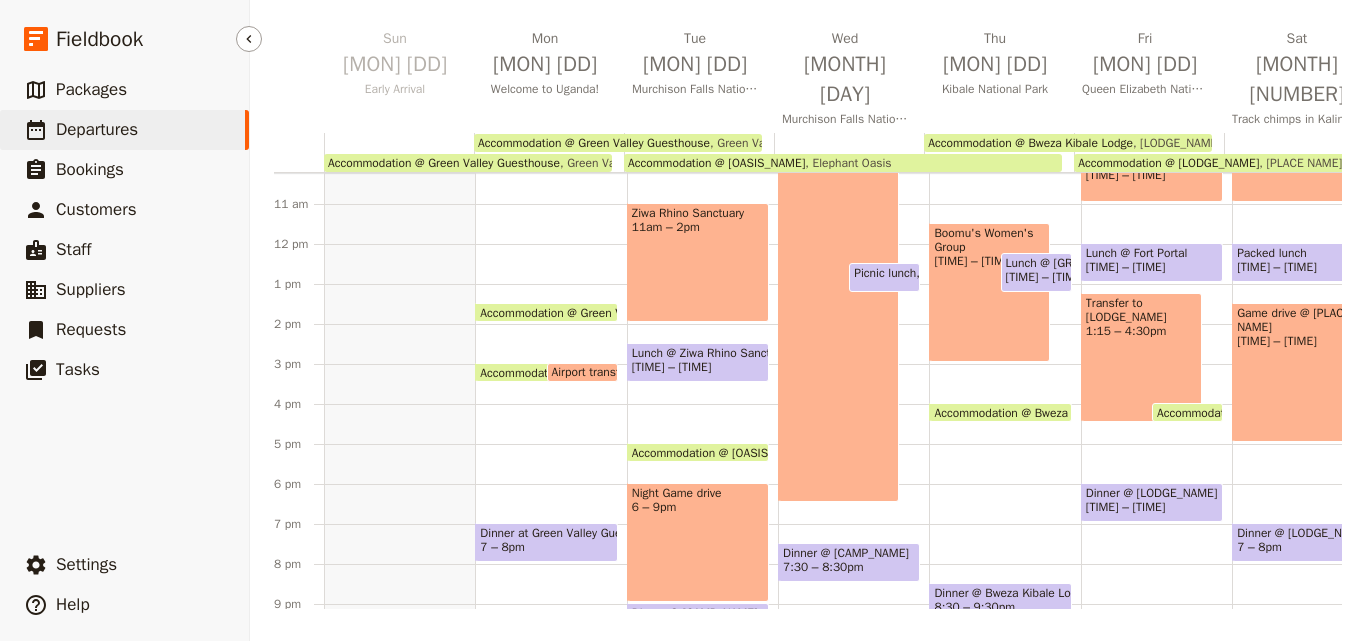 click on "​ Departures" at bounding box center (124, 130) 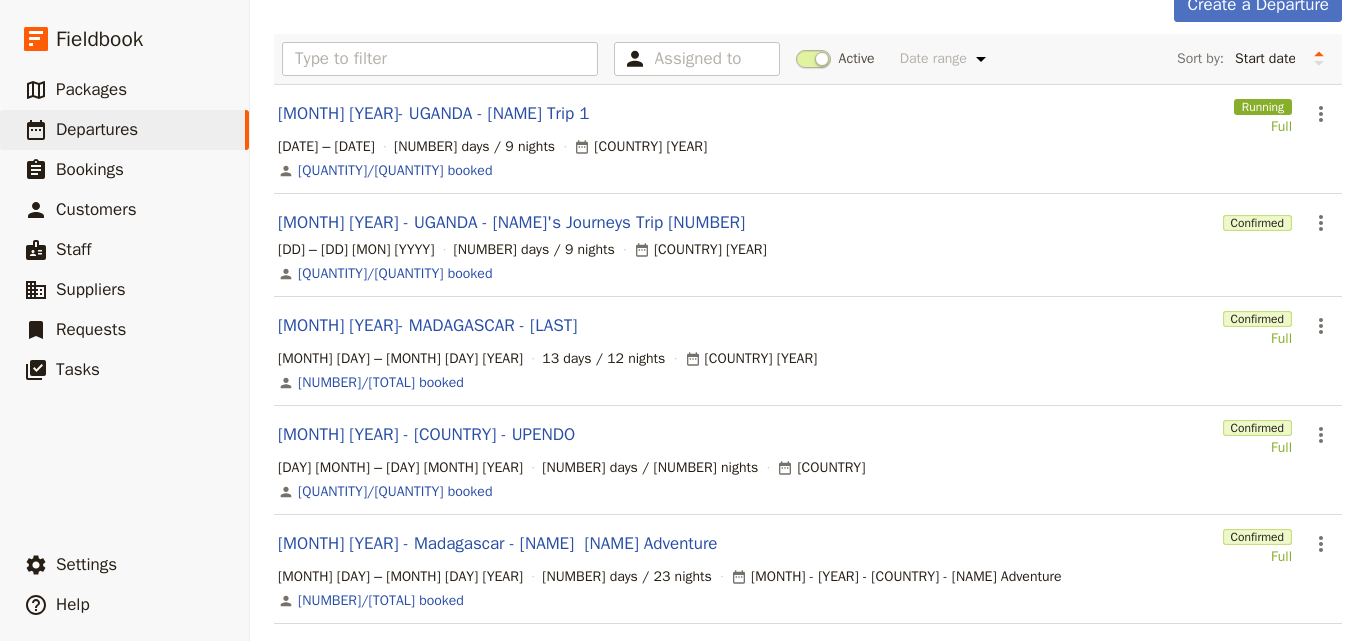 scroll, scrollTop: 0, scrollLeft: 0, axis: both 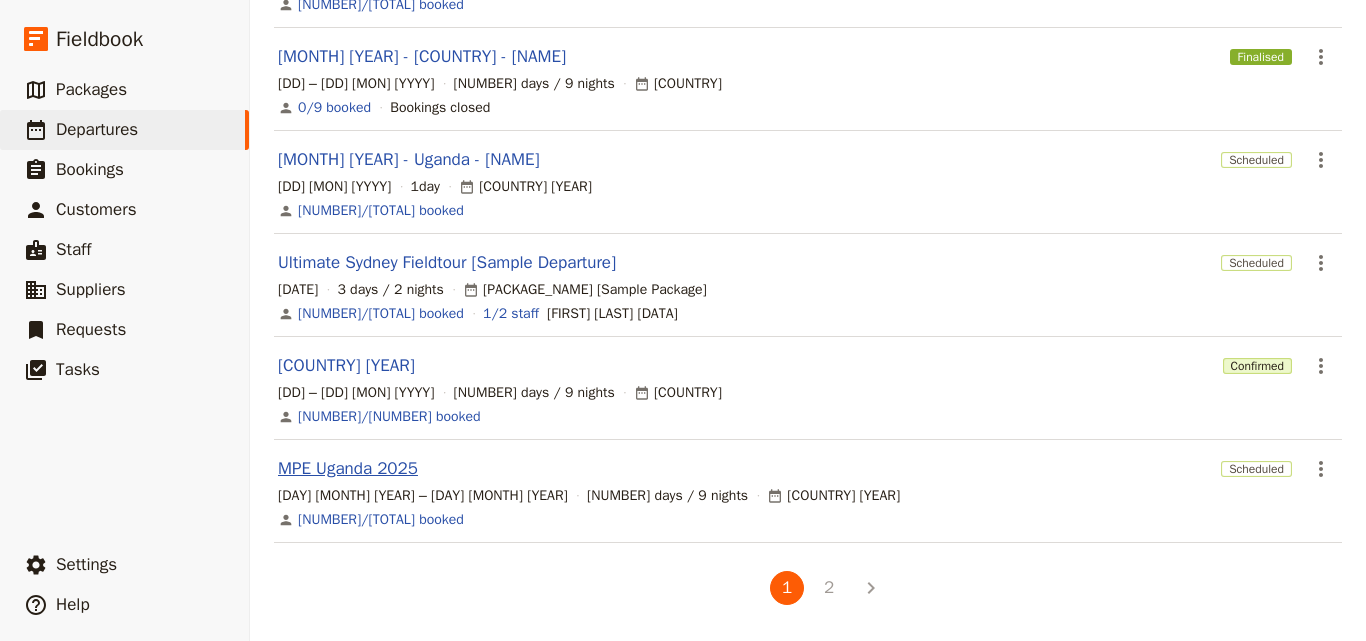 click on "MPE Uganda 2025" at bounding box center [348, 469] 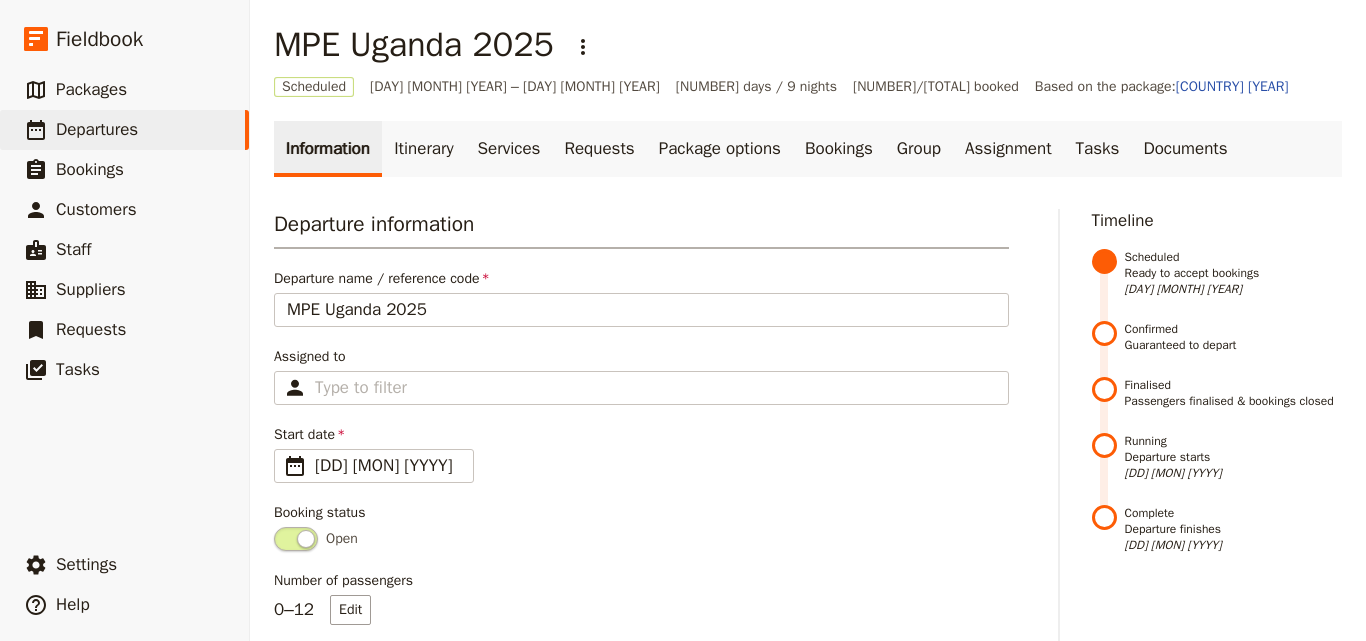 scroll, scrollTop: 0, scrollLeft: 0, axis: both 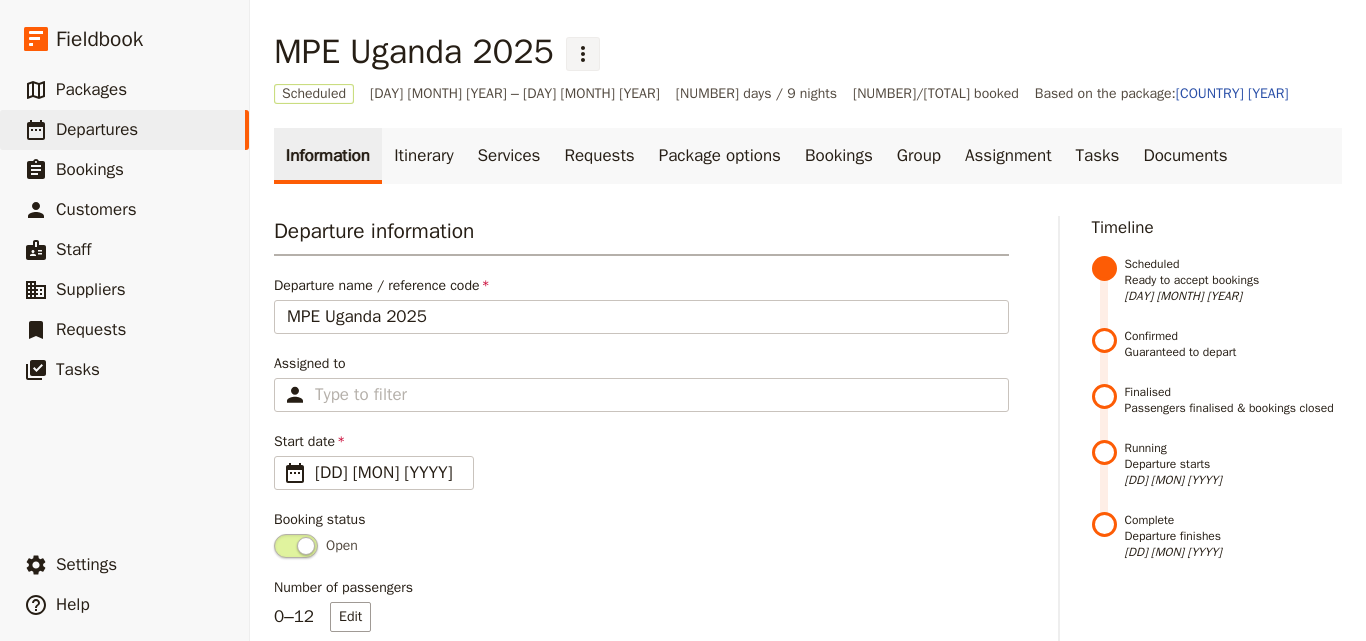 click 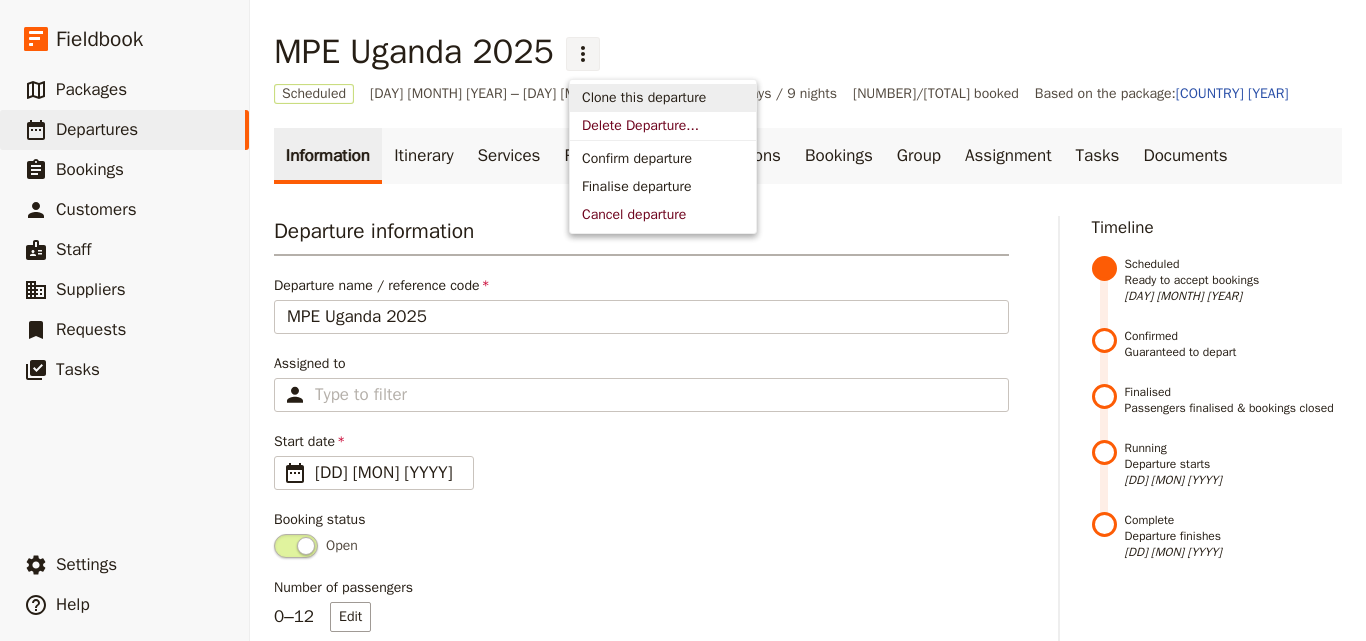 click on "MPE Uganda 2025 ​ Scheduled 30 Dec 2025 – 8 Jan 2026 10 days   /   9 nights 0/12 booked Based on the package:  Uganda 2025 Information Itinerary Services Requests Package options Bookings Group Assignment Tasks Documents Departure information Departure name / reference code MPE Uganda 2025 Assigned to Type to filter Start date ​ 30 Dec 2025 30/12/2025 2025-12-30 Booking status Open Number of passengers 0  –  12   Edit Office information ​ Itinerary Colour Coding:
- Green: Transfers
- Orange: Meals
- Sand: Guide Specific Tasks
- Purple: Accommodation
- Dark Pink: Pick-Up & Drop-Off Information
- Blue: Activity
Other information to note:
- This package includes Orientation and Closing Presentation Passenger information ​ Departure name for passengers Uganda 2025 Tagline for passengers Description for passengers 750 / 750   characters  remaining Cover image ​ Add image Confirm departure ​ Save changes Cancel Timeline Scheduled Ready to accept bookings   10 Jun 2025 Confirmed Guaranteed to depart" at bounding box center [808, 764] 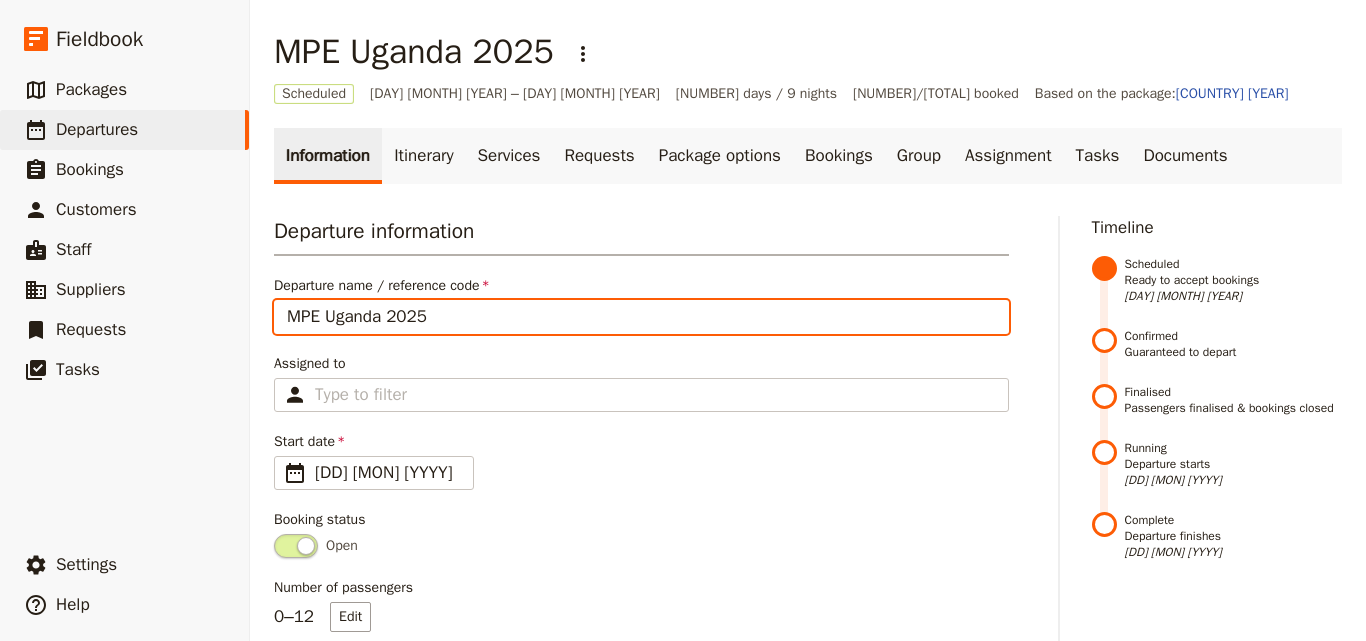 drag, startPoint x: 454, startPoint y: 318, endPoint x: 312, endPoint y: 300, distance: 143.13629 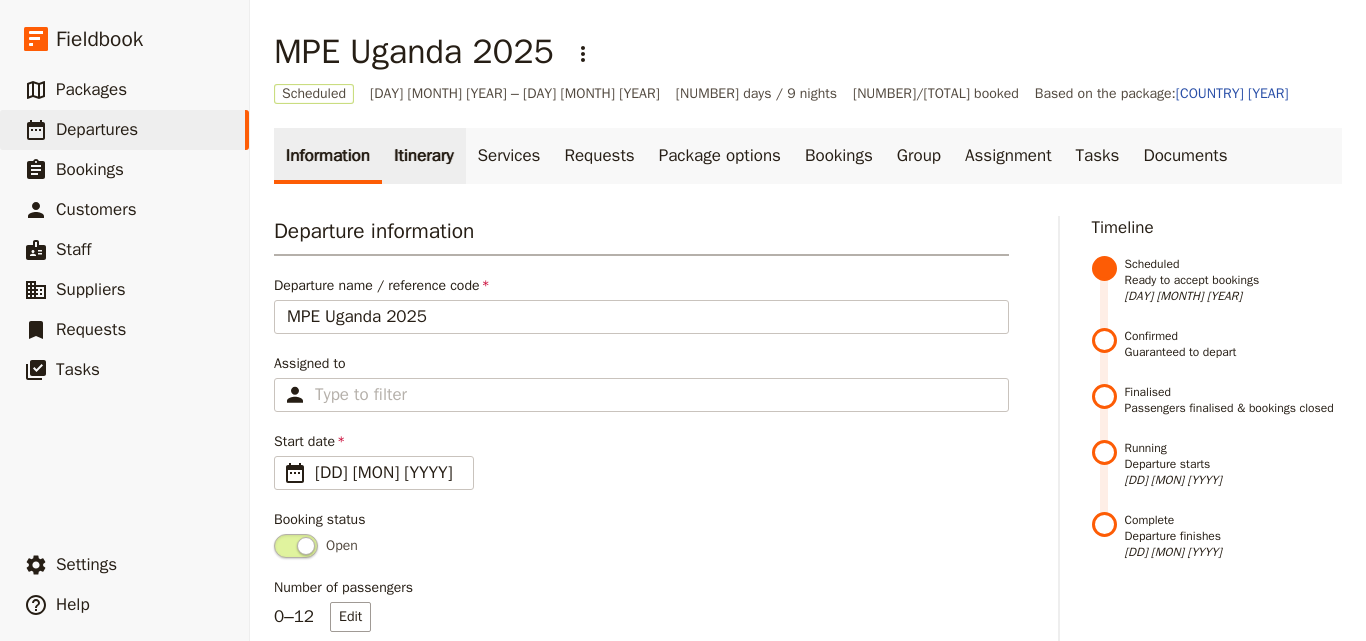 click on "Itinerary" at bounding box center [423, 156] 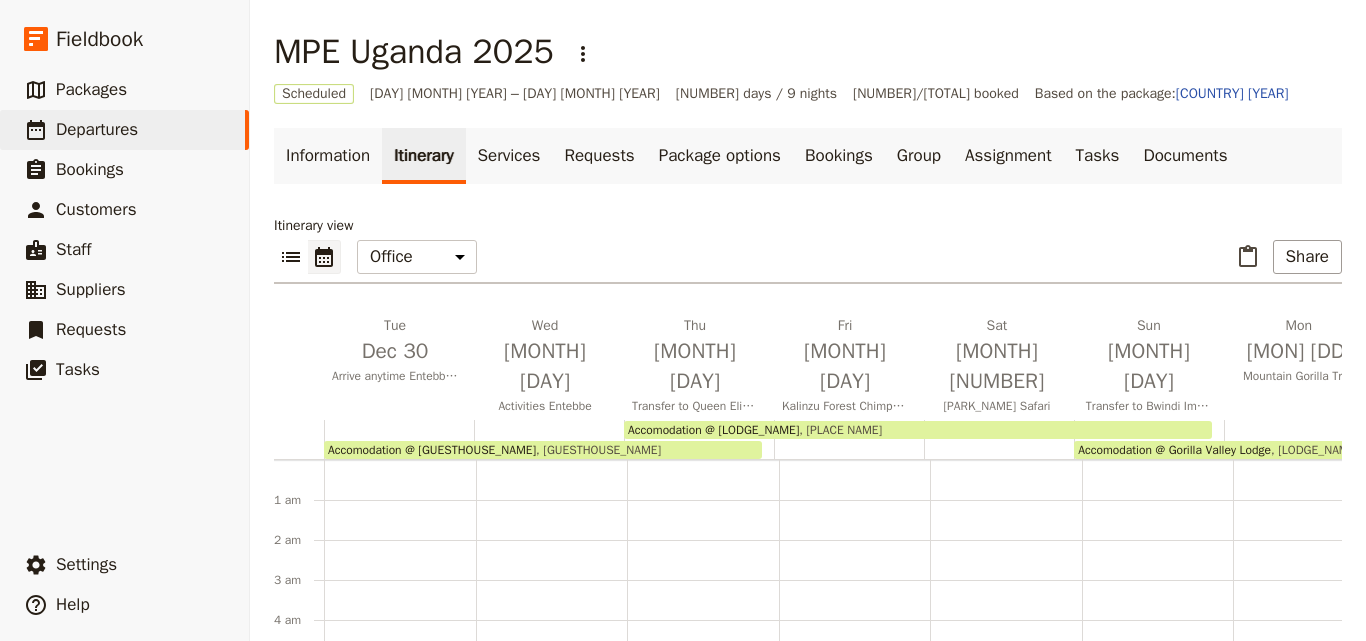scroll, scrollTop: 180, scrollLeft: 0, axis: vertical 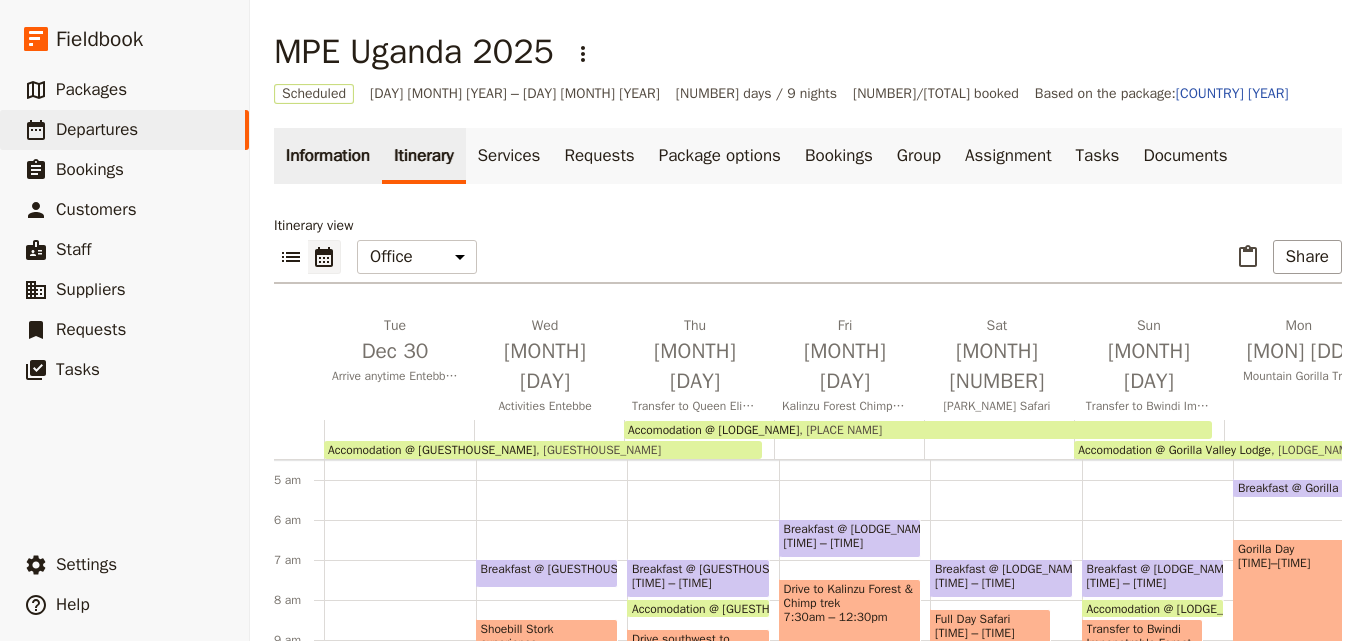 click on "Information" at bounding box center (328, 156) 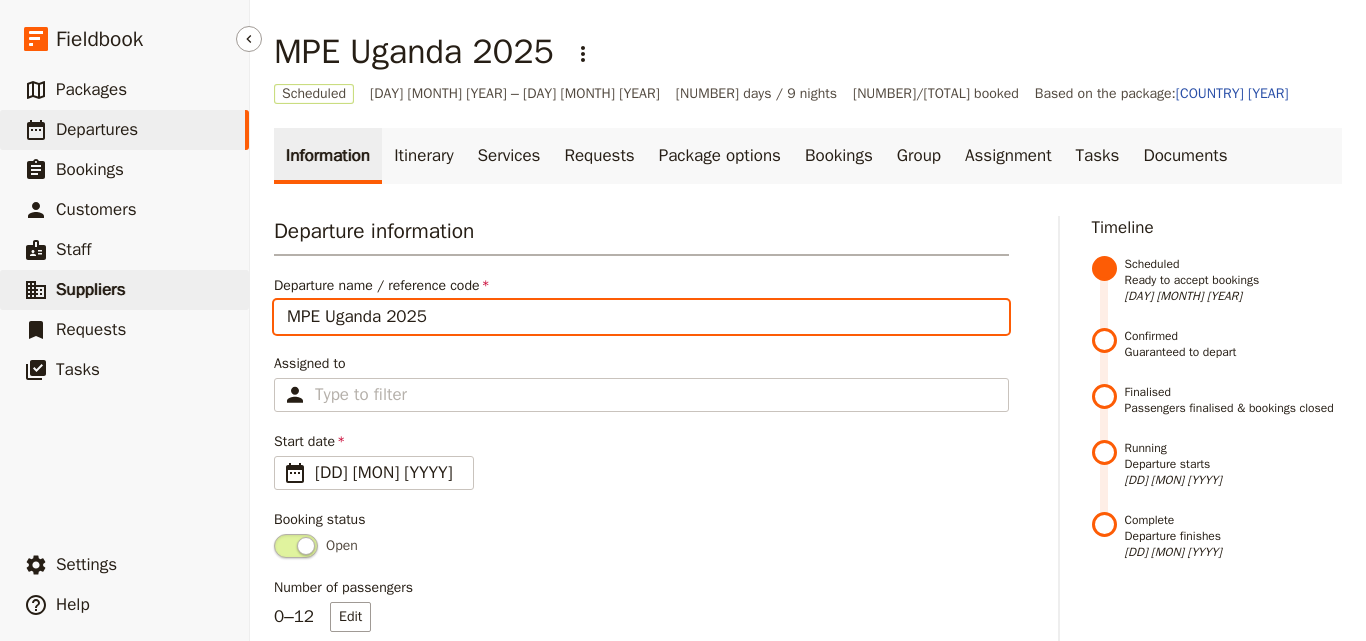 drag, startPoint x: 436, startPoint y: 320, endPoint x: 233, endPoint y: 291, distance: 205.06097 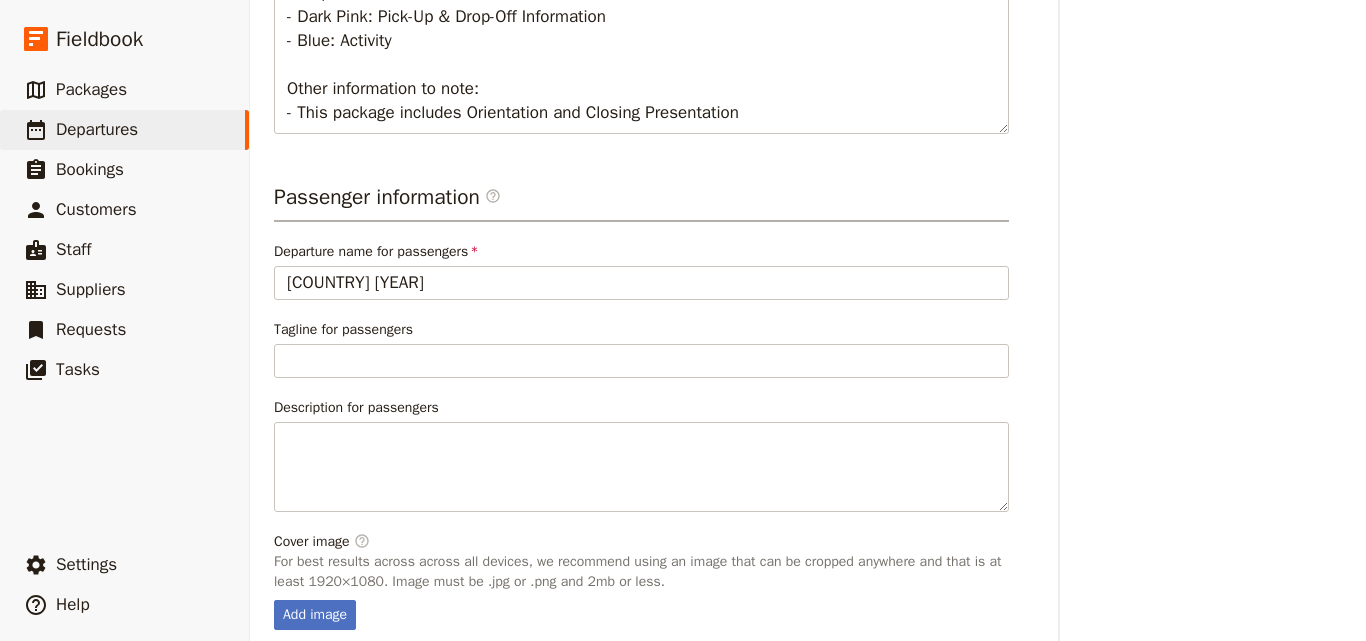 scroll, scrollTop: 887, scrollLeft: 0, axis: vertical 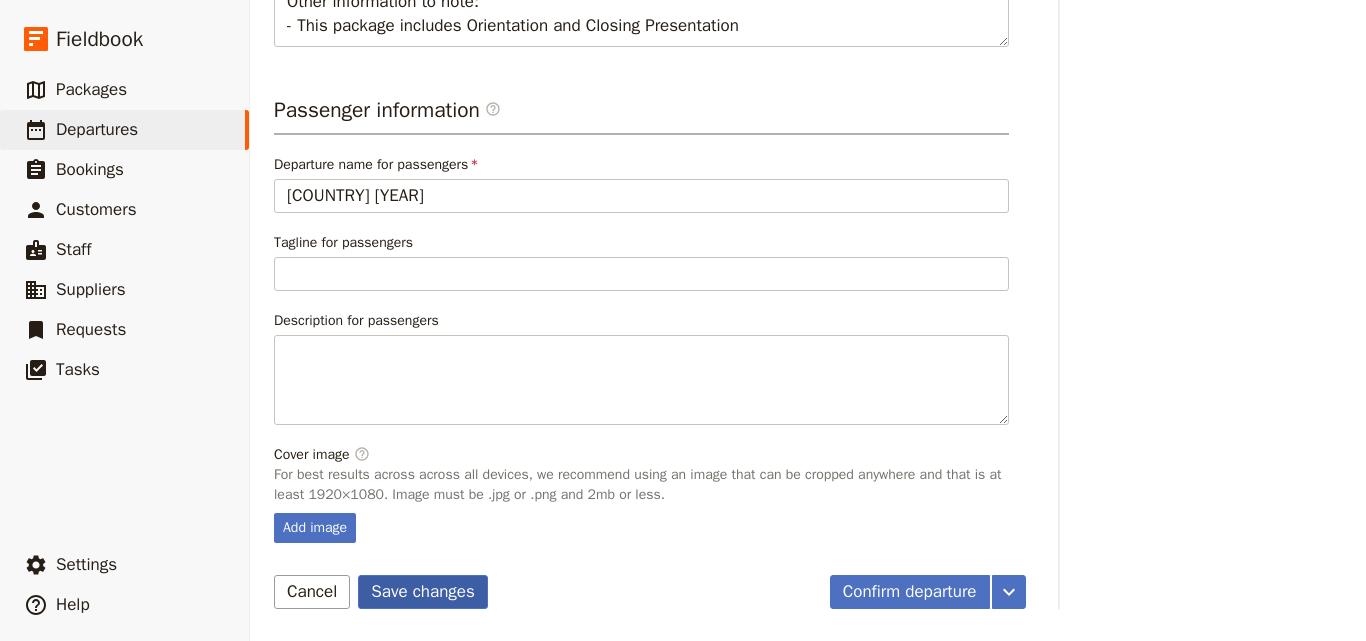 type on "DEC 2025 - UGANDA - MPE" 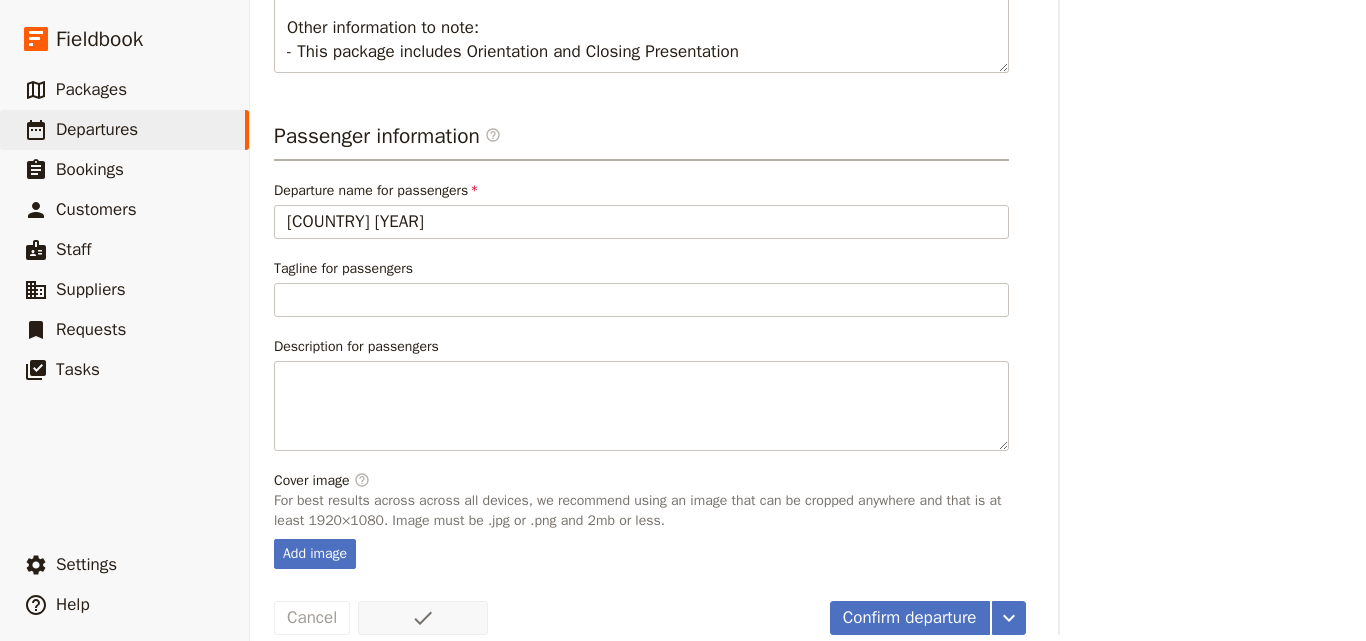 scroll, scrollTop: 887, scrollLeft: 0, axis: vertical 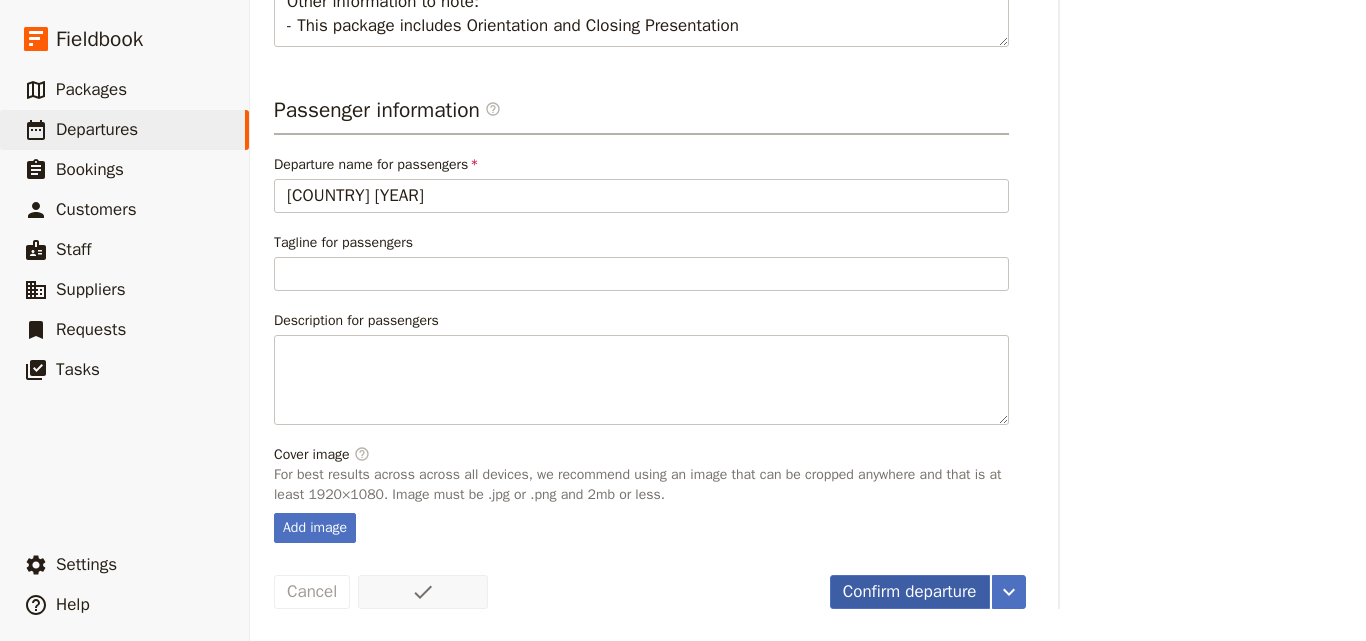 click on "Confirm departure" at bounding box center (910, 592) 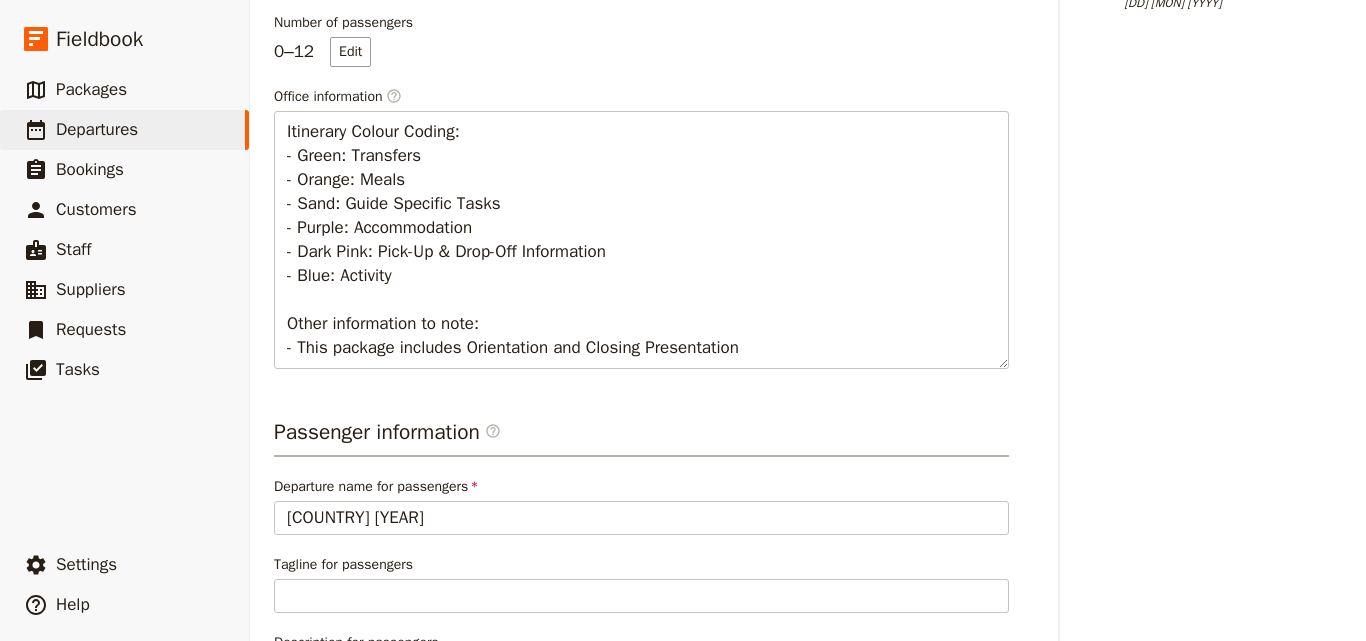 scroll, scrollTop: 600, scrollLeft: 0, axis: vertical 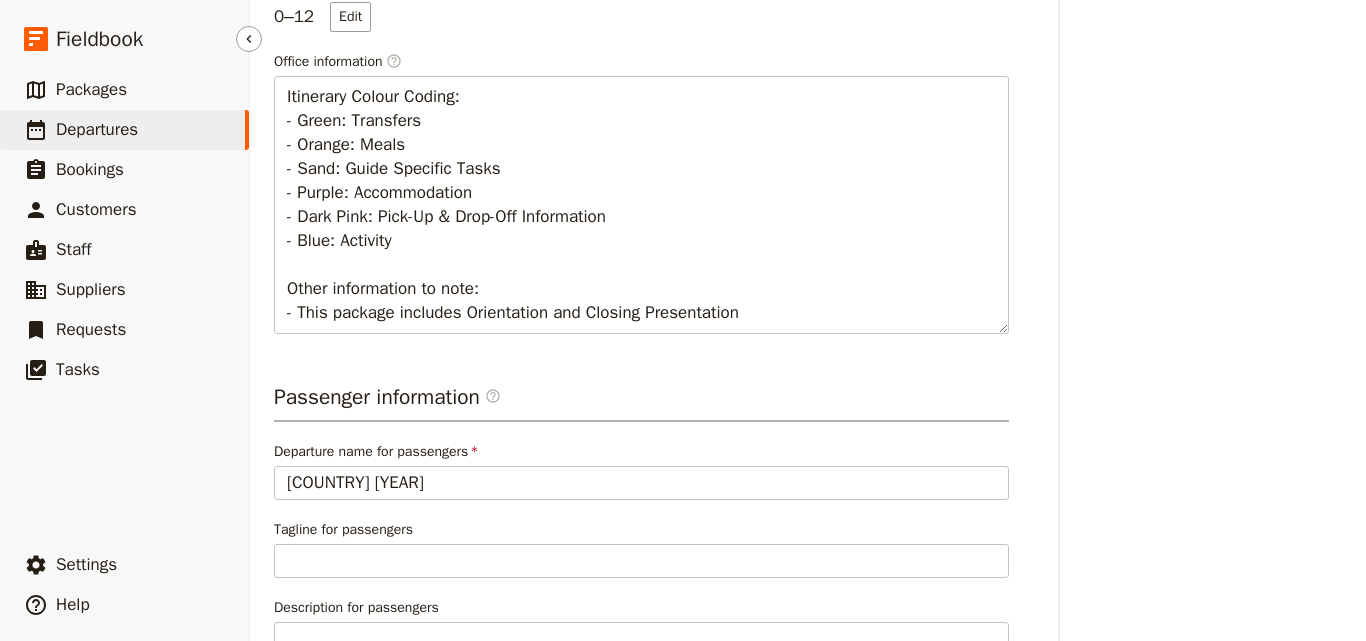 click on "​ Departures" at bounding box center [124, 130] 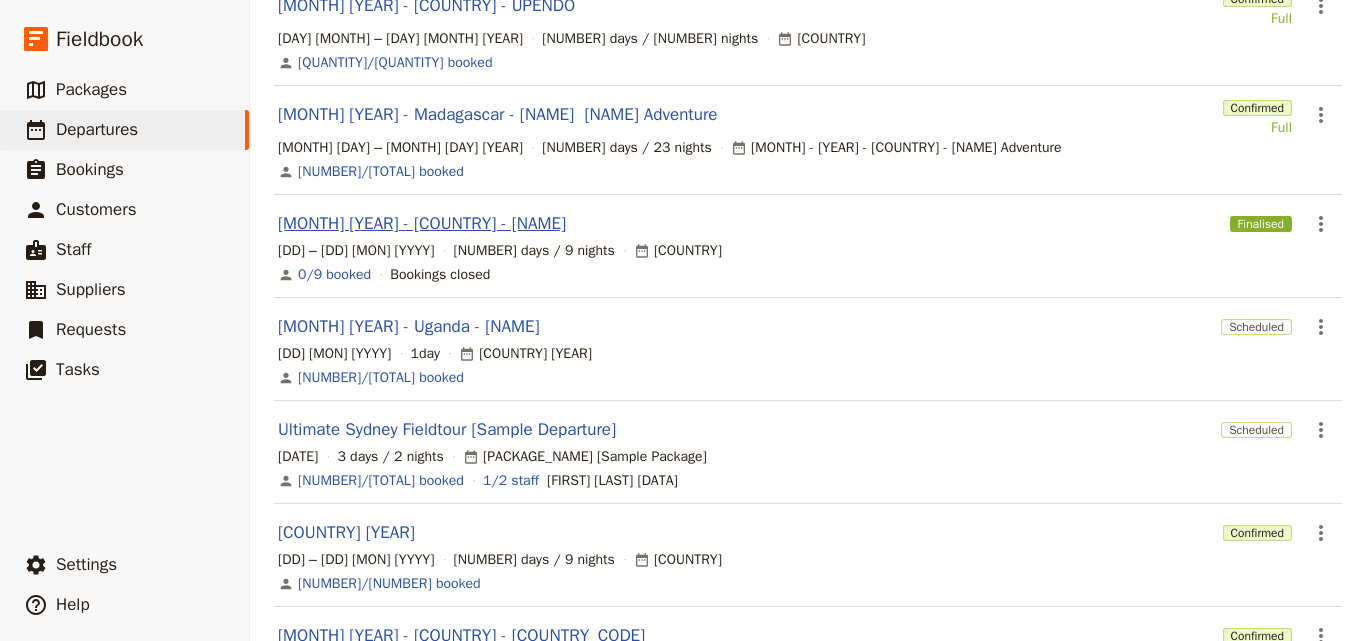 scroll, scrollTop: 704, scrollLeft: 0, axis: vertical 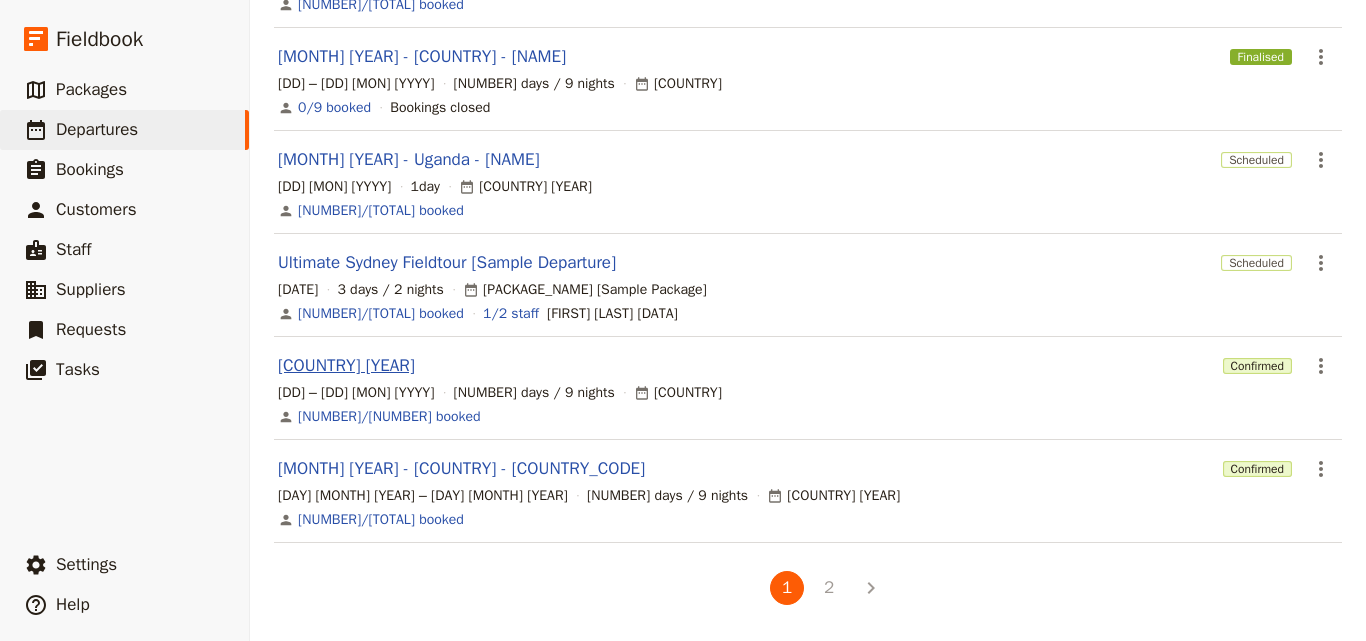 click on "MPE Kenya 2025" at bounding box center [346, 366] 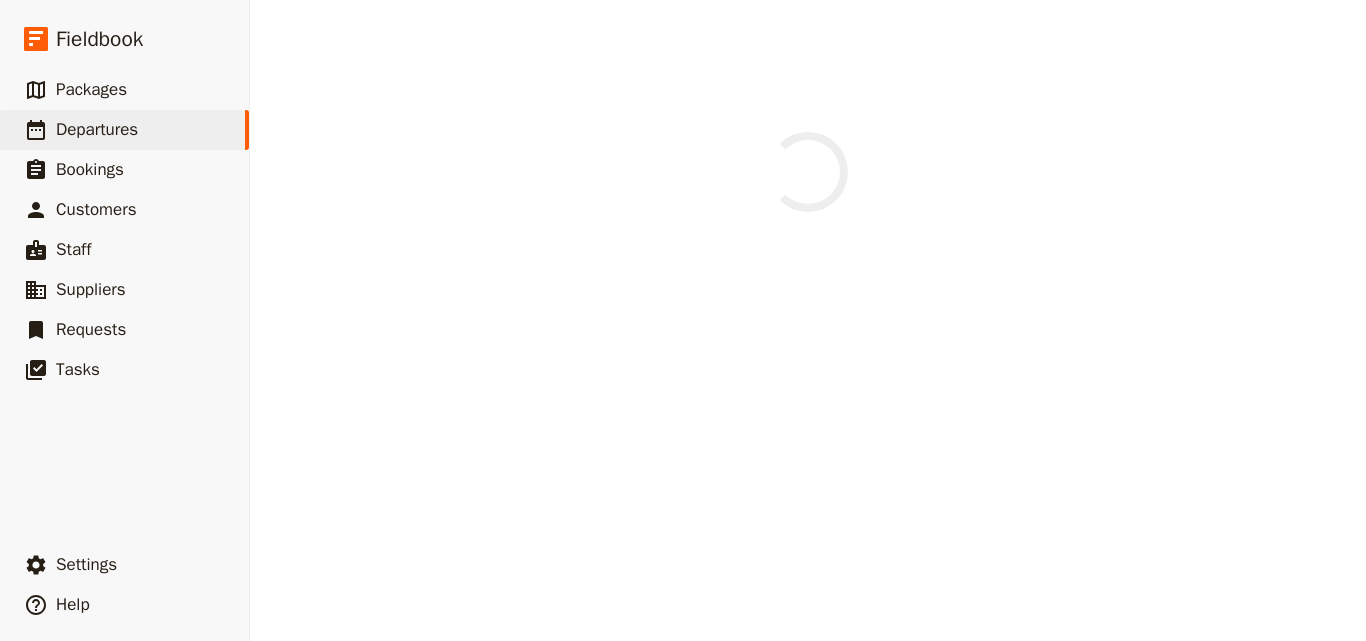 scroll, scrollTop: 0, scrollLeft: 0, axis: both 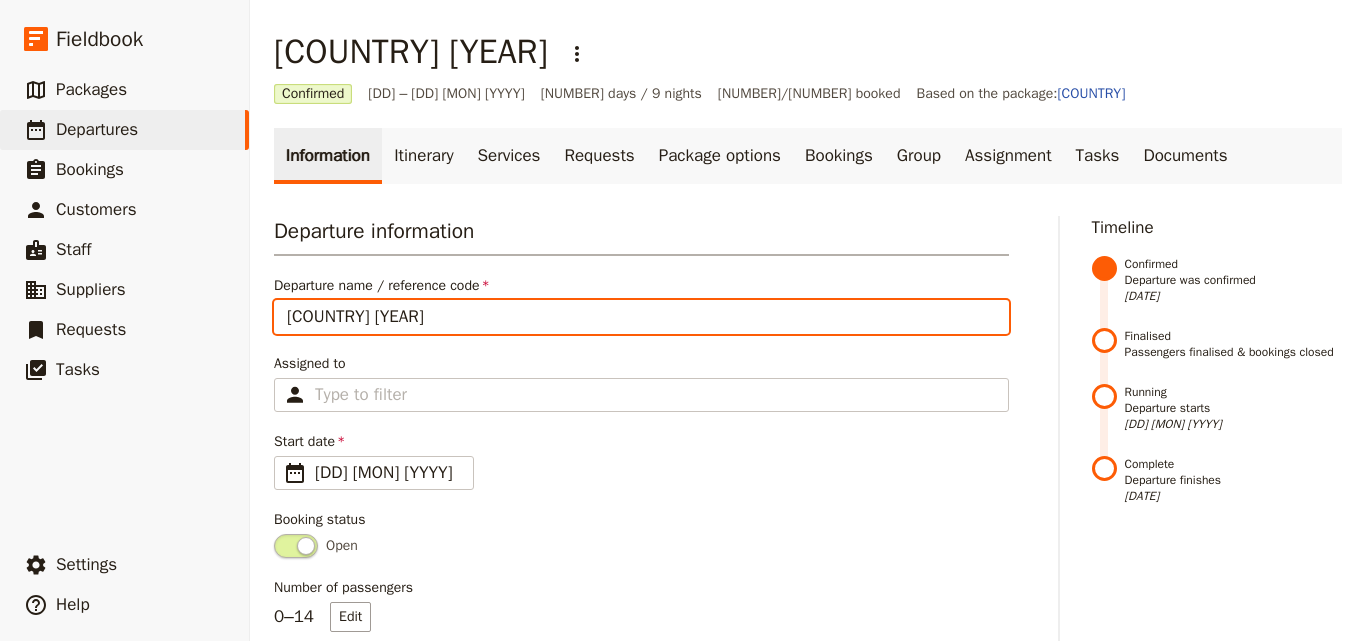 drag, startPoint x: 442, startPoint y: 315, endPoint x: 275, endPoint y: 333, distance: 167.96725 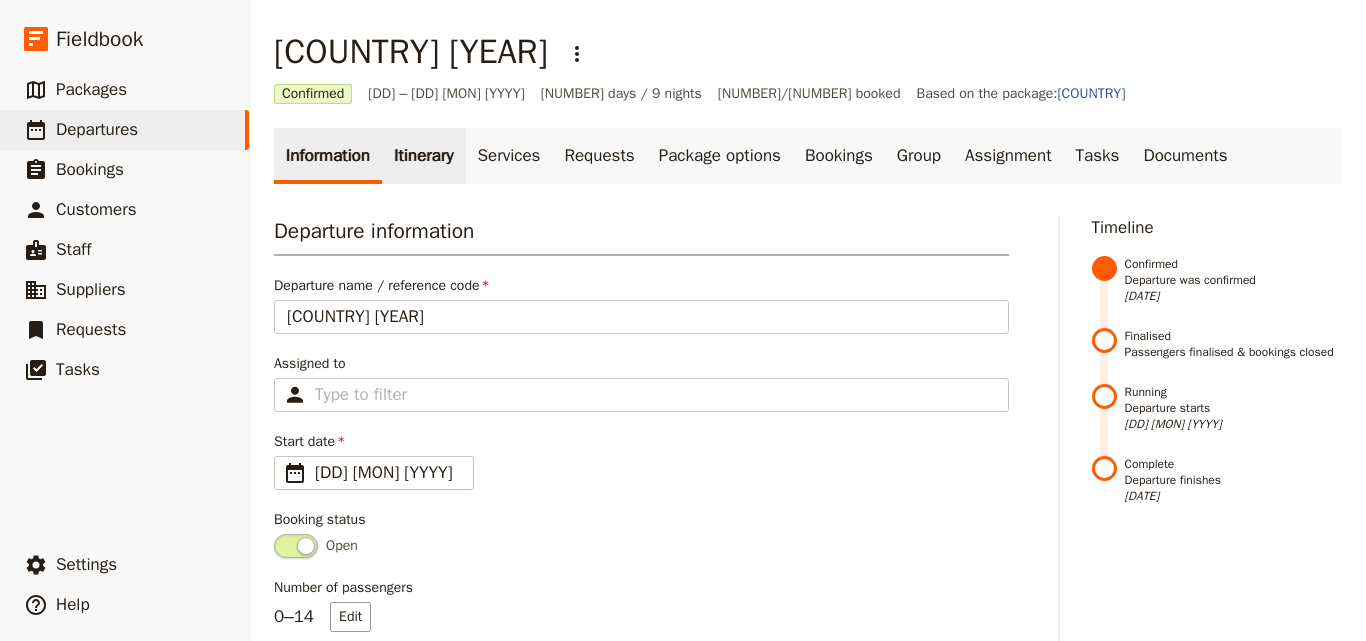 click on "Itinerary" at bounding box center [423, 156] 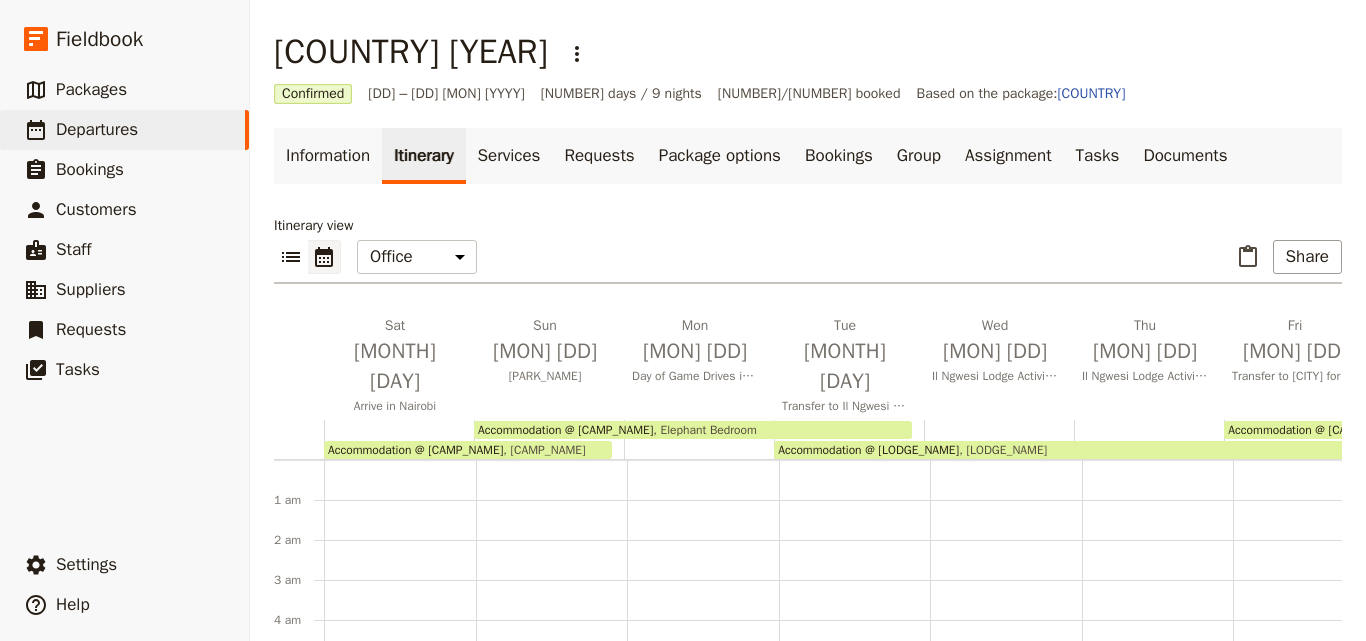 scroll, scrollTop: 220, scrollLeft: 0, axis: vertical 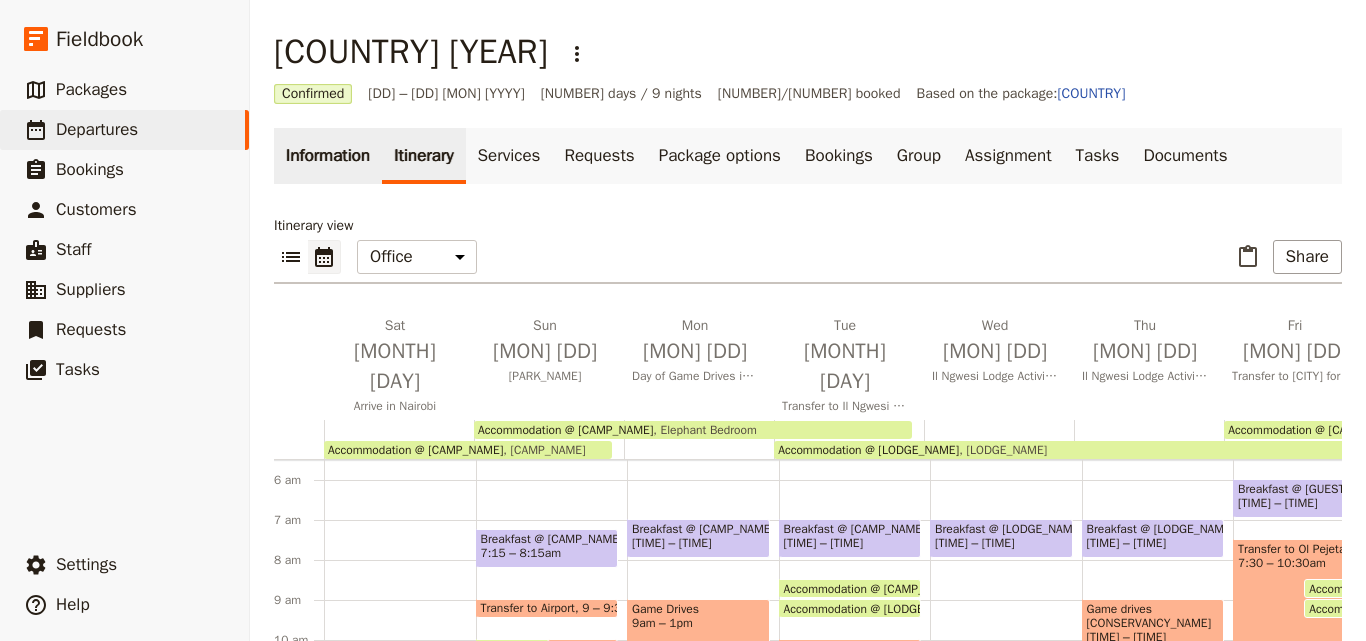 click on "Information" at bounding box center (328, 156) 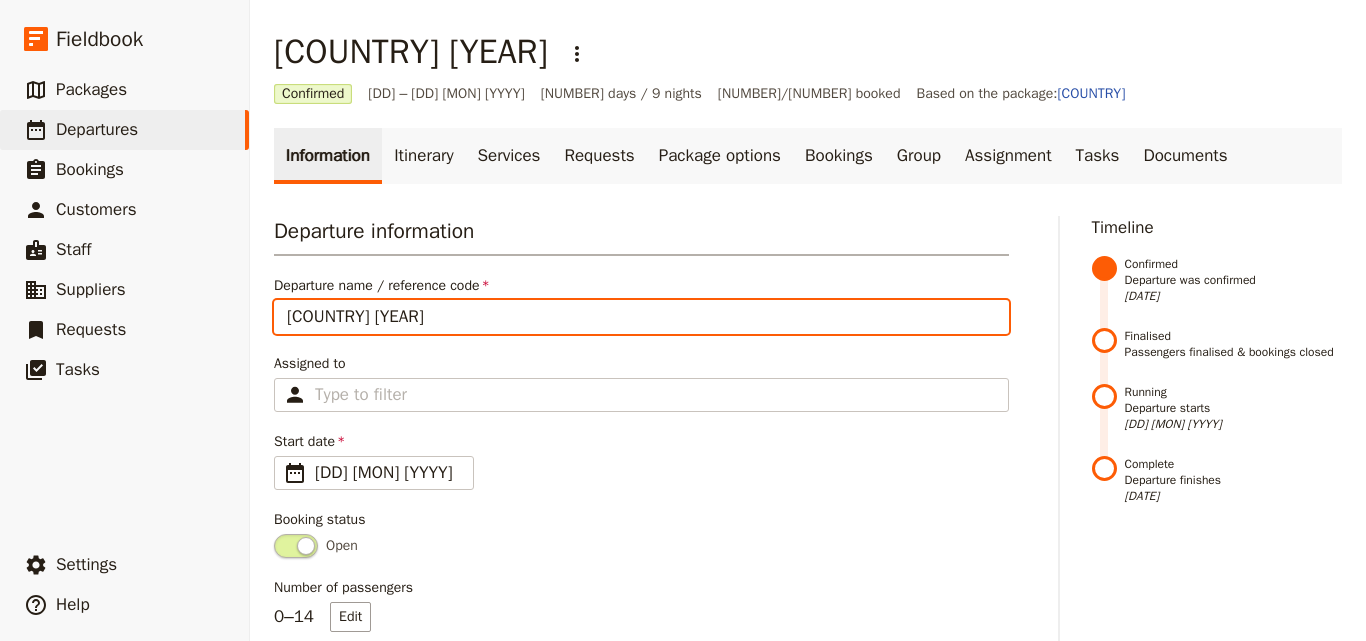 drag, startPoint x: 427, startPoint y: 320, endPoint x: 273, endPoint y: 309, distance: 154.39236 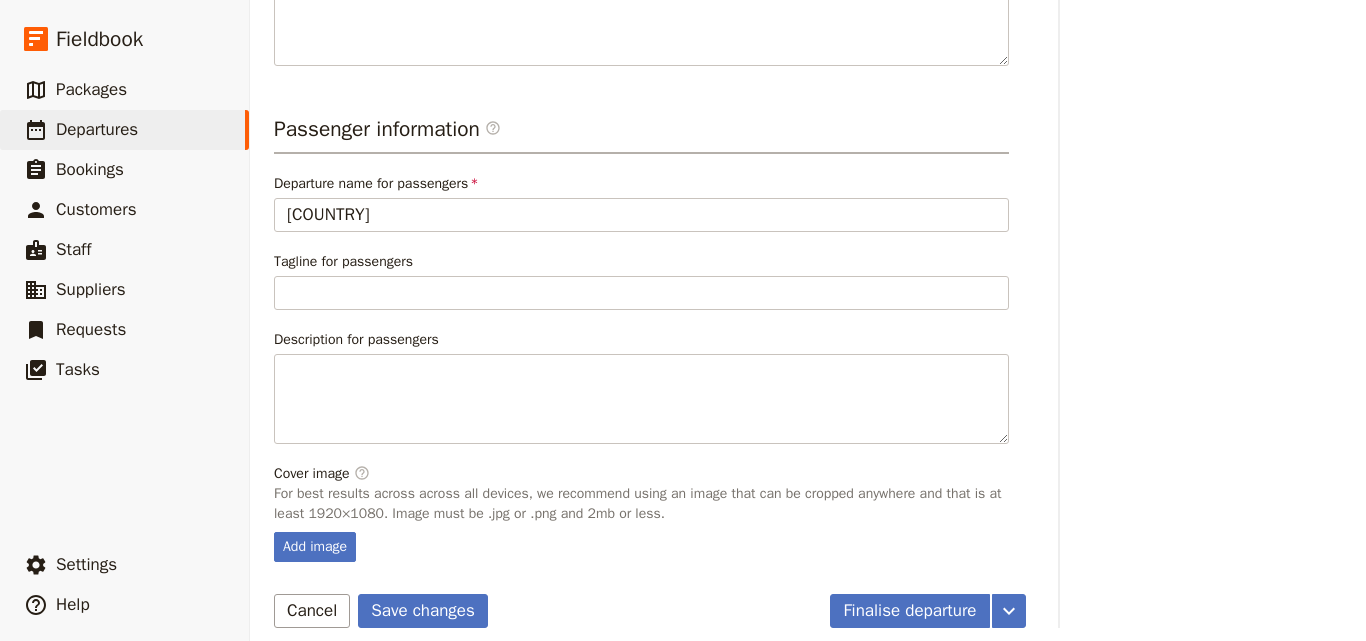 scroll, scrollTop: 719, scrollLeft: 0, axis: vertical 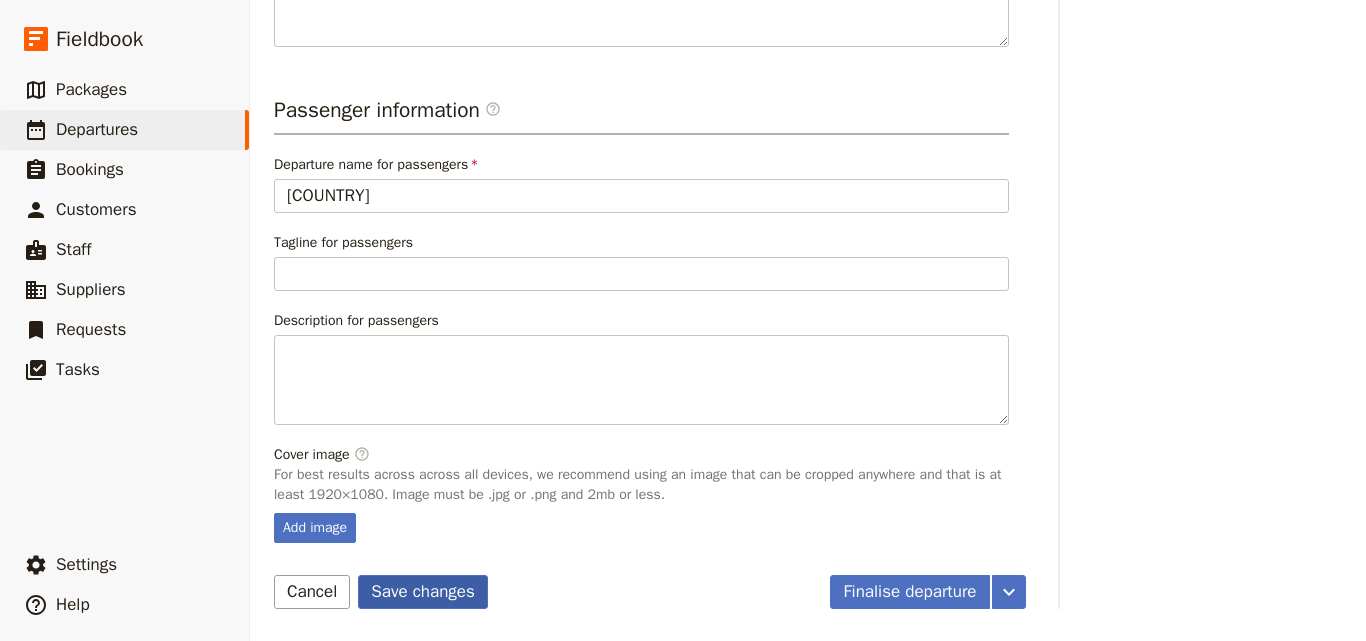 type on "DEC 2025 - KENYA MPE" 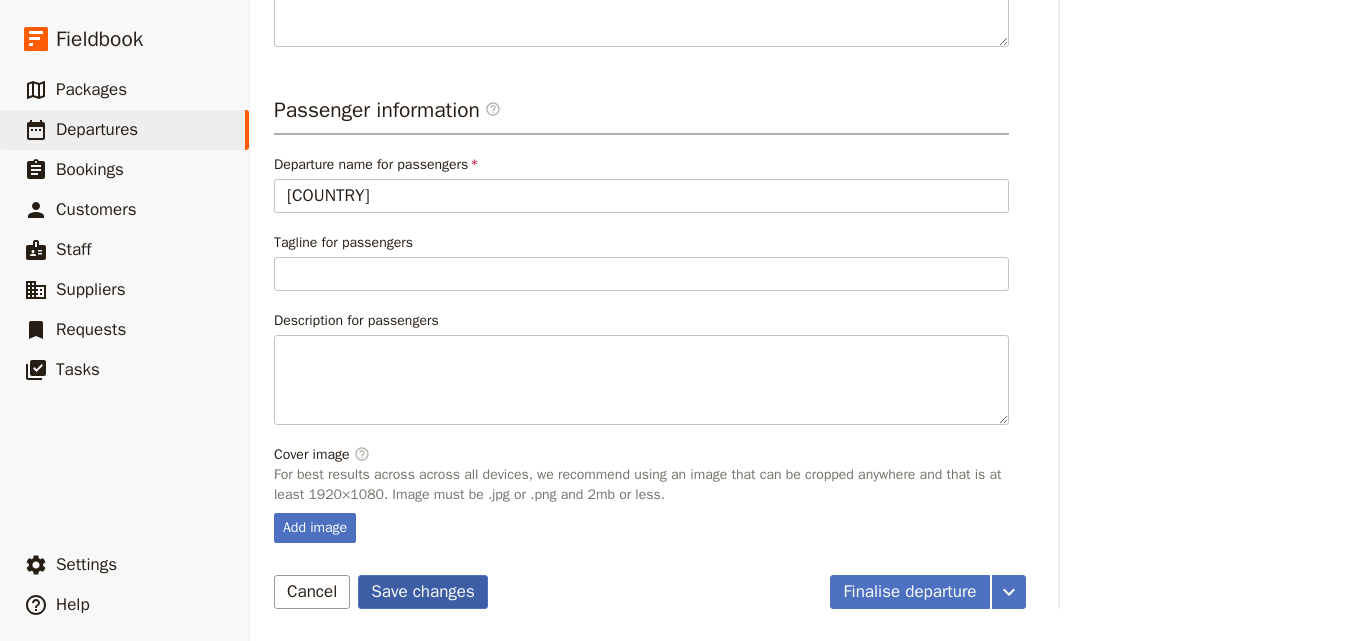click on "Save changes" at bounding box center (423, 592) 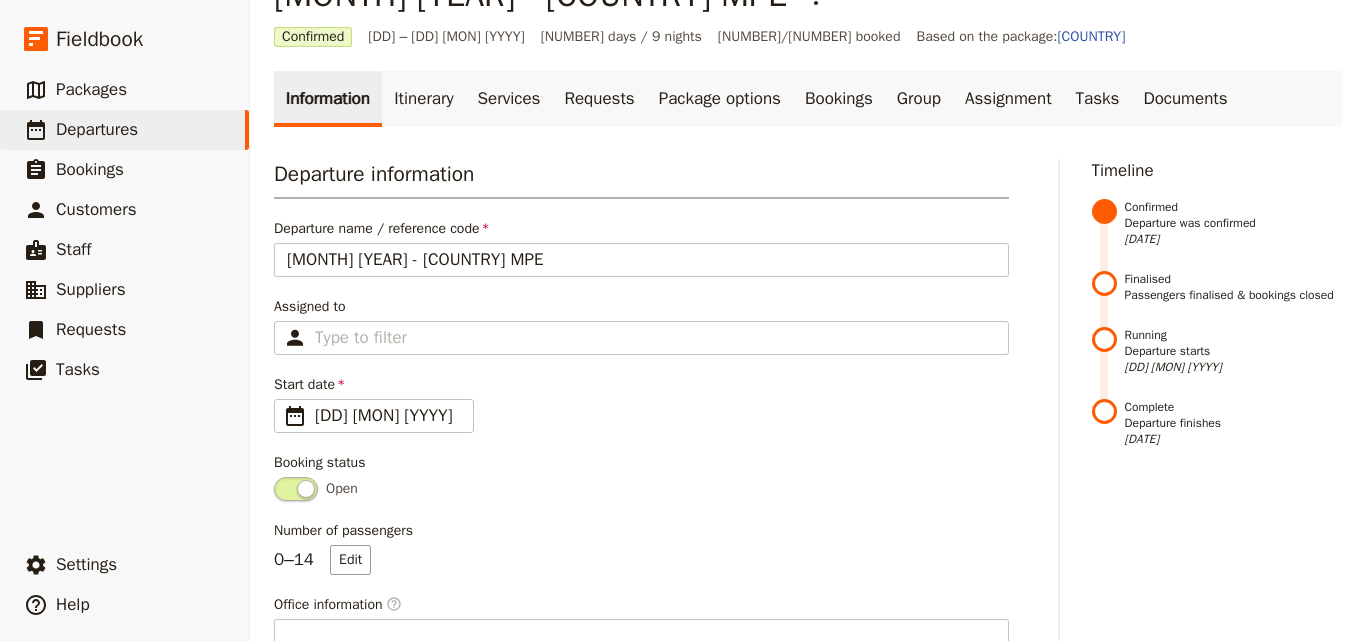 scroll, scrollTop: 0, scrollLeft: 0, axis: both 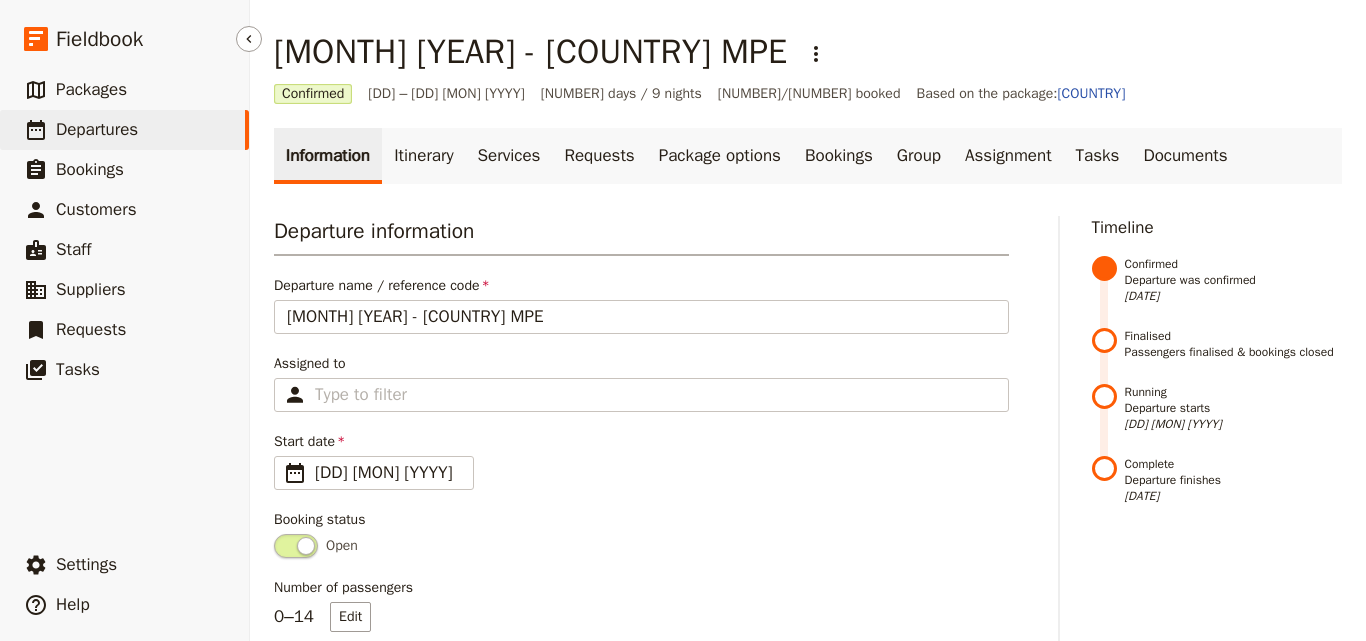 click on "Departures" at bounding box center [97, 129] 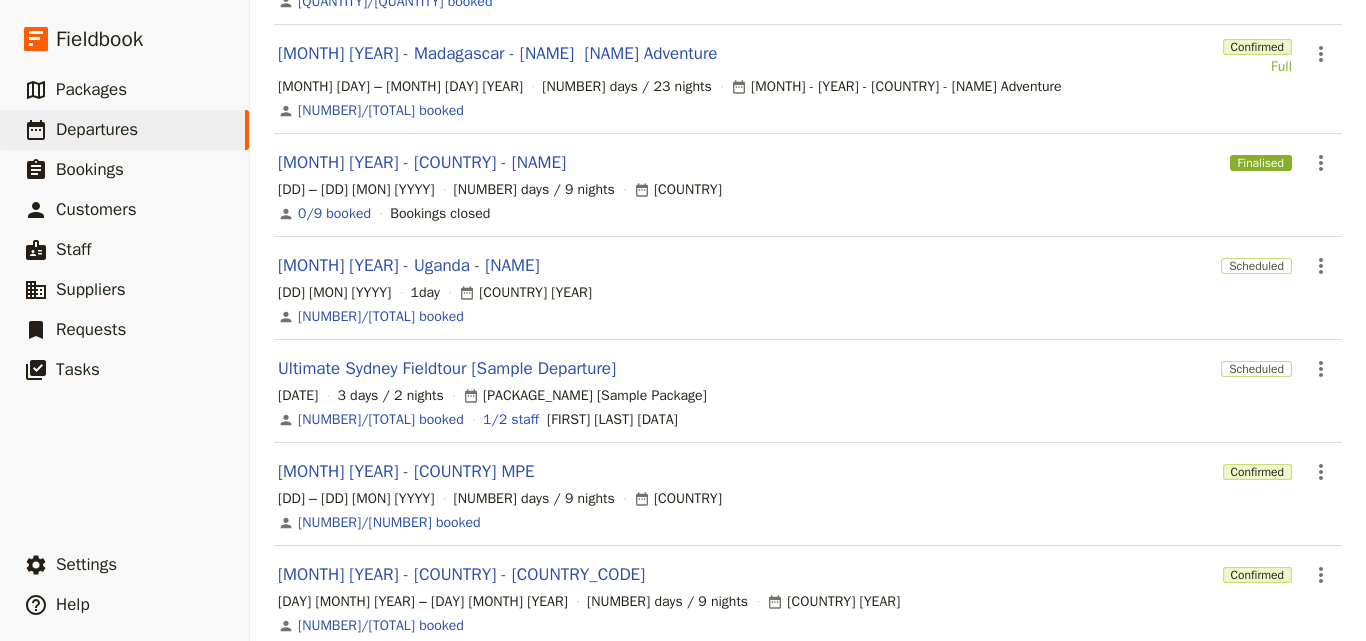 scroll, scrollTop: 704, scrollLeft: 0, axis: vertical 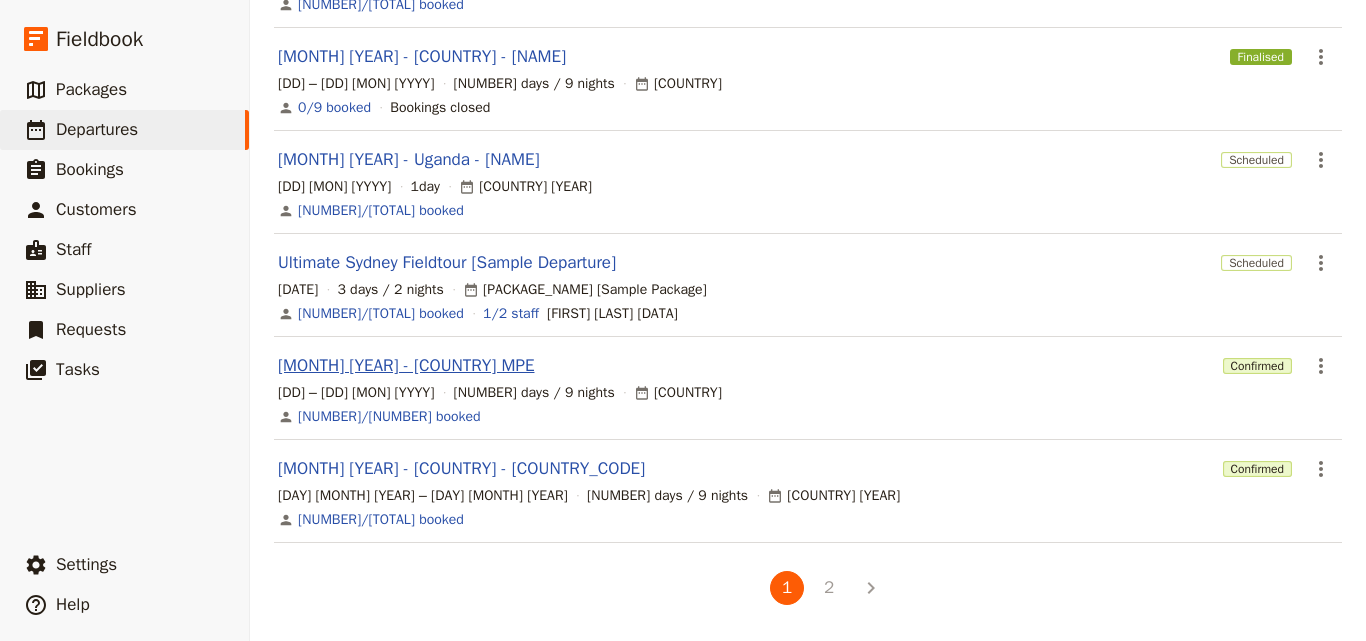 click on "DEC 2025 - KENYA MPE" at bounding box center [406, 366] 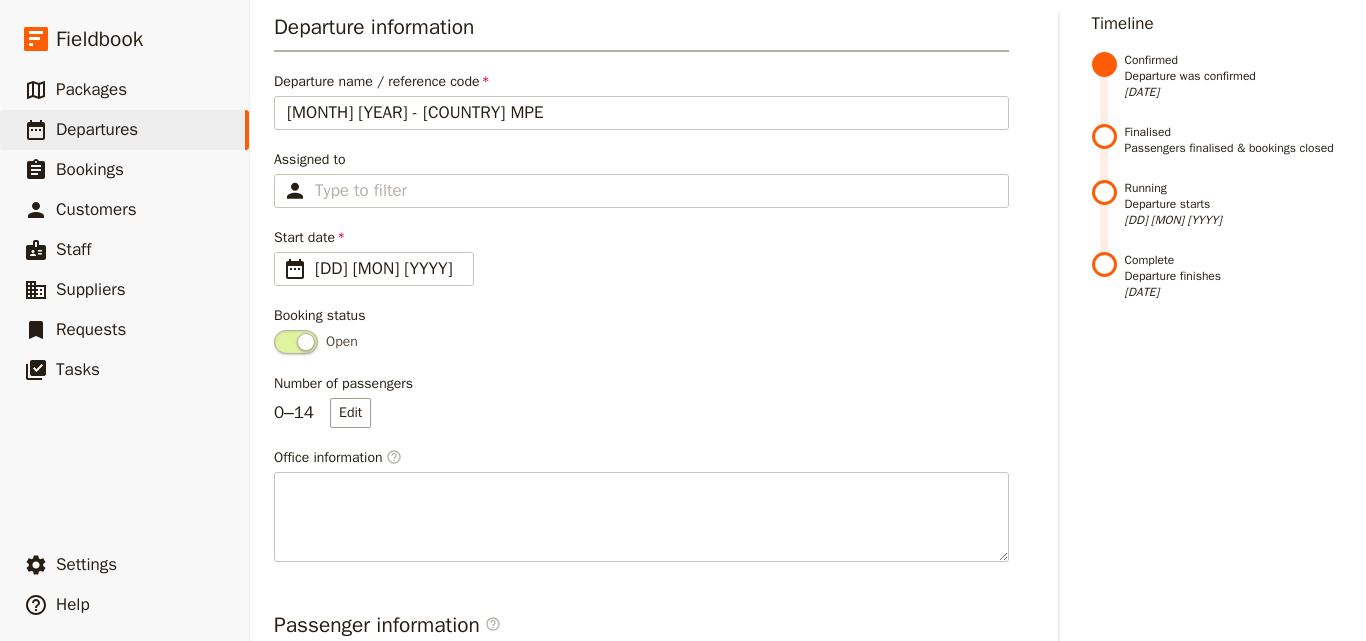 scroll, scrollTop: 0, scrollLeft: 0, axis: both 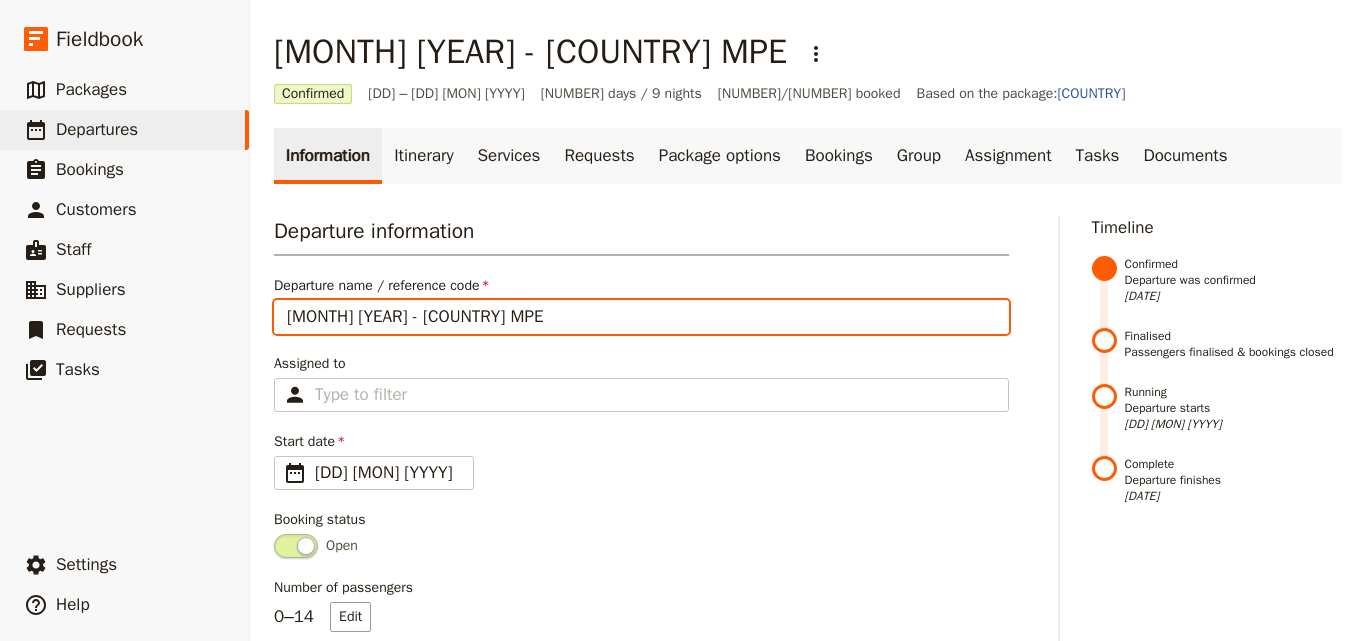 click on "DEC 2025 - KENYA MPE" at bounding box center (641, 317) 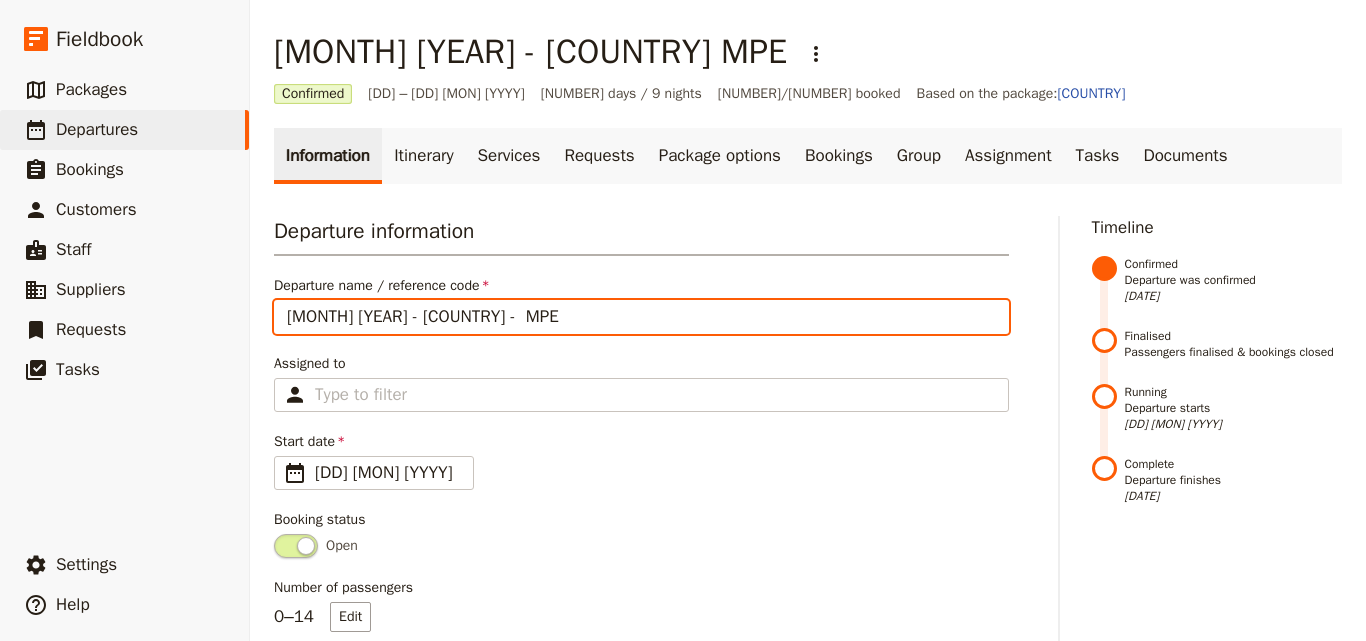 click on "DEC 2025 - KENYA -  MPE" at bounding box center [641, 317] 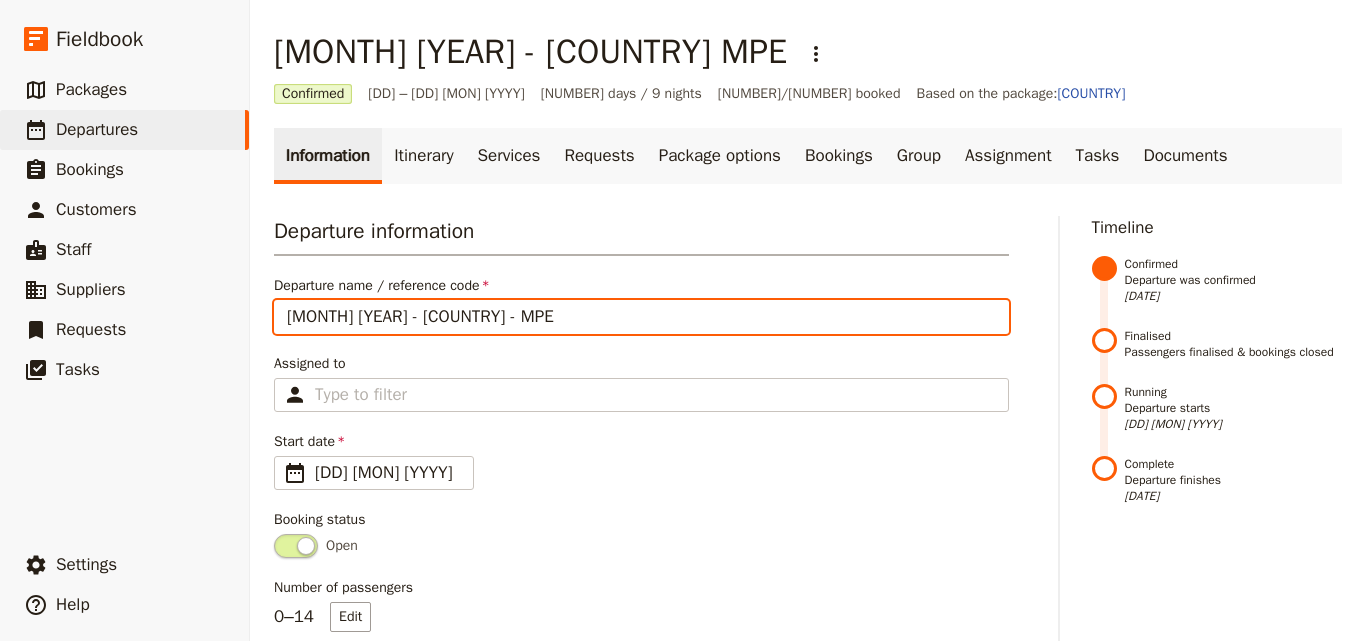 type on "DEC 2025 - KENYA - MPE" 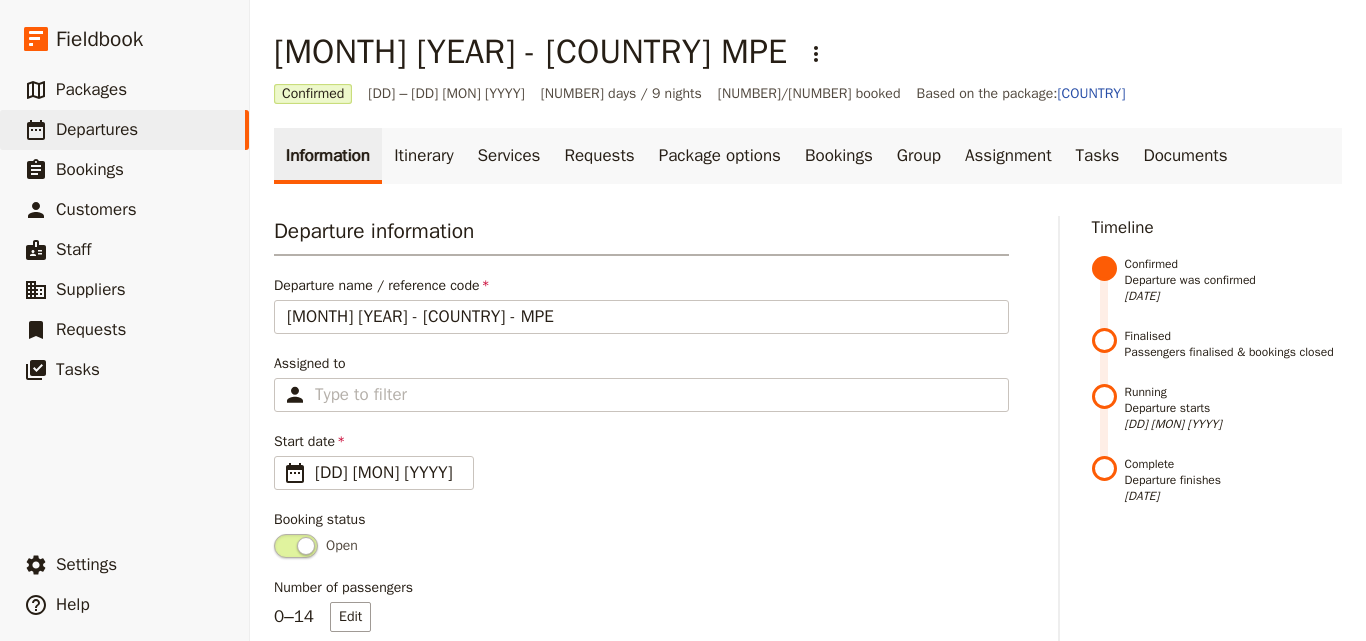 click on "Departure information" at bounding box center [641, 236] 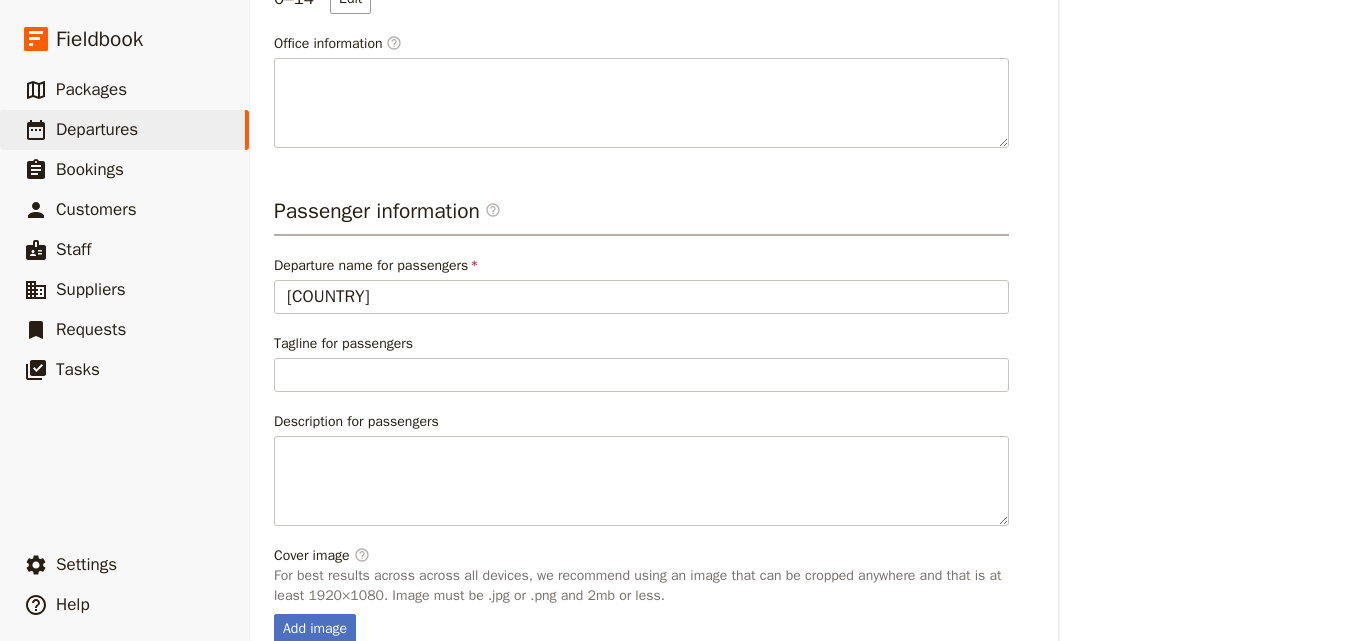 scroll, scrollTop: 719, scrollLeft: 0, axis: vertical 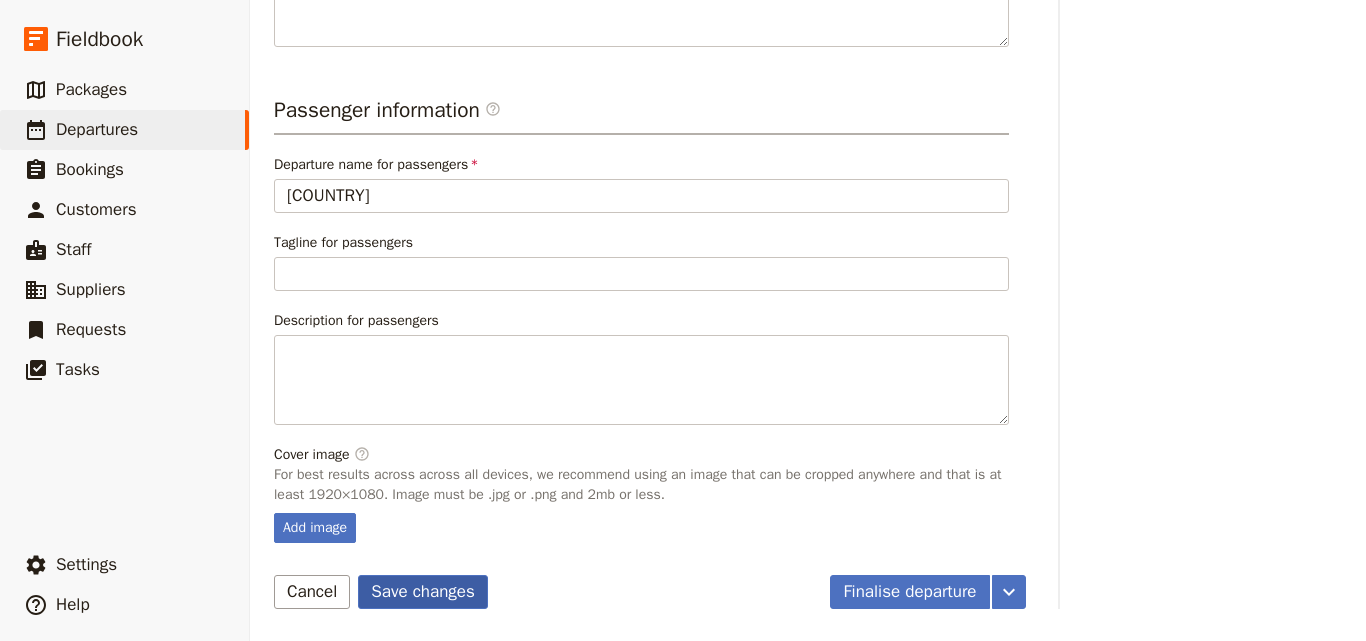 click on "Save changes" at bounding box center (423, 592) 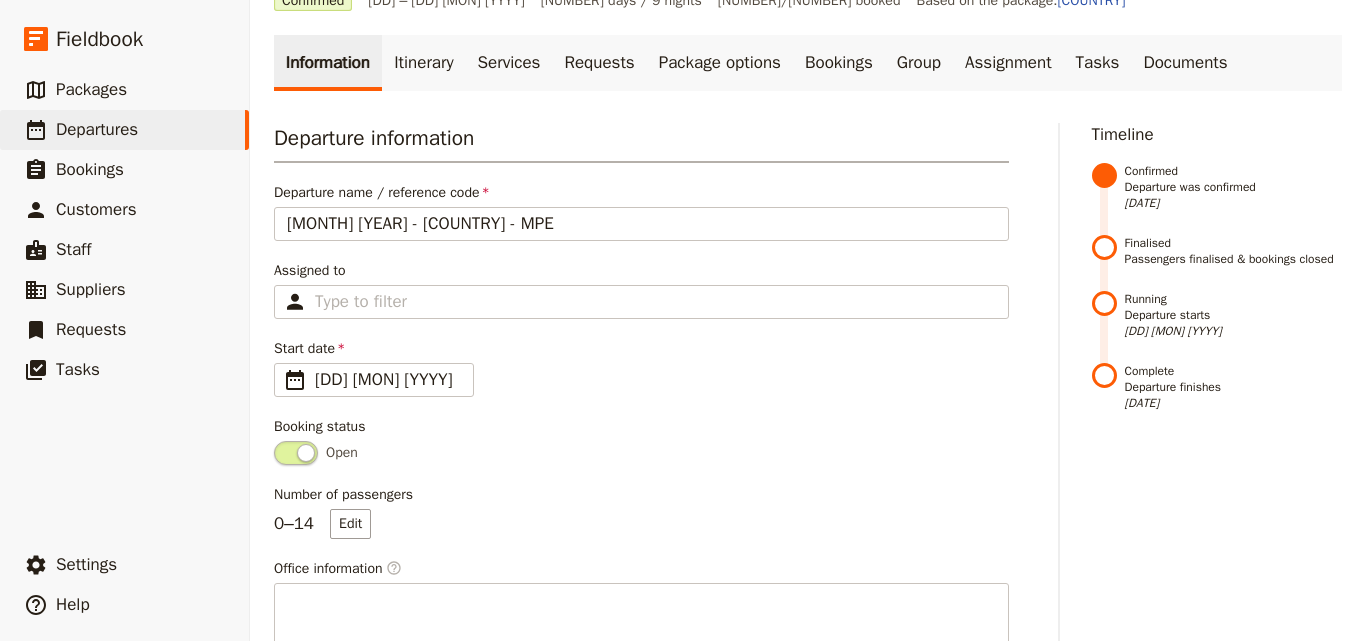 scroll, scrollTop: 0, scrollLeft: 0, axis: both 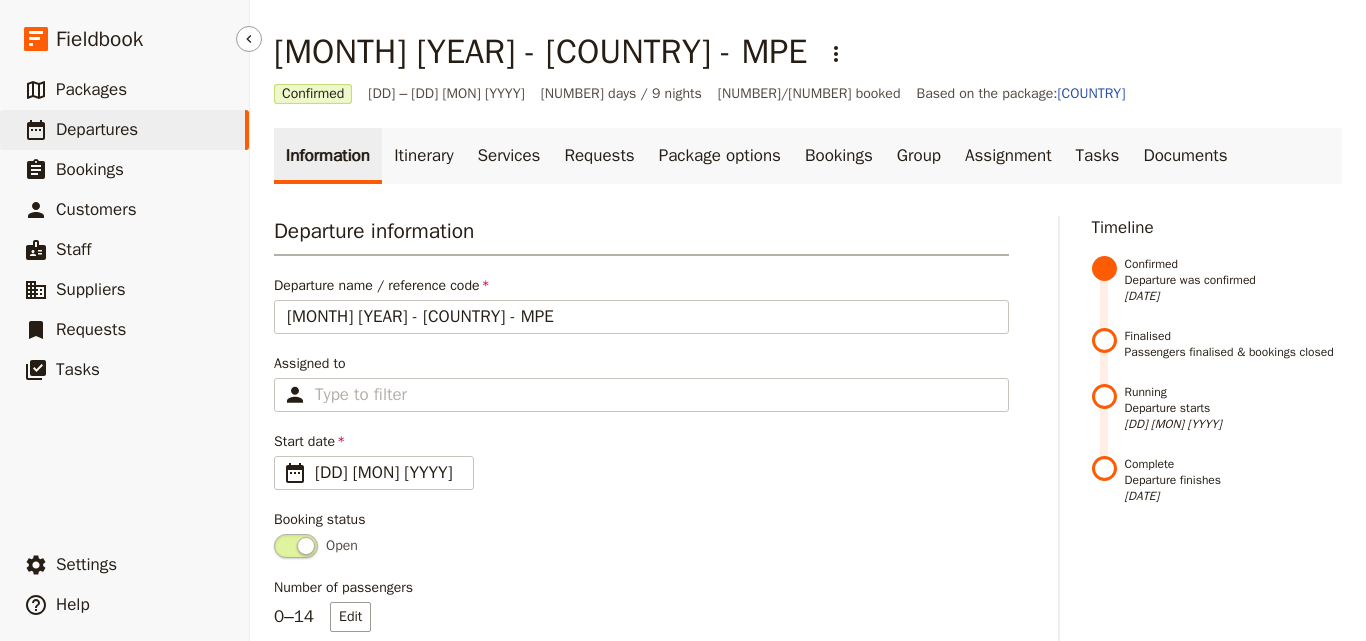 click on "Departures" at bounding box center [97, 129] 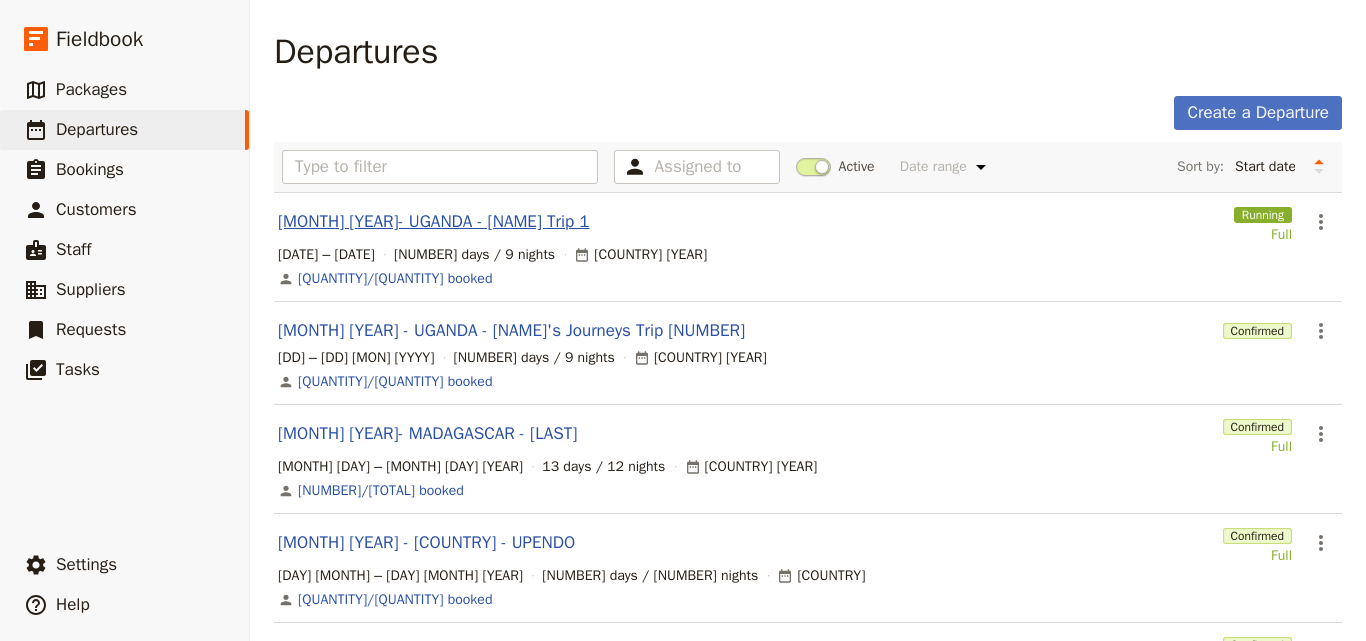 click on "[MONTH] [YEAR] - [COUNTRY] - [PERSON]'s Journeys Trip 1" at bounding box center [434, 222] 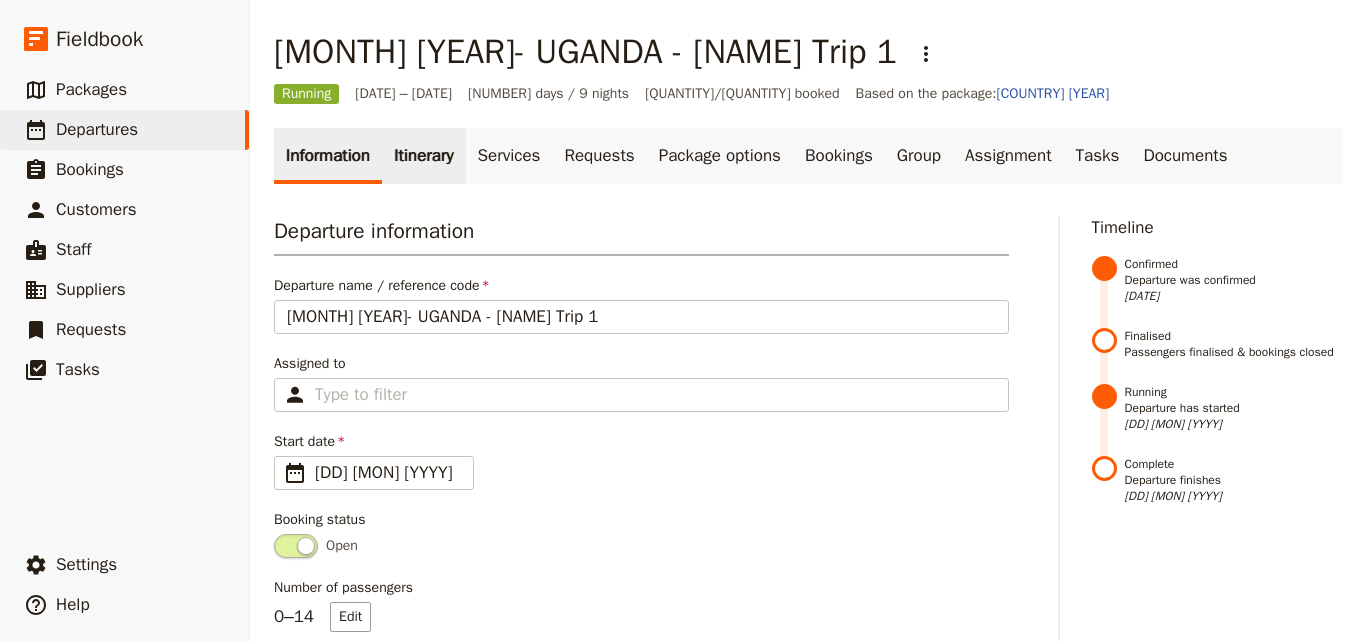 click on "Itinerary" at bounding box center [423, 156] 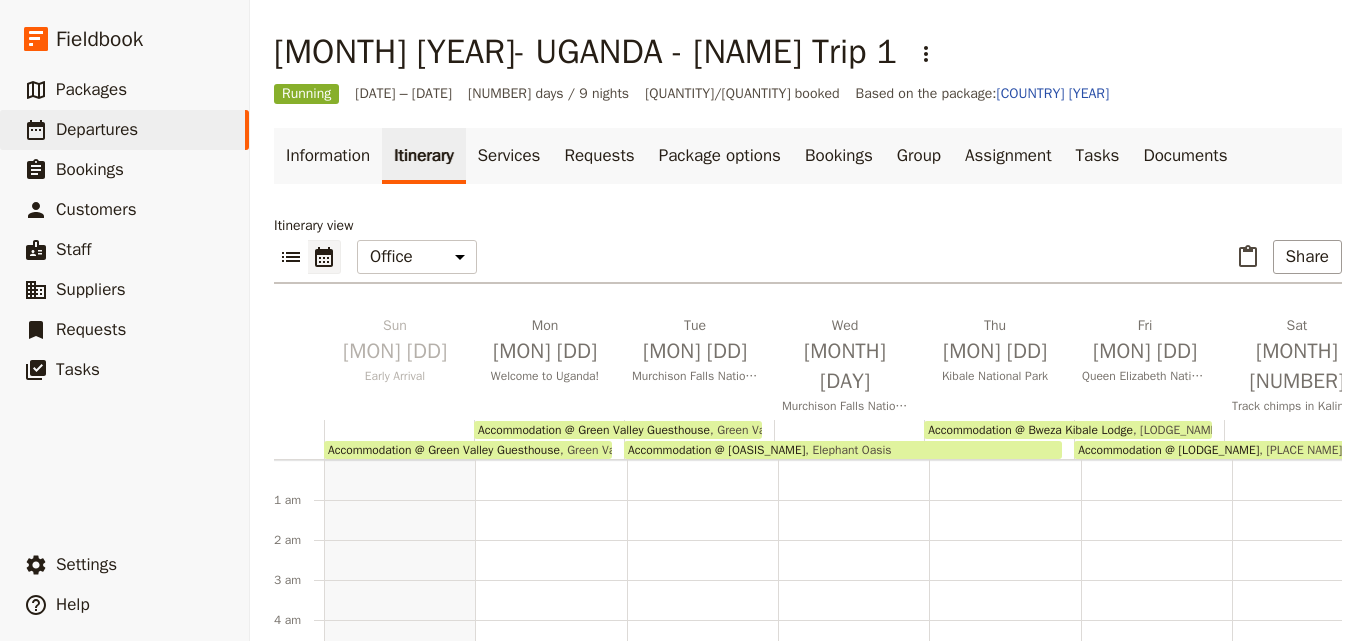 scroll, scrollTop: 60, scrollLeft: 0, axis: vertical 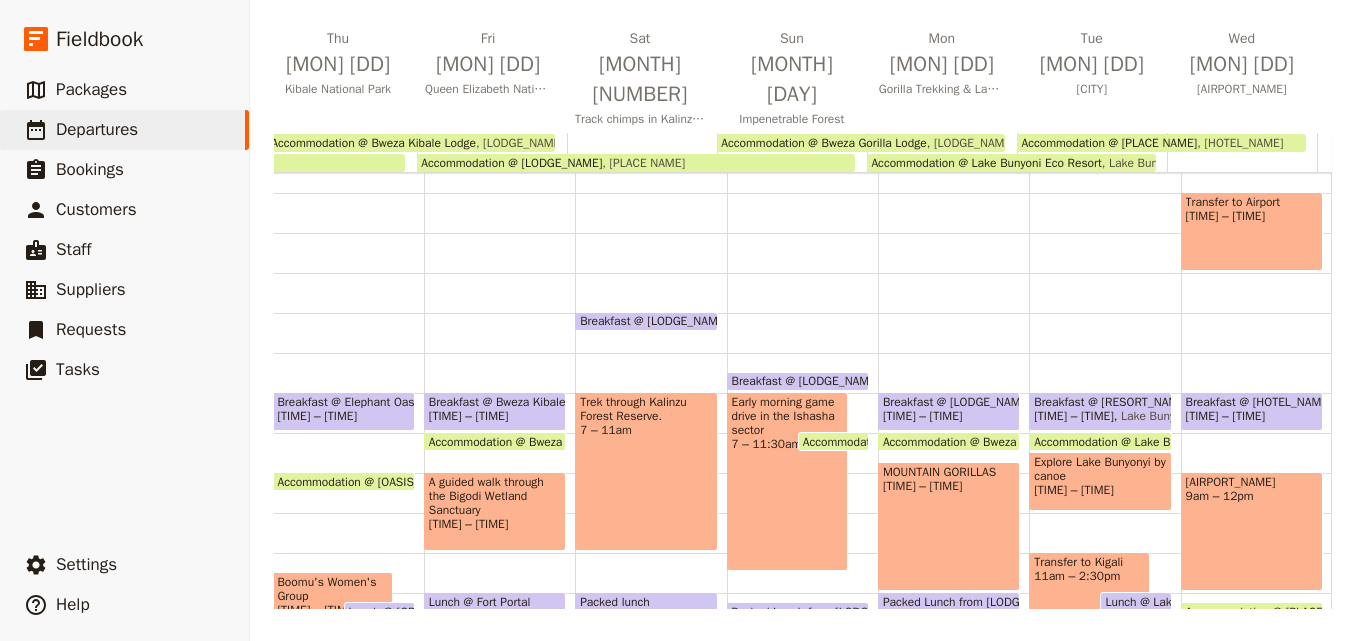 click on "Transfer to Airport 2 – [TIME]" at bounding box center [1252, 231] 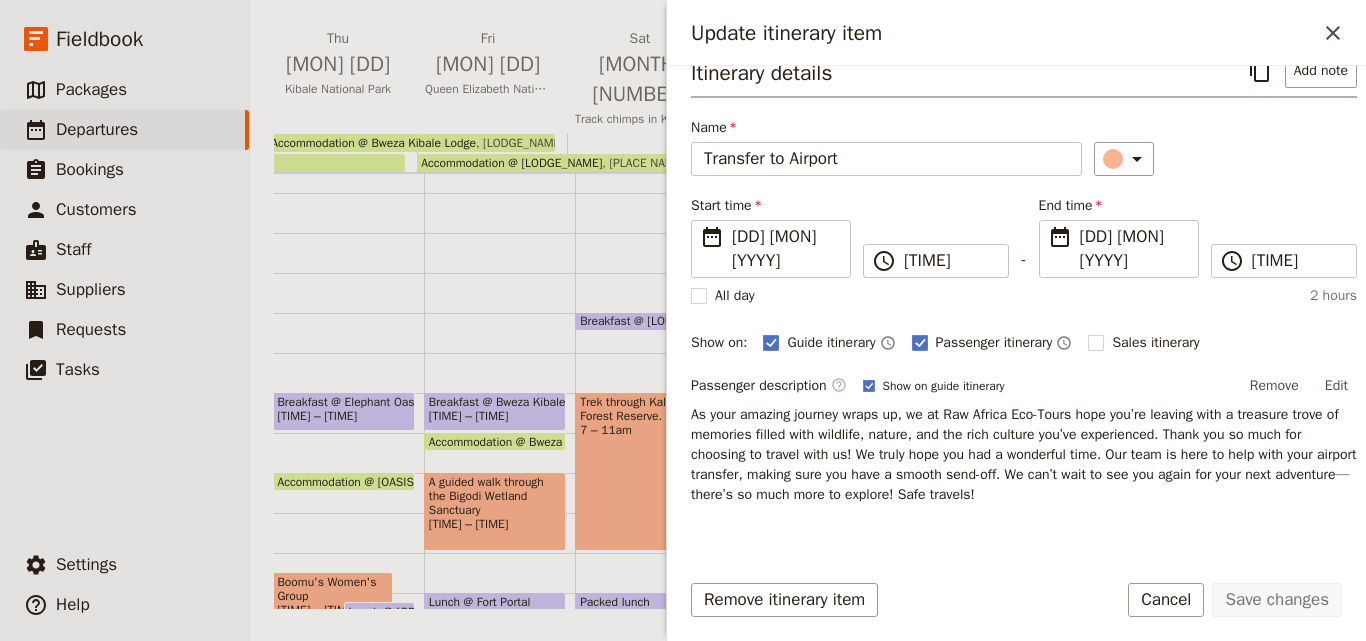 scroll, scrollTop: 42, scrollLeft: 0, axis: vertical 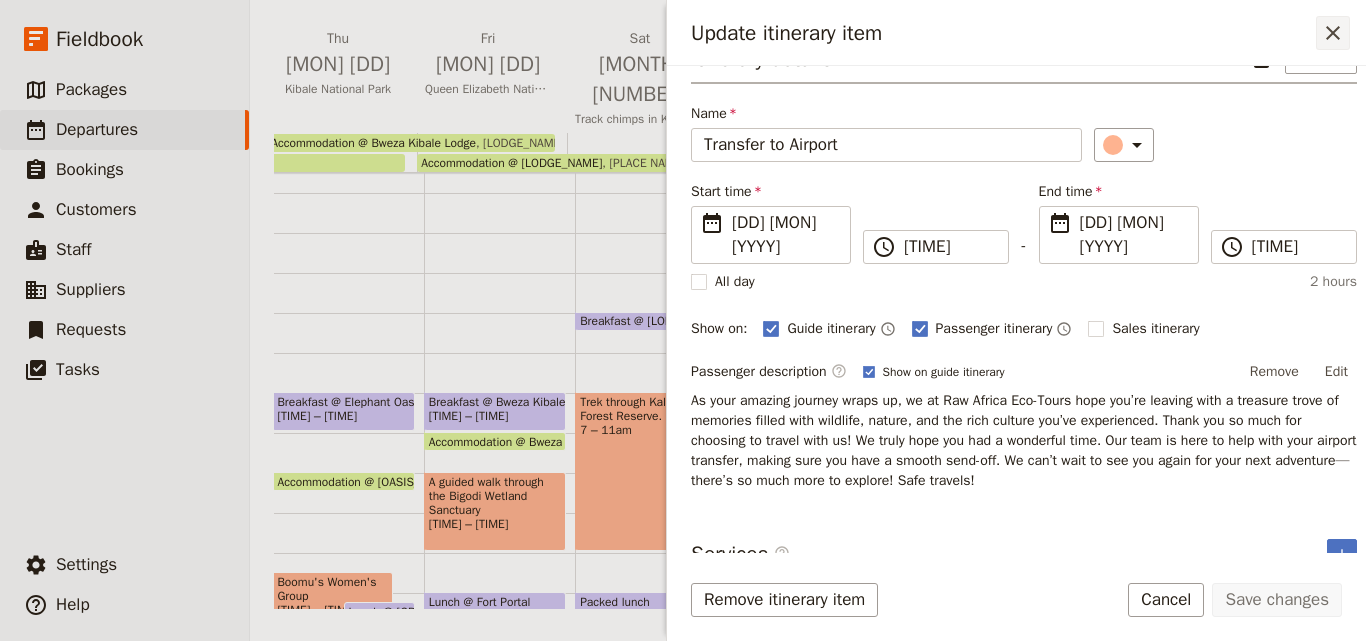 click 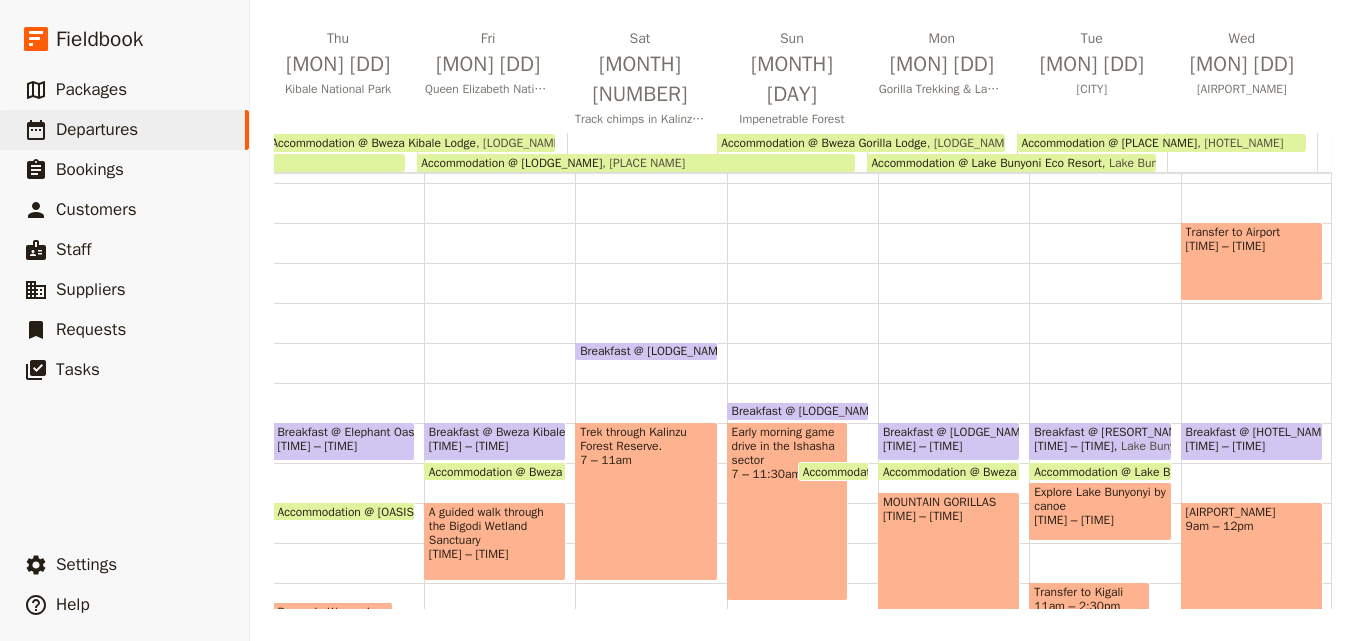 scroll, scrollTop: 0, scrollLeft: 0, axis: both 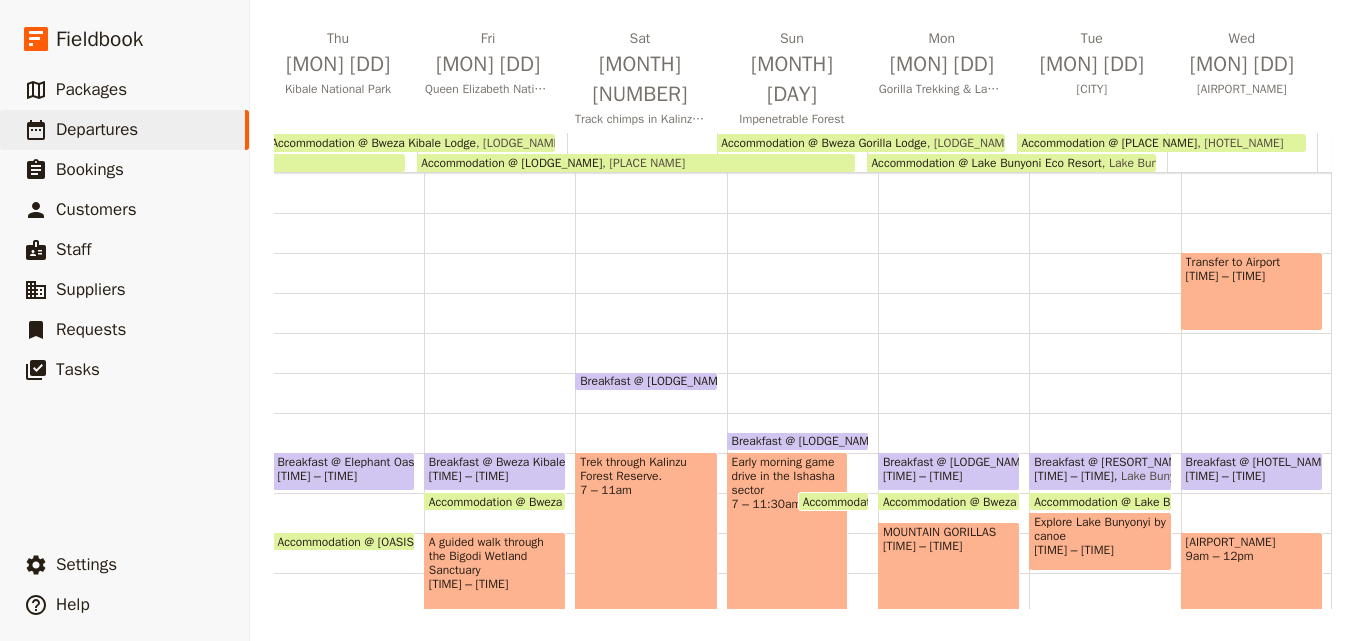 click on "Transfer to Airport 2 – [TIME]" at bounding box center (1252, 291) 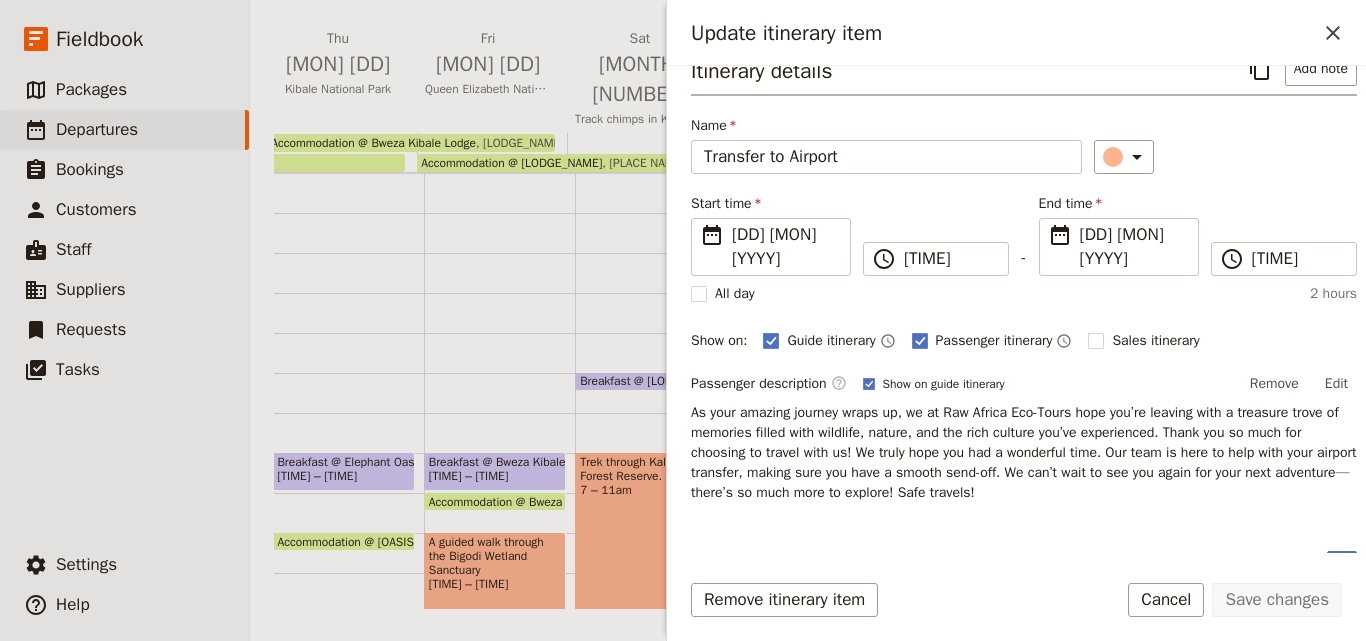 scroll, scrollTop: 42, scrollLeft: 0, axis: vertical 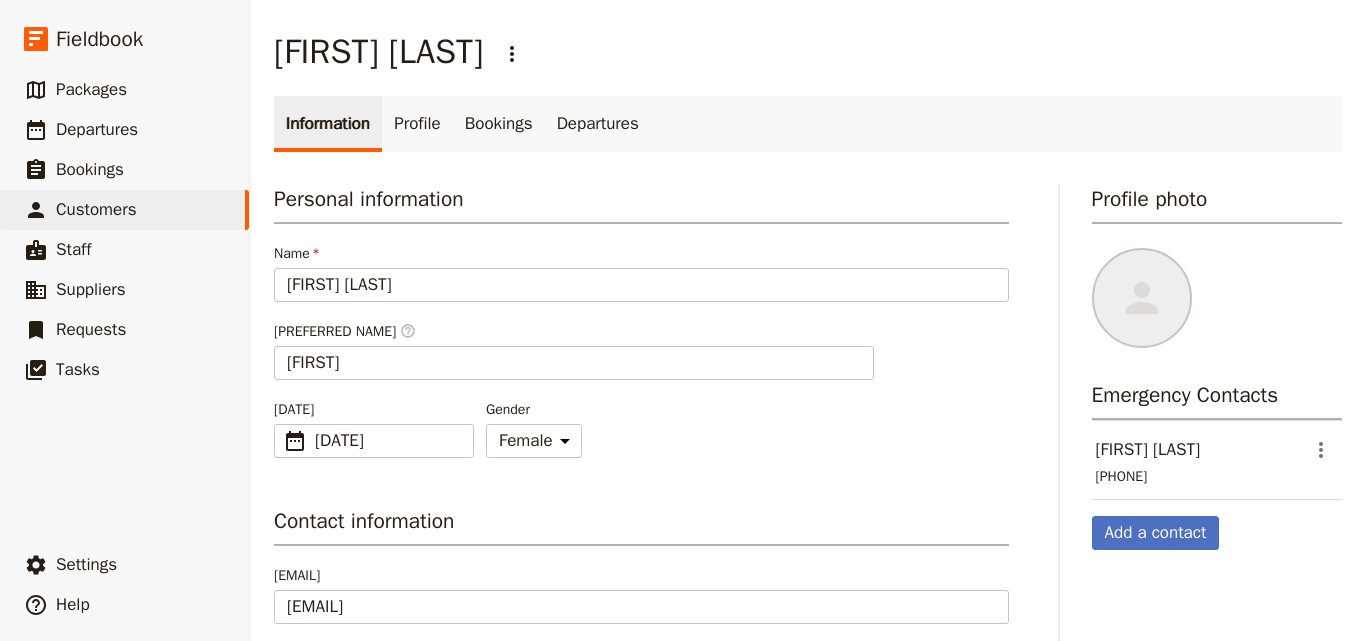 select on "FEMALE" 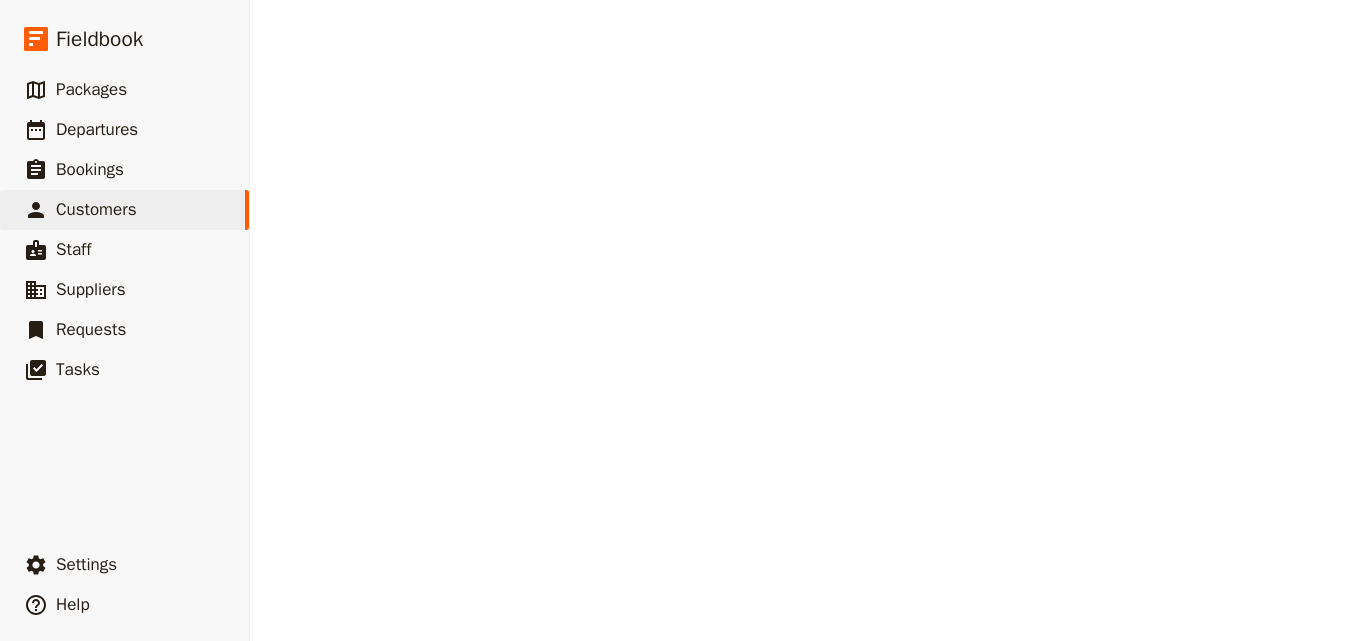 scroll, scrollTop: 0, scrollLeft: 0, axis: both 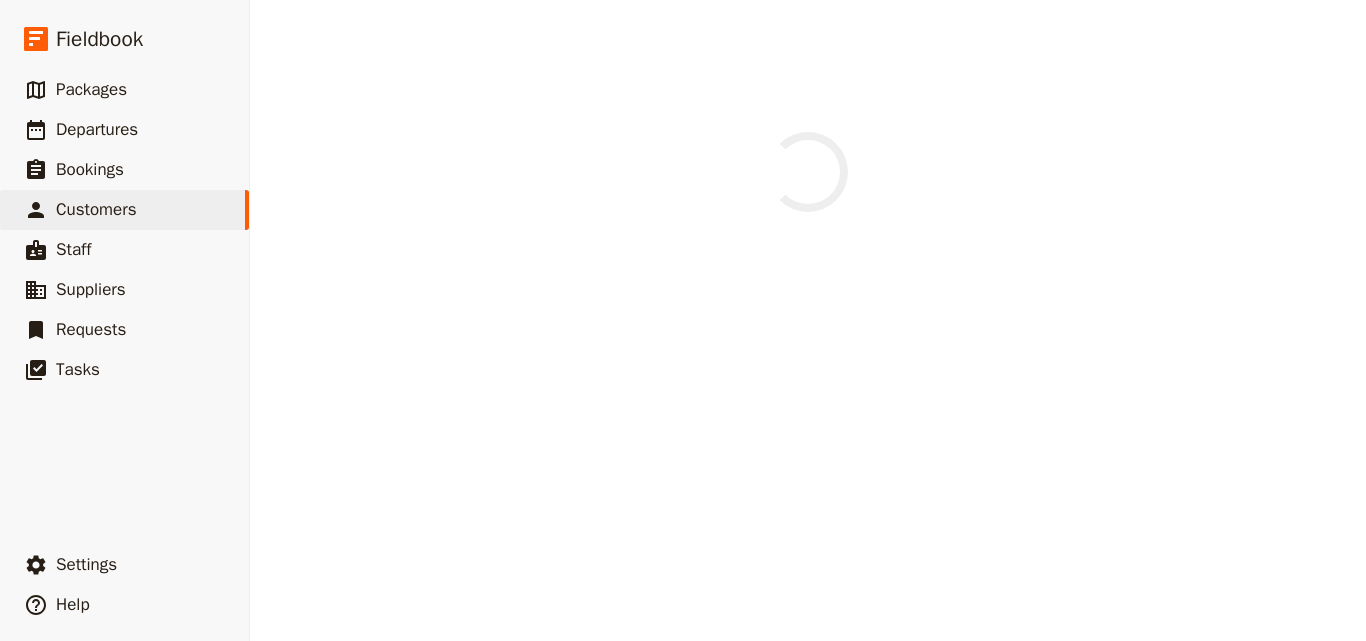 select on "FEMALE" 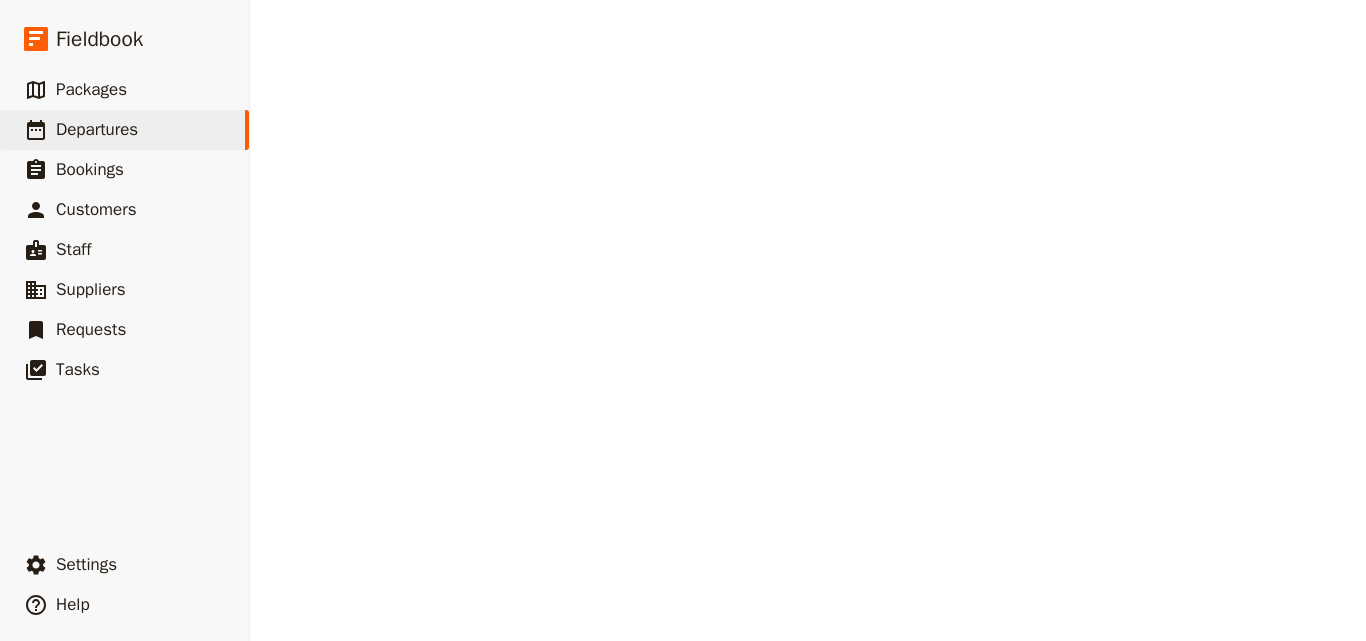 scroll, scrollTop: 0, scrollLeft: 0, axis: both 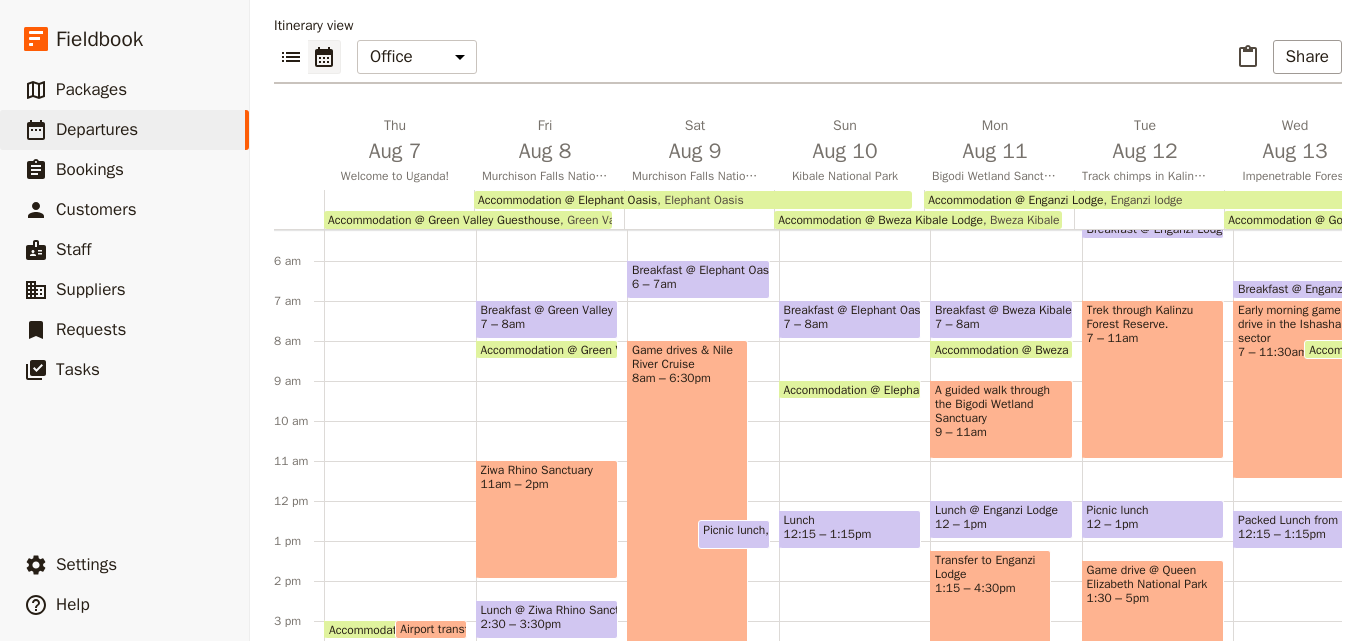 click on "12:15 – 1:15pm" at bounding box center (828, 534) 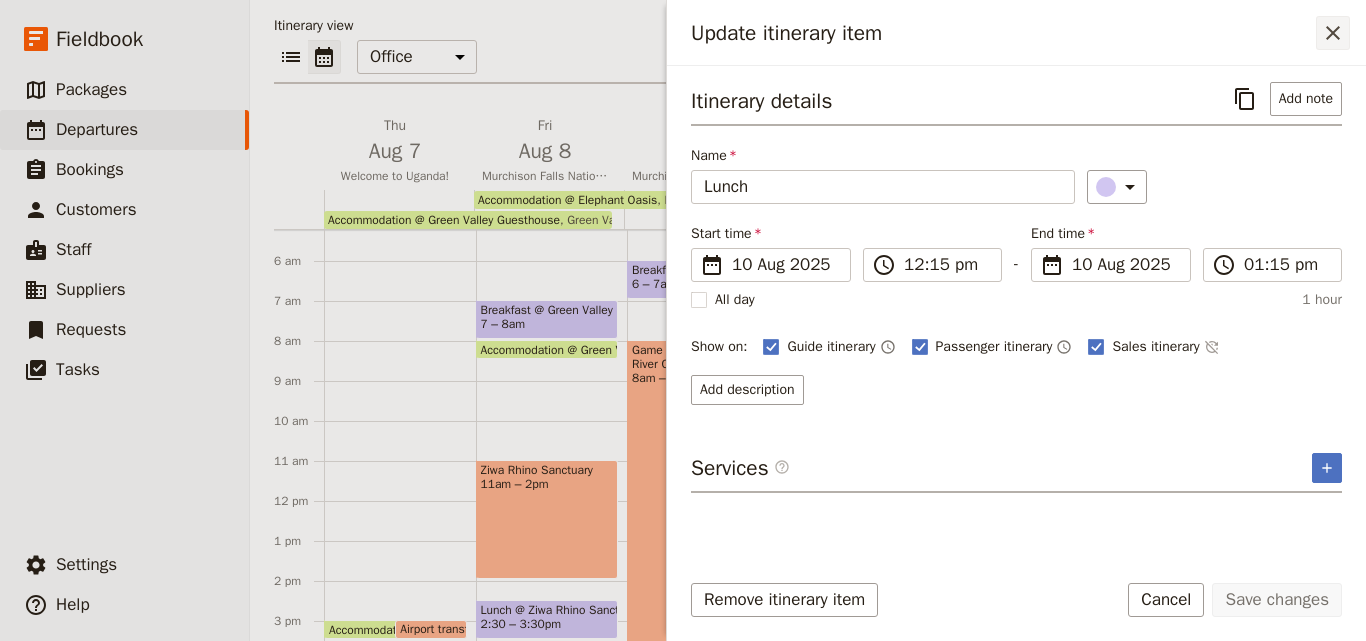 click on "​" at bounding box center (1333, 33) 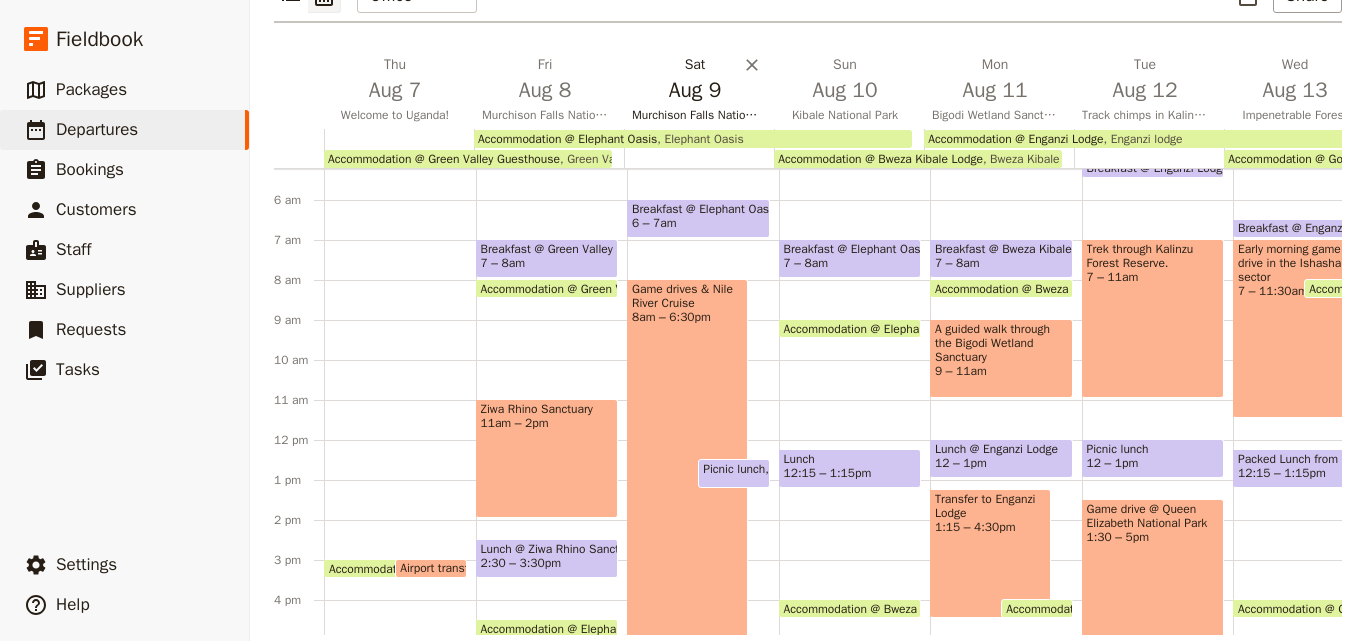 scroll, scrollTop: 287, scrollLeft: 0, axis: vertical 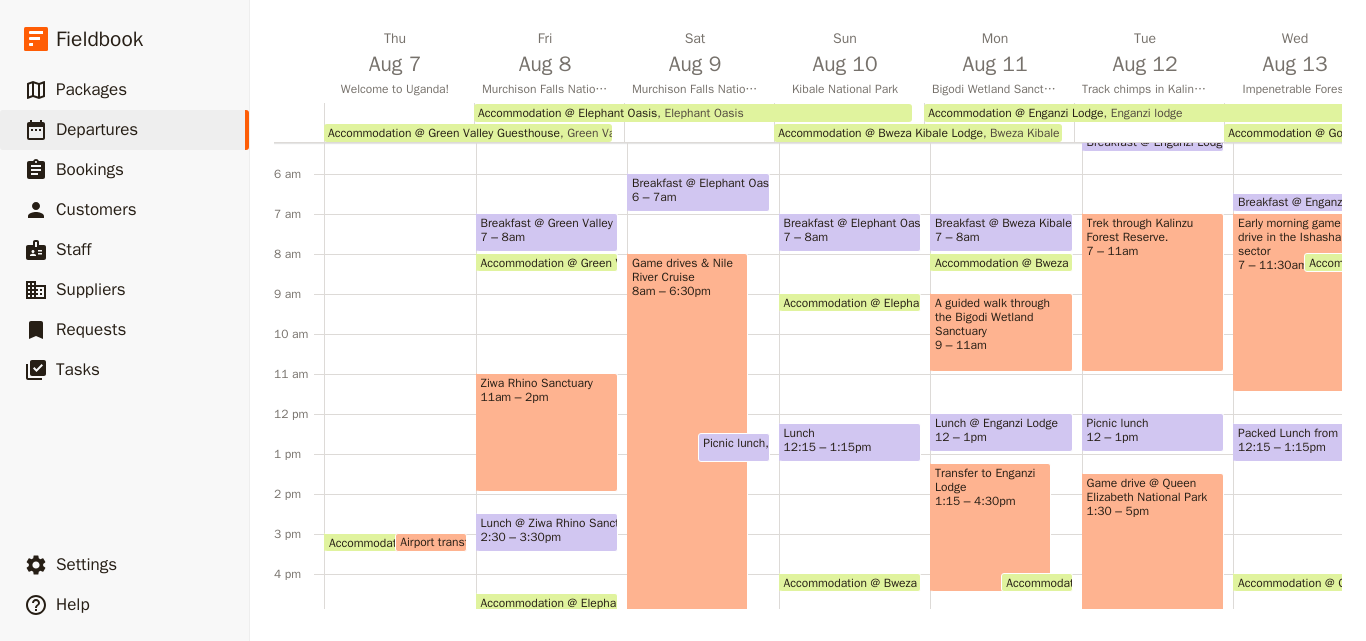 click on "Airport transfer" at bounding box center [443, 542] 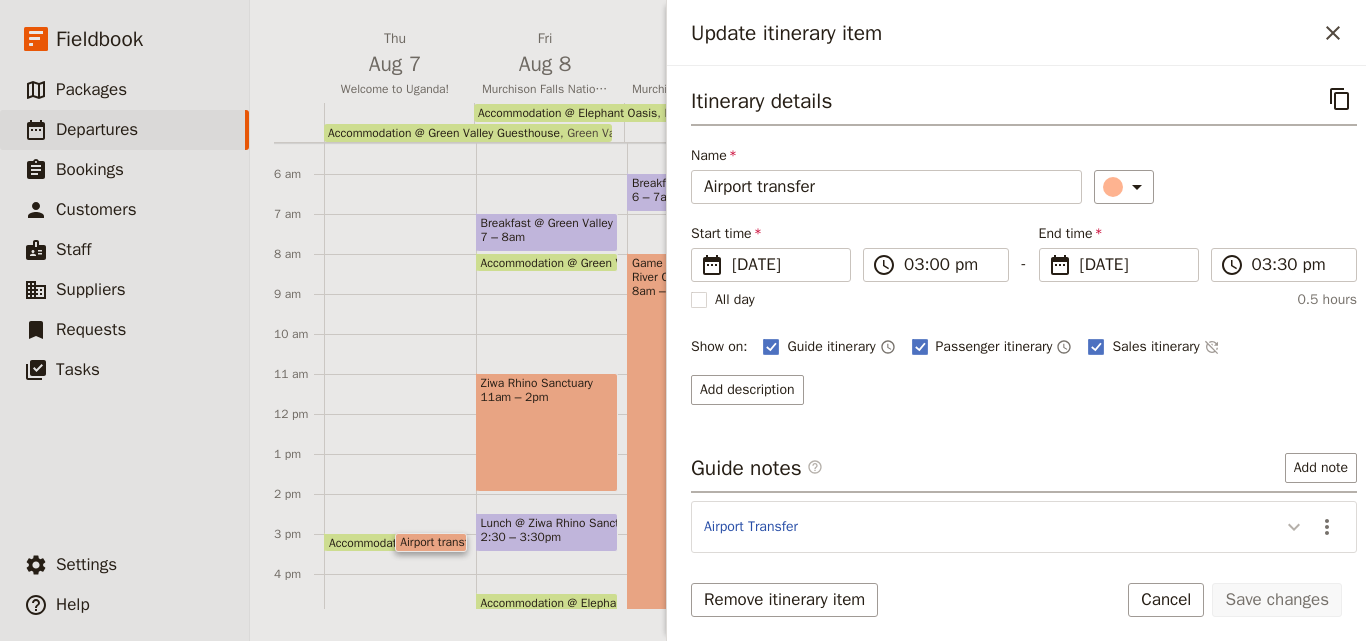 click 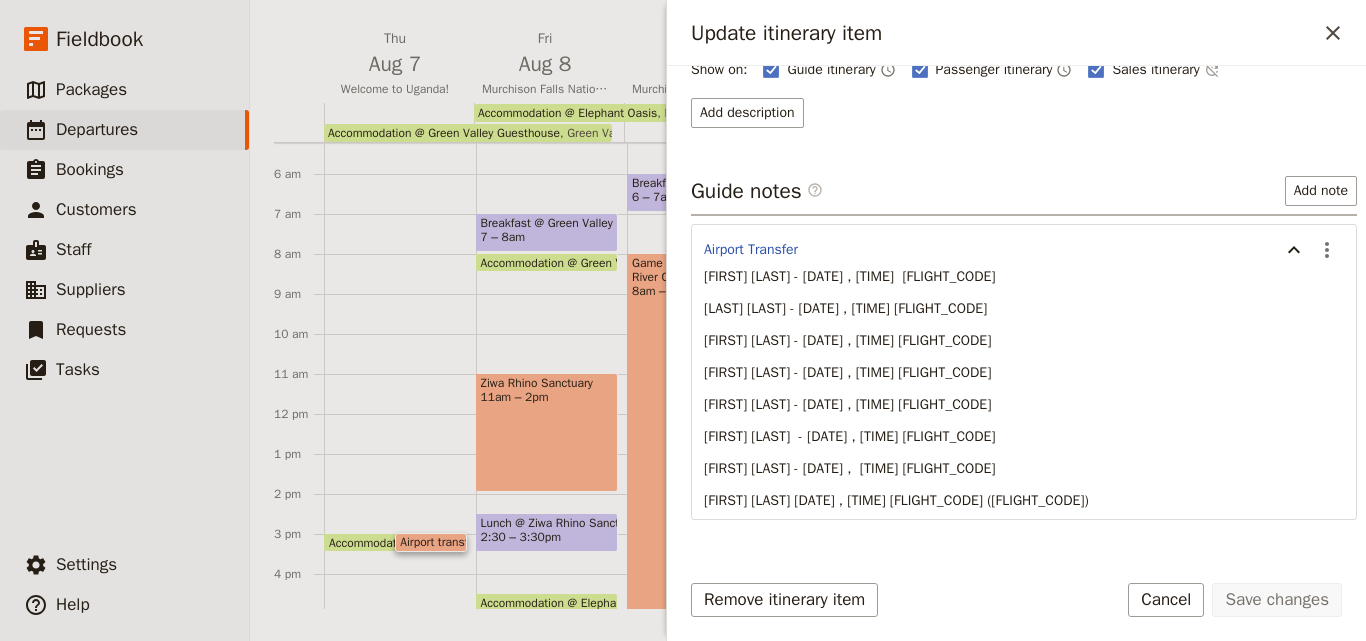 scroll, scrollTop: 402, scrollLeft: 0, axis: vertical 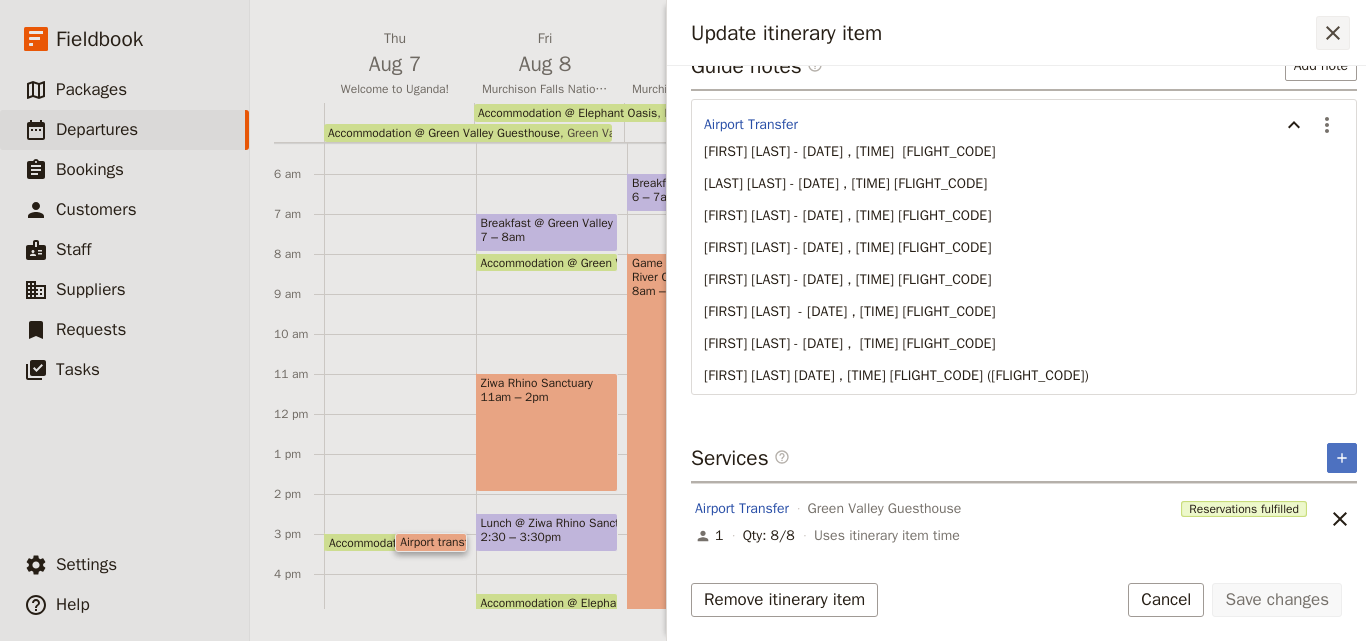 click on "​" at bounding box center (1333, 33) 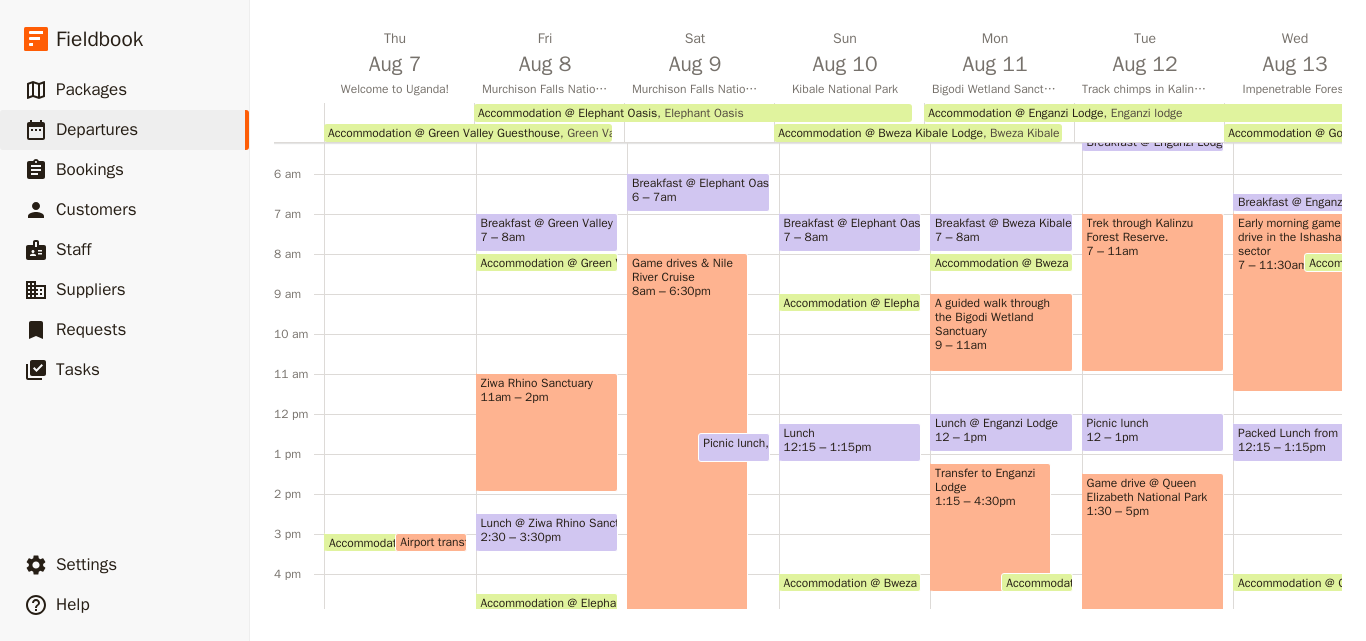 click on "Ziwa Rhino Sanctuary 11am – 2pm" at bounding box center [547, 432] 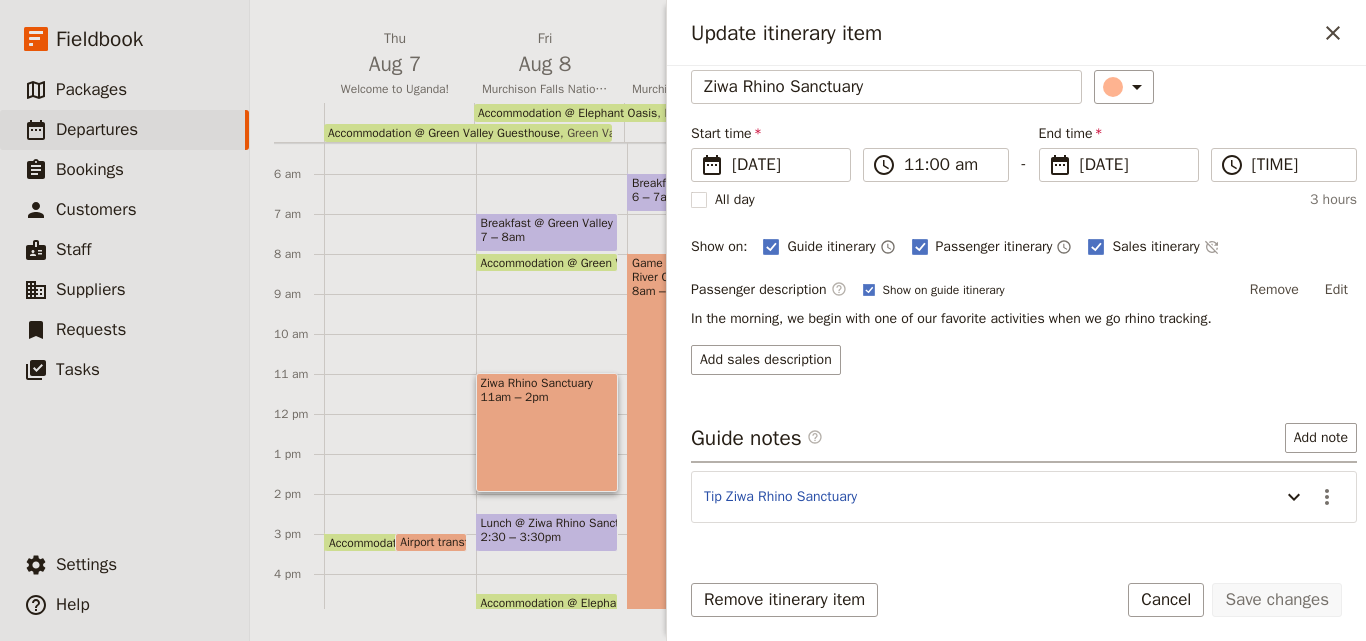 scroll, scrollTop: 157, scrollLeft: 0, axis: vertical 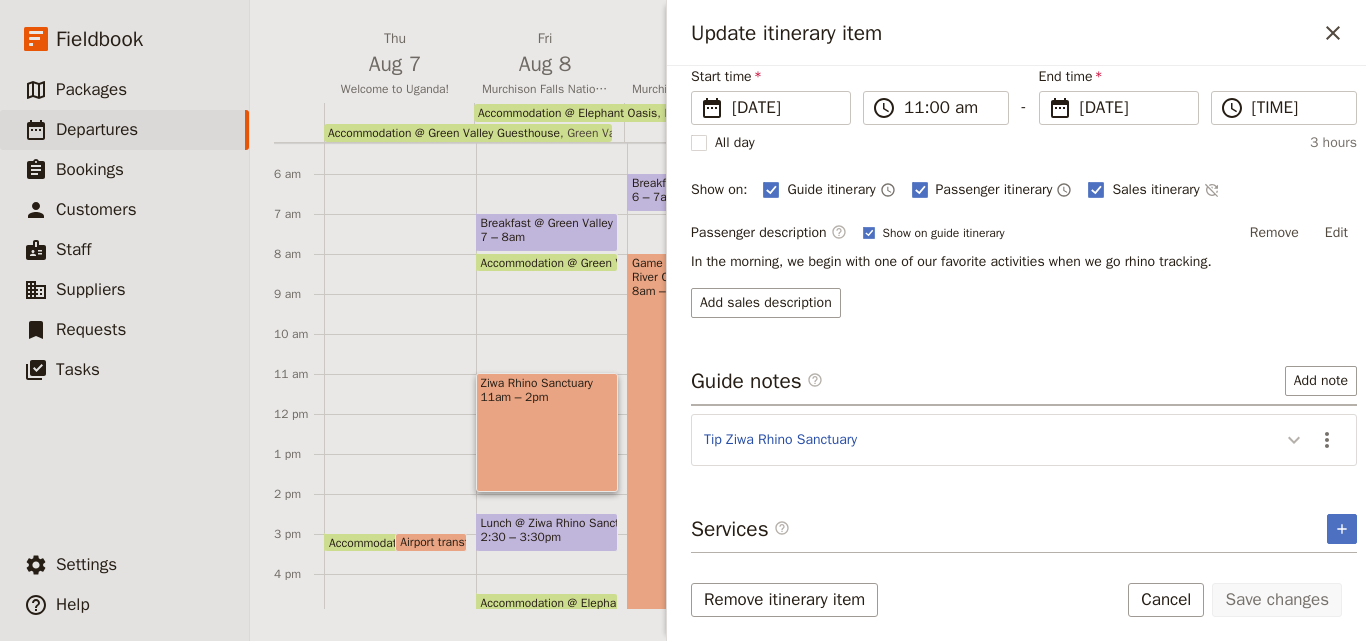 click 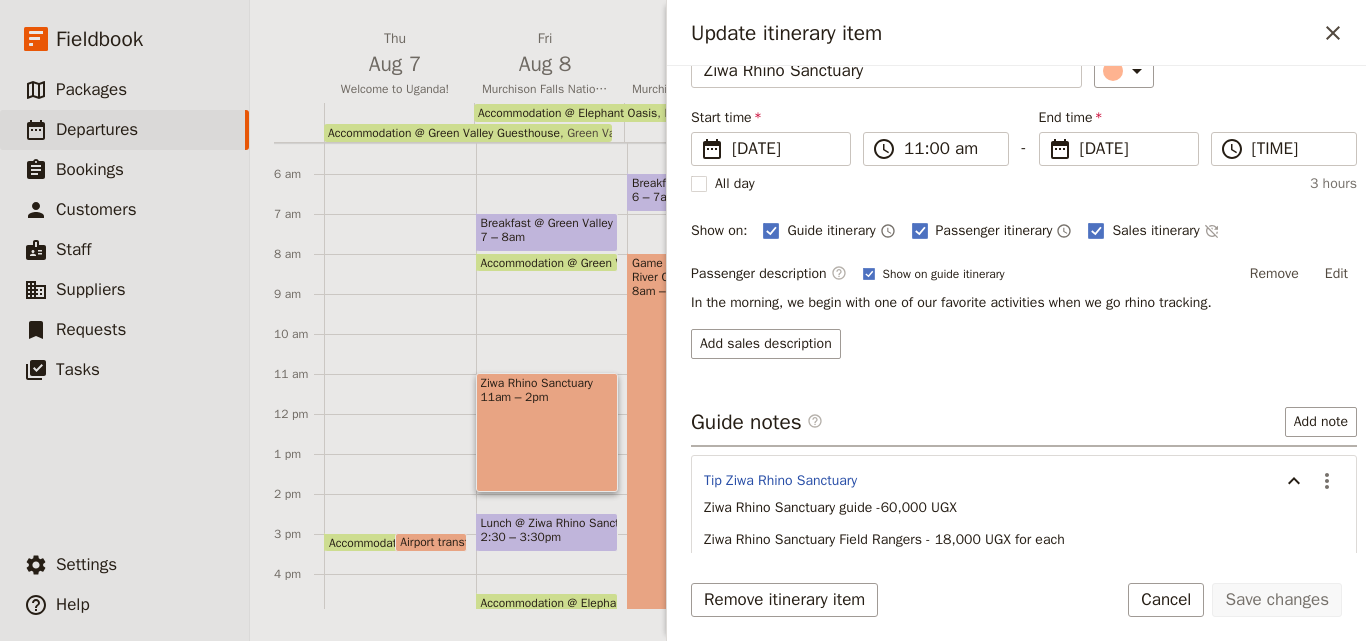 scroll, scrollTop: 200, scrollLeft: 0, axis: vertical 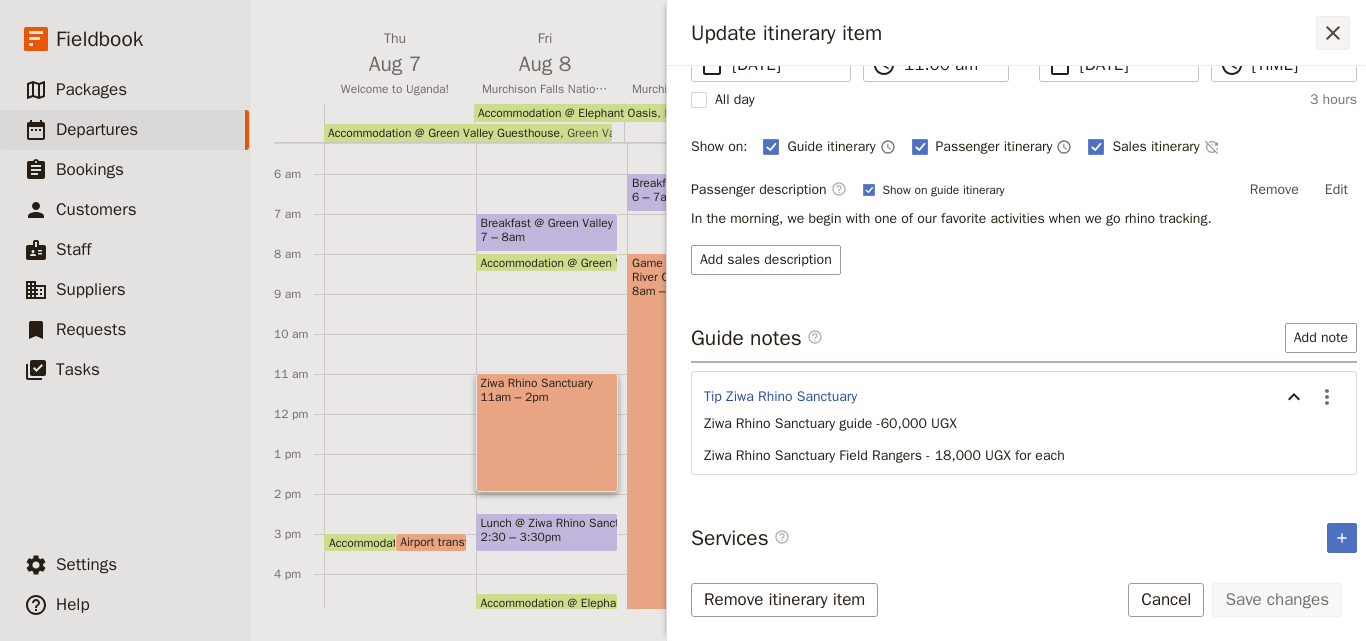 click on "​" at bounding box center (1333, 33) 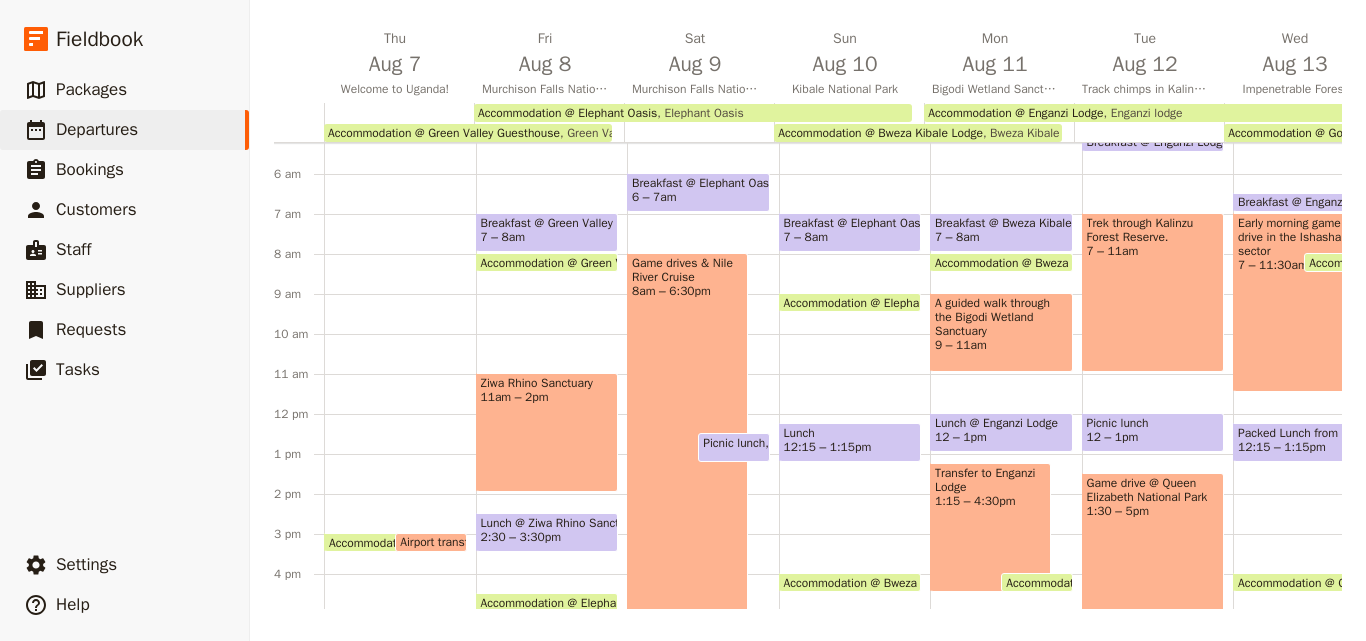 scroll, scrollTop: 509, scrollLeft: 0, axis: vertical 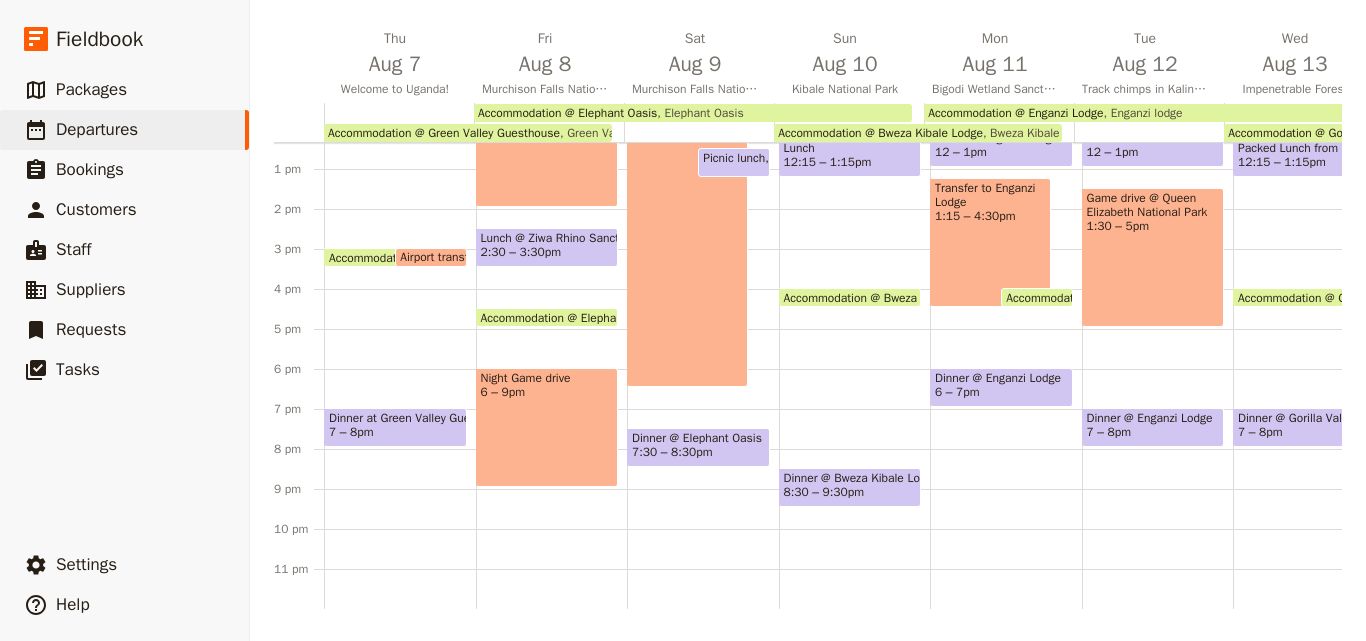 click on "7 – 8pm" at bounding box center (395, 432) 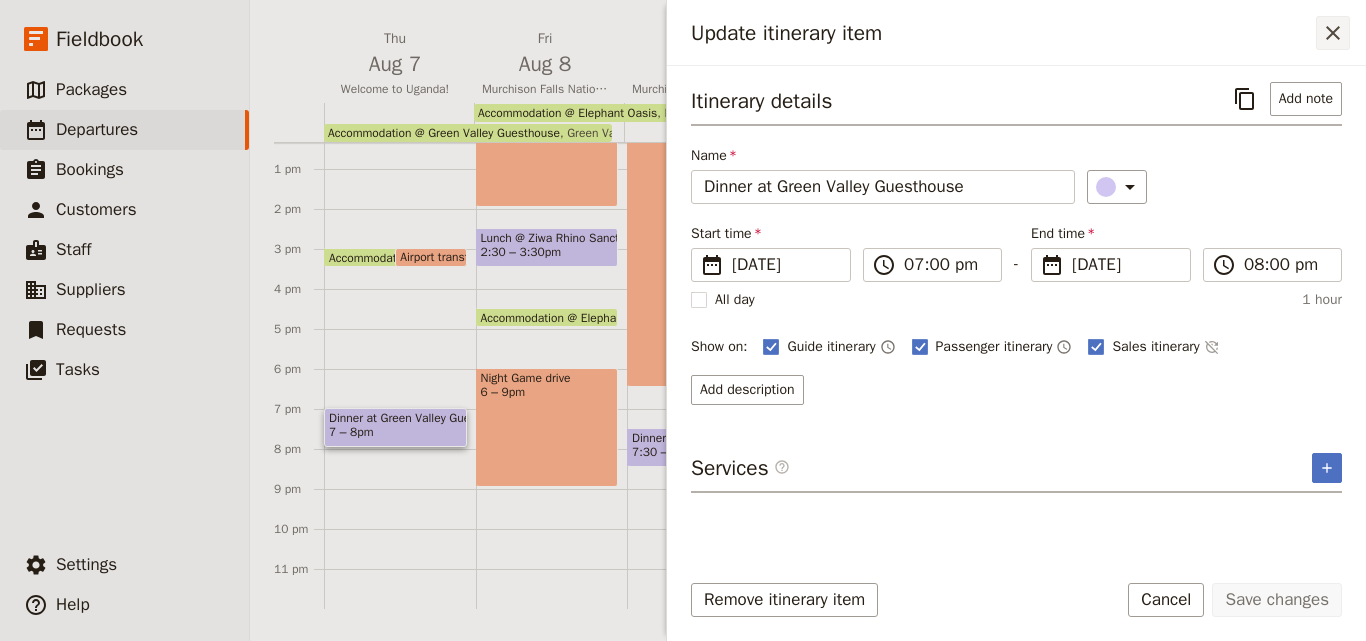 click 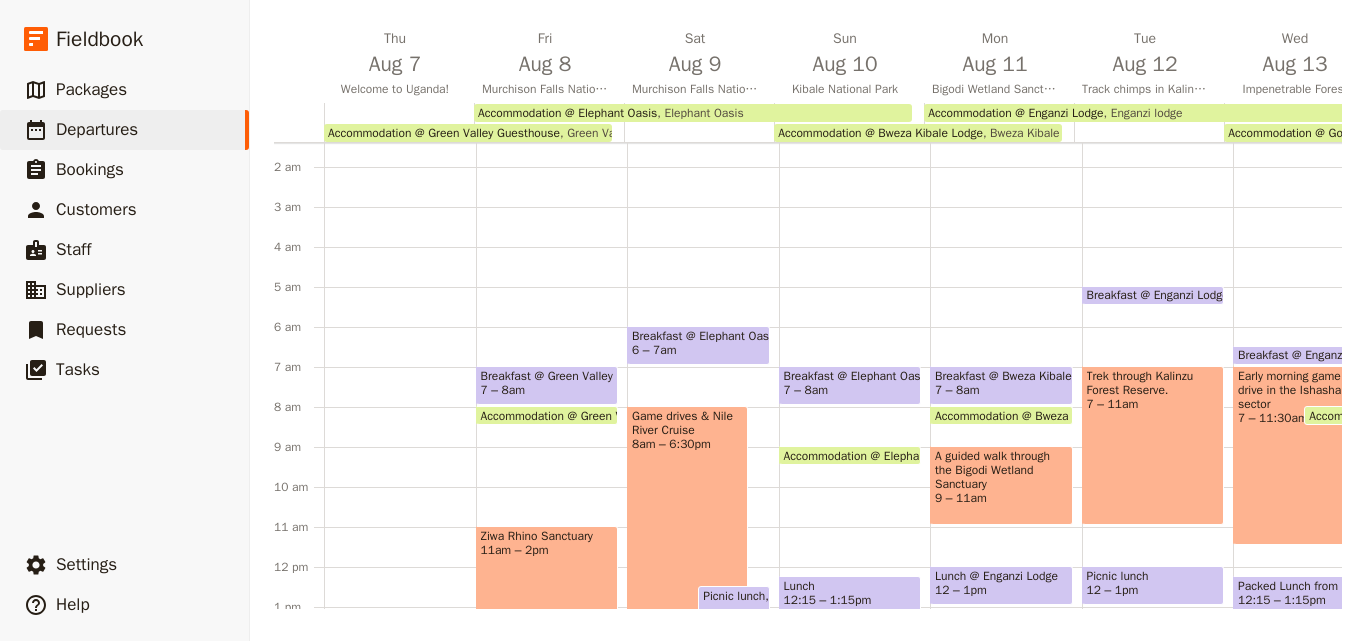 scroll, scrollTop: 100, scrollLeft: 0, axis: vertical 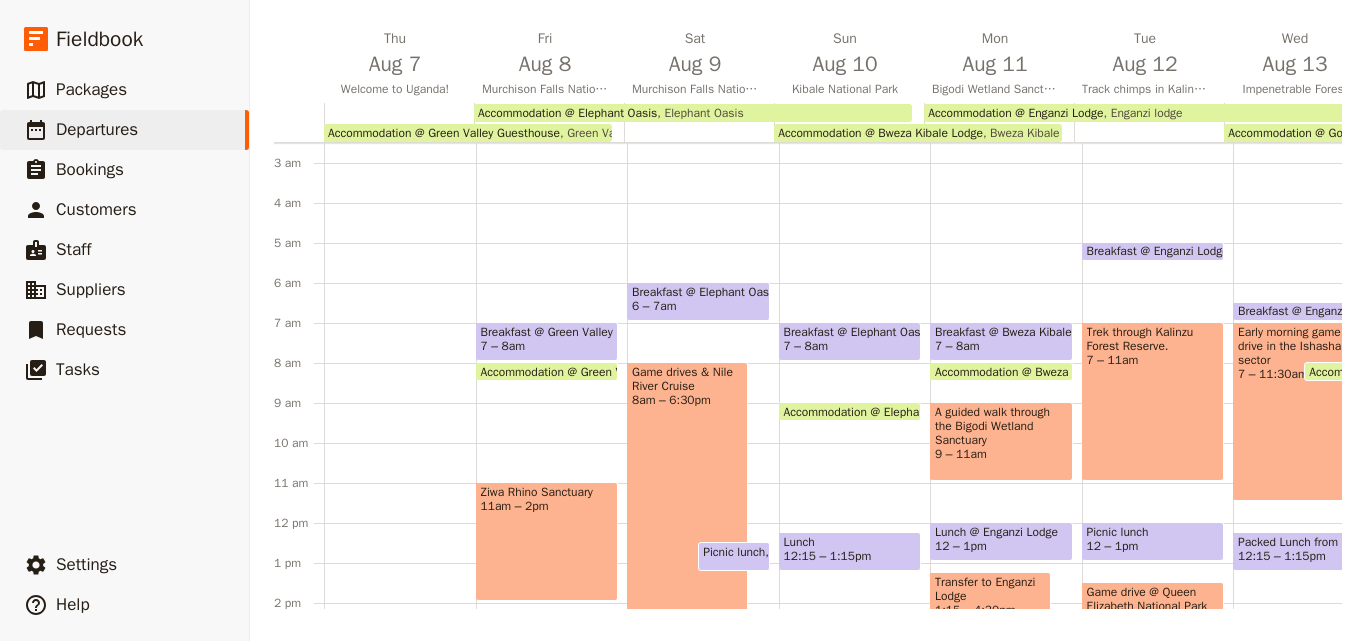 click on "7 – 8am" at bounding box center (547, 346) 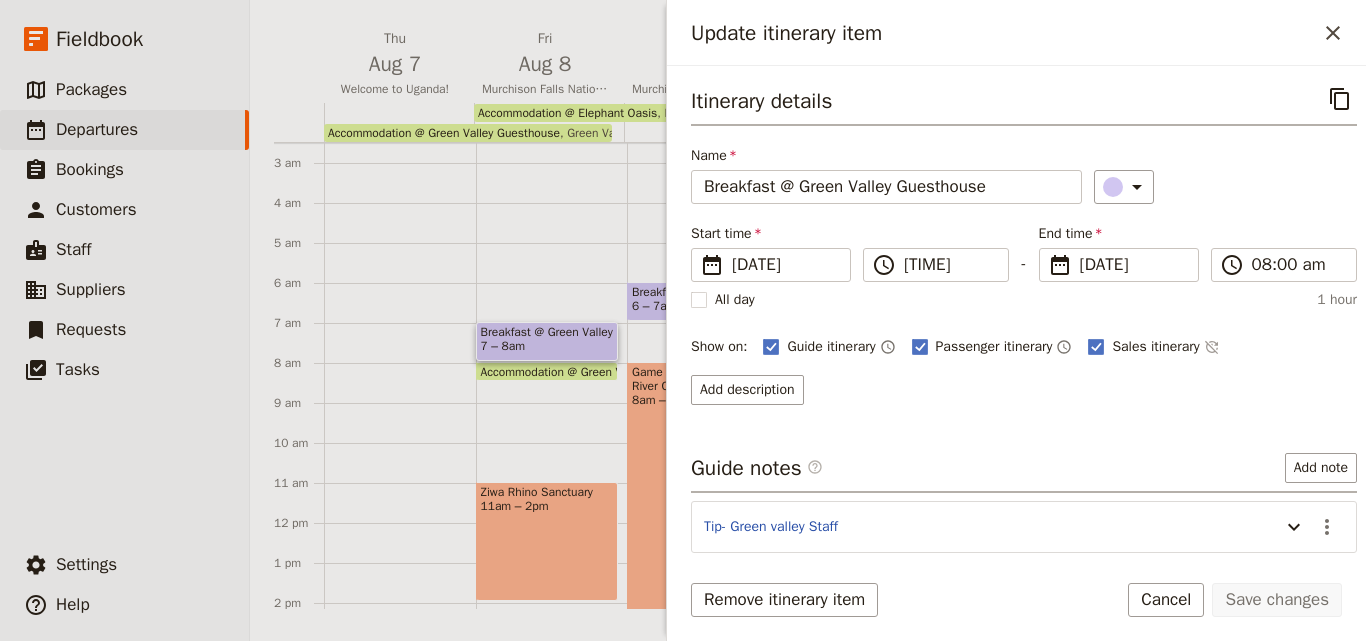 scroll, scrollTop: 87, scrollLeft: 0, axis: vertical 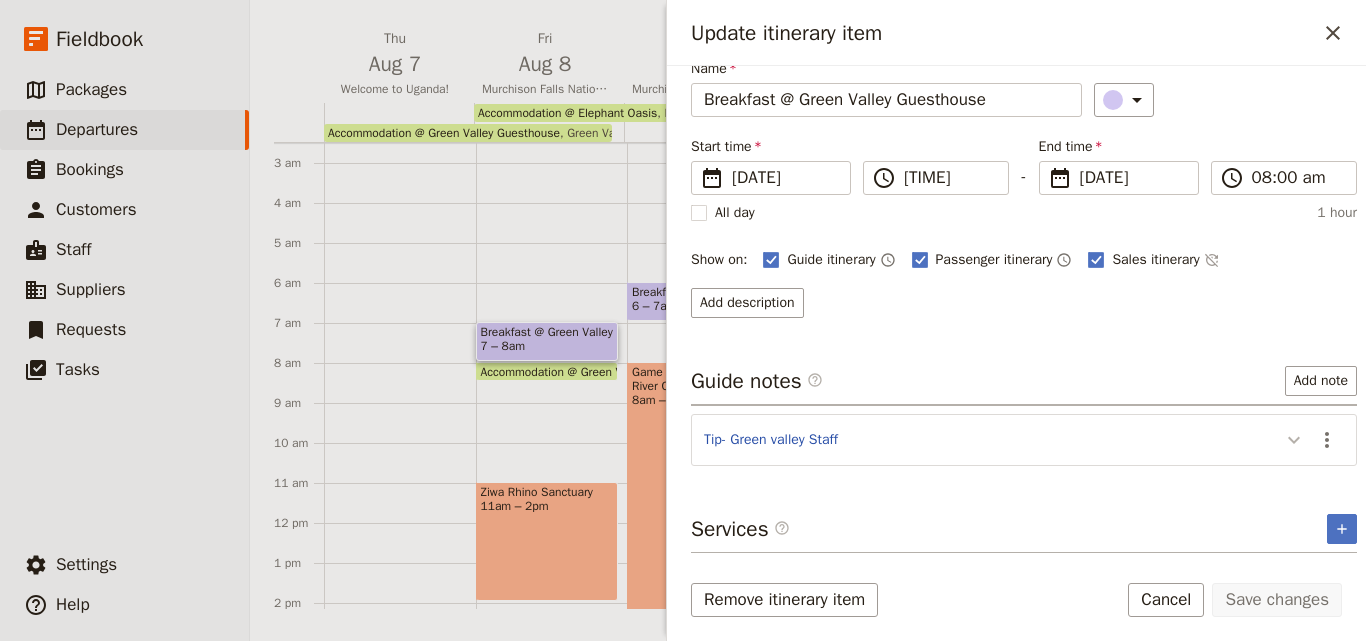 click 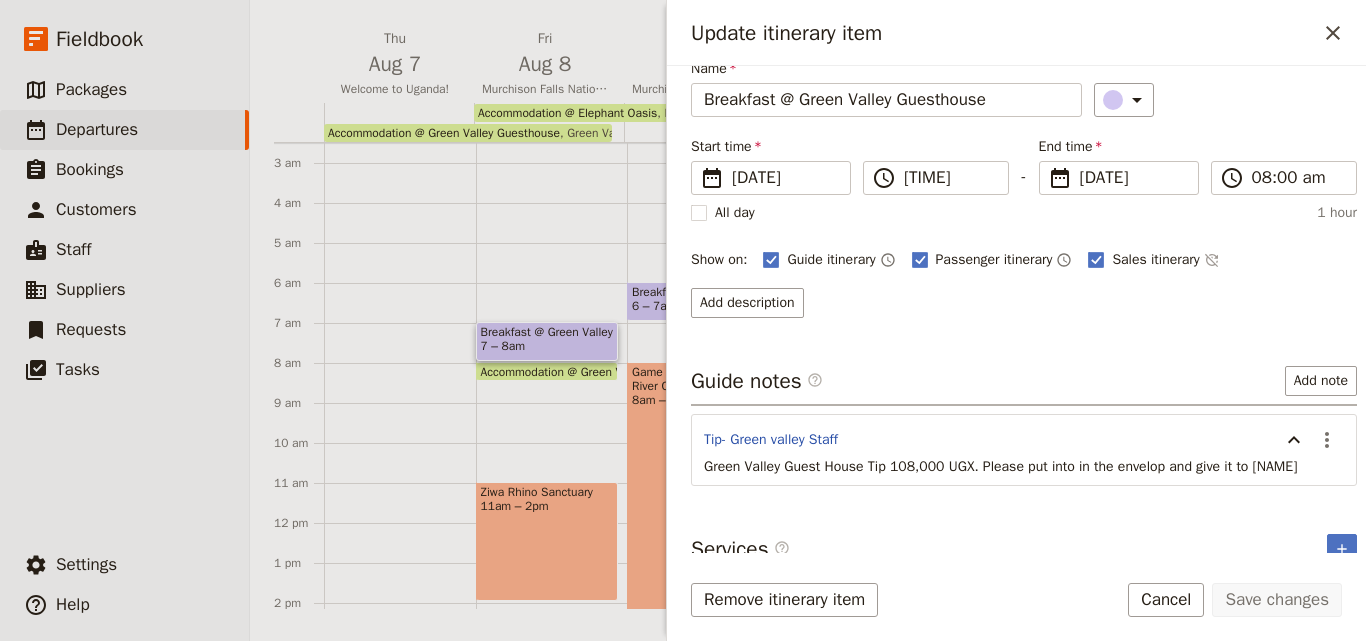 scroll, scrollTop: 107, scrollLeft: 0, axis: vertical 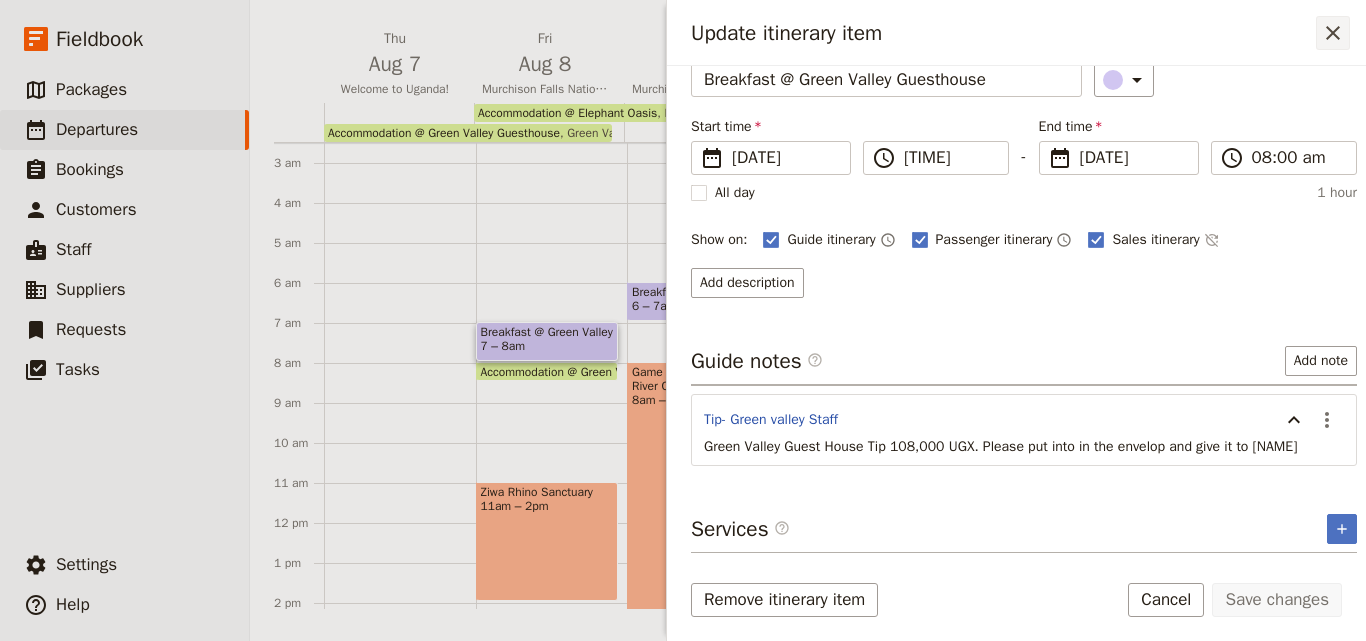 click 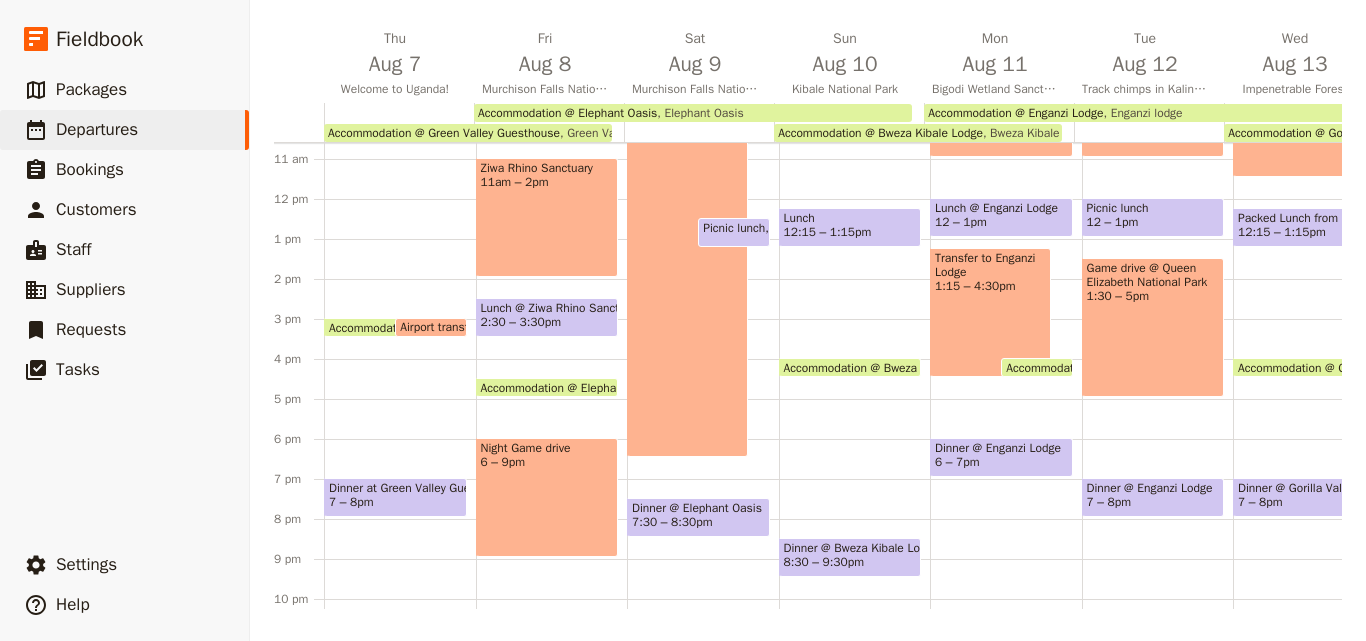 scroll, scrollTop: 500, scrollLeft: 0, axis: vertical 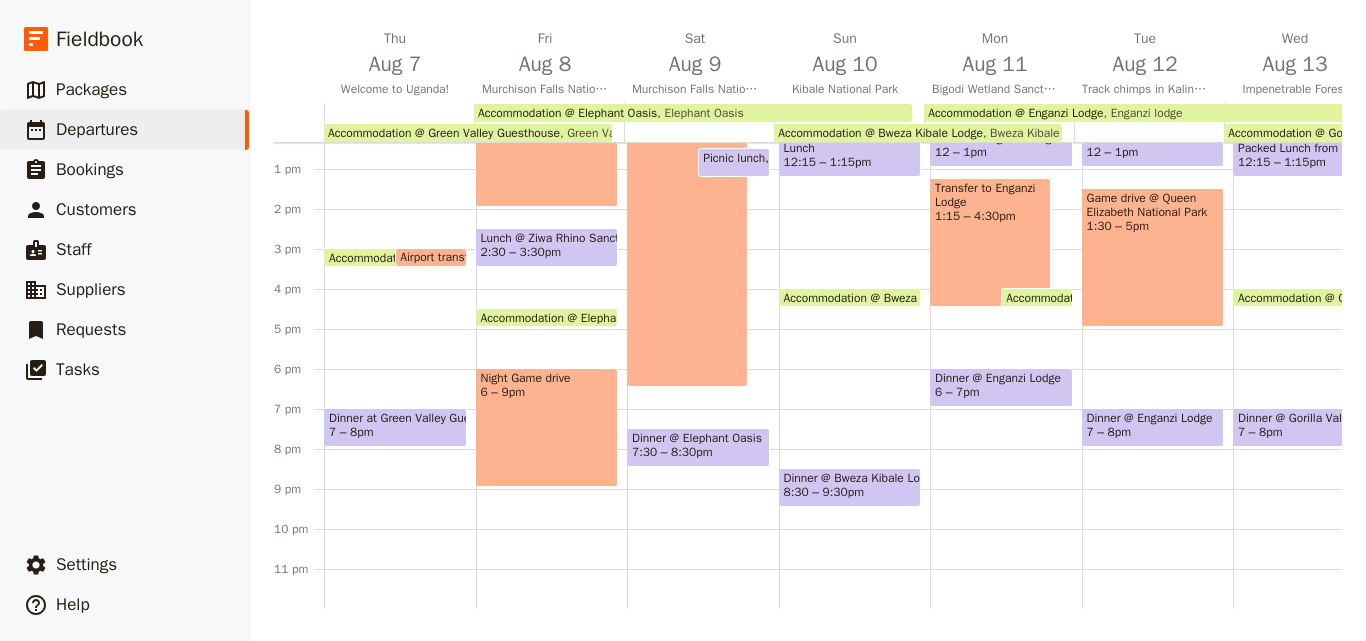 click on "Airport transfer" at bounding box center [443, 257] 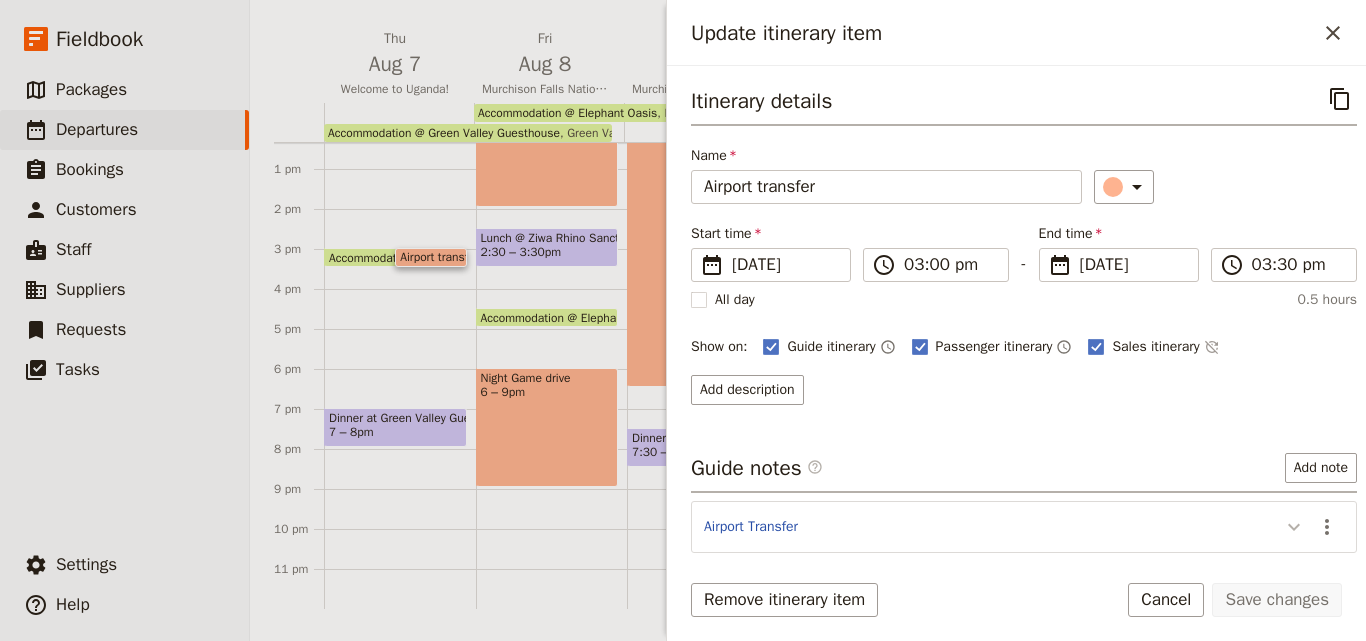 click 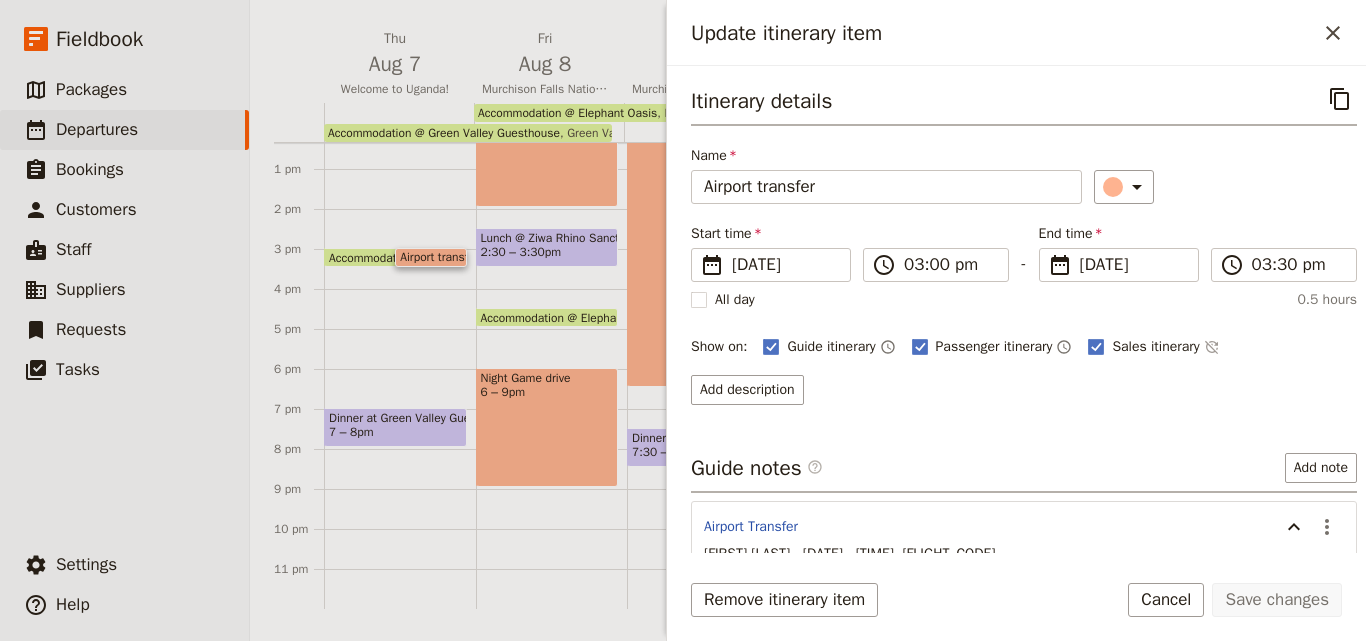 scroll, scrollTop: 300, scrollLeft: 0, axis: vertical 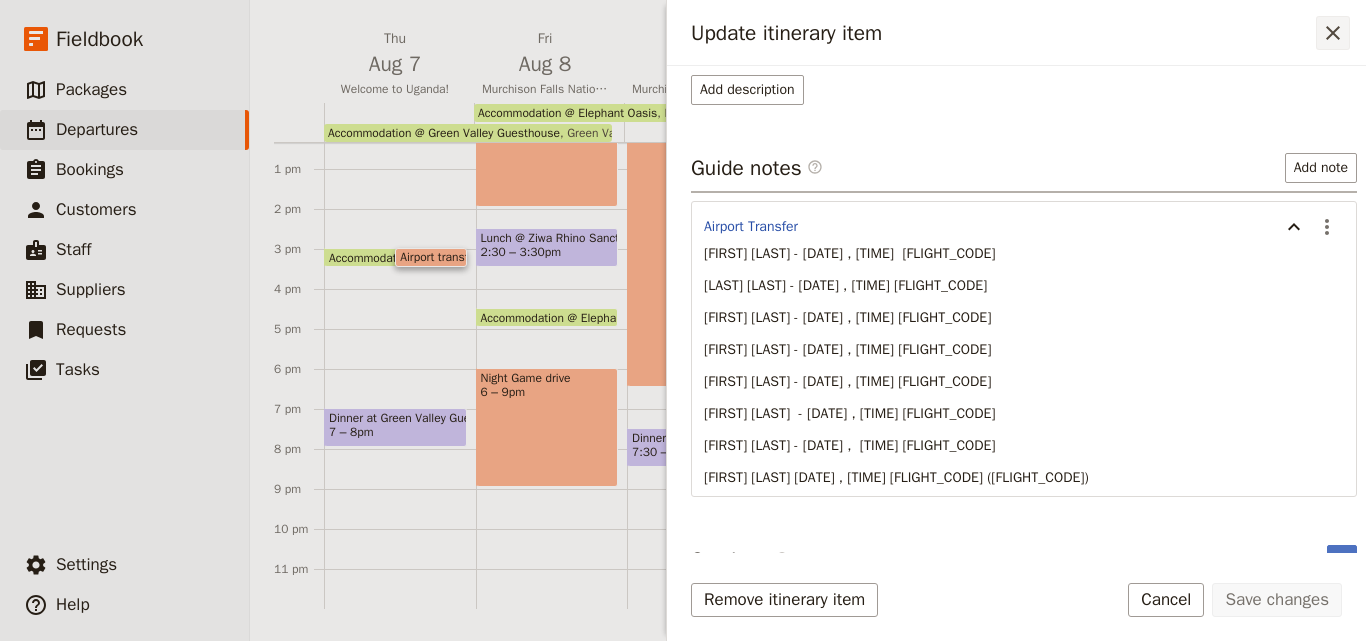 click on "​" at bounding box center [1333, 33] 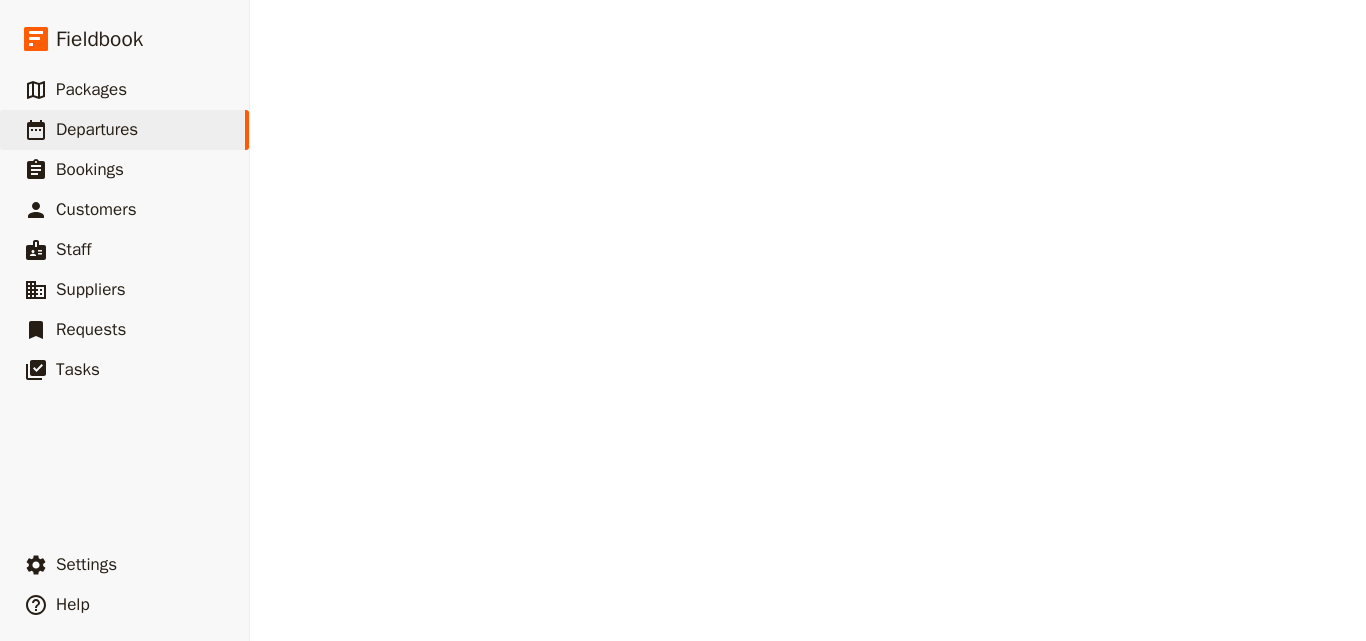 scroll, scrollTop: 0, scrollLeft: 0, axis: both 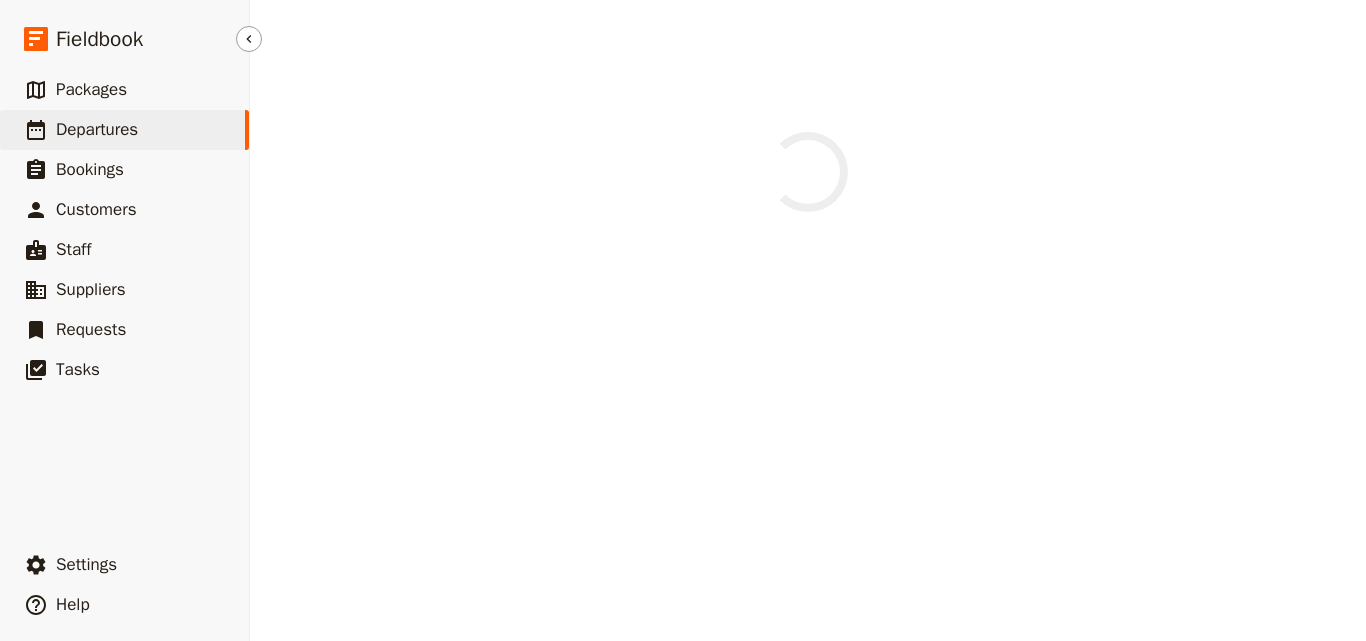 click on "​ Departures" at bounding box center (124, 130) 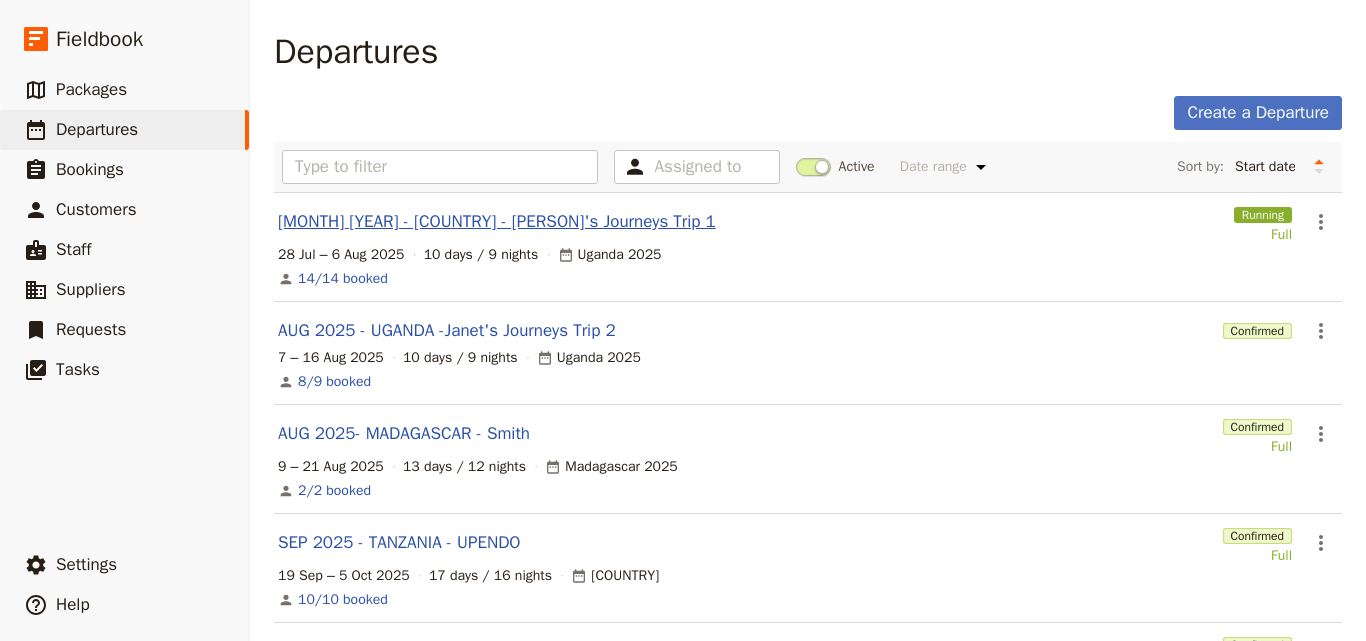 click on "[MONTH] [YEAR] - [COUNTRY] - [PERSON]'s Journeys Trip 1" at bounding box center [497, 222] 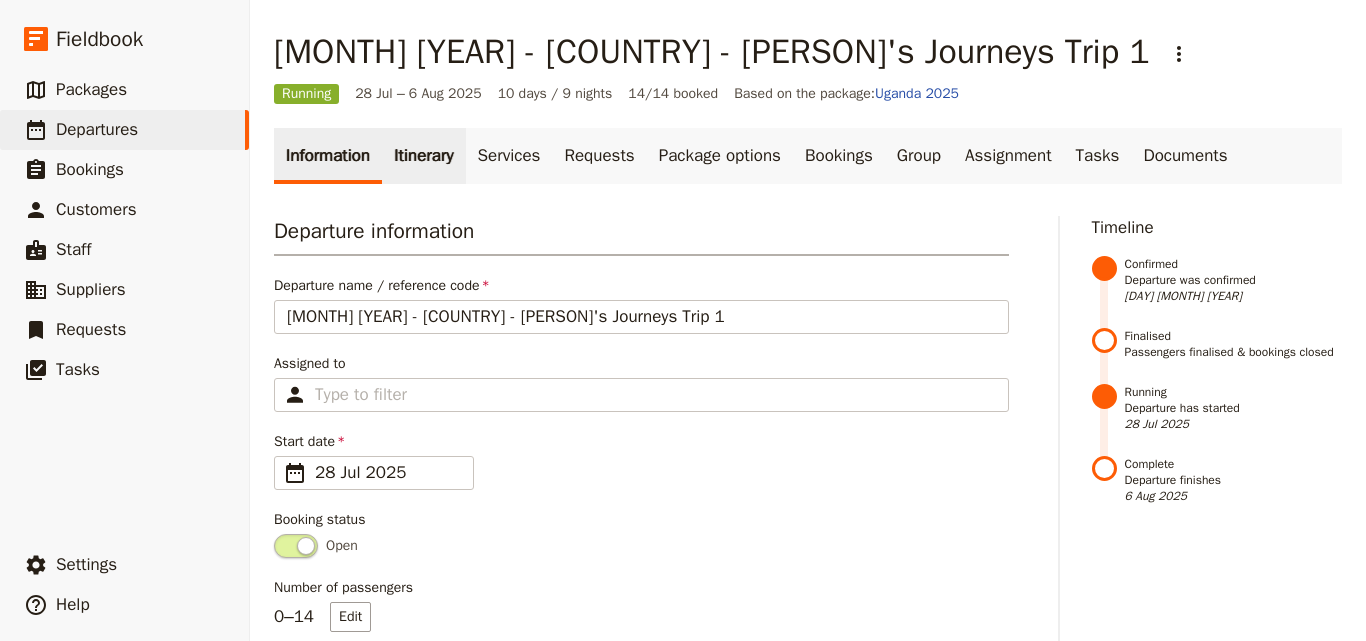 click on "Itinerary" at bounding box center [423, 156] 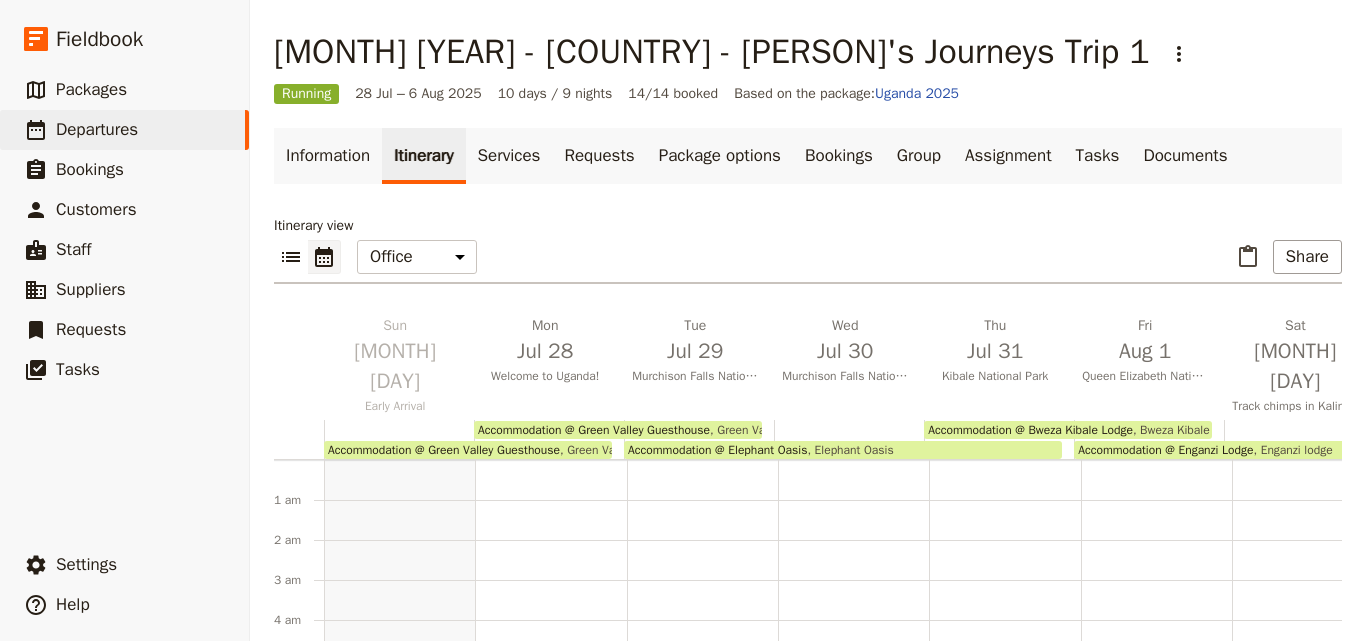 scroll, scrollTop: 60, scrollLeft: 0, axis: vertical 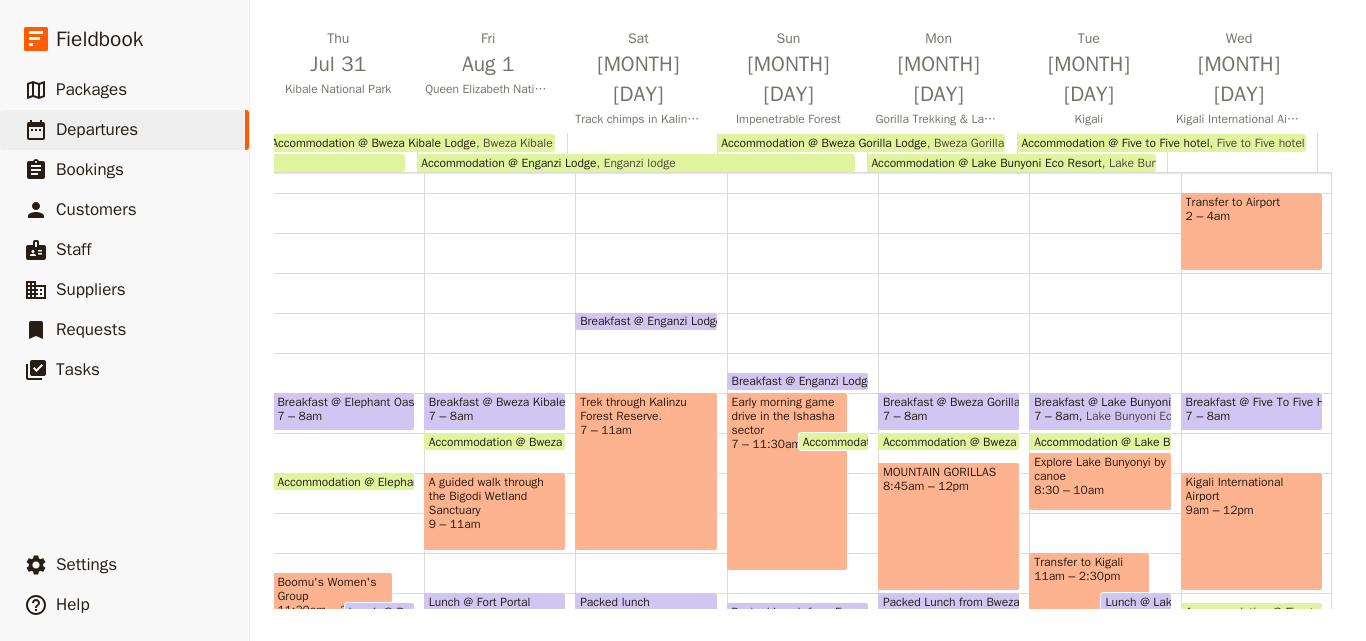 click on "Transfer to Airport 2 – [TIME]" at bounding box center [1252, 231] 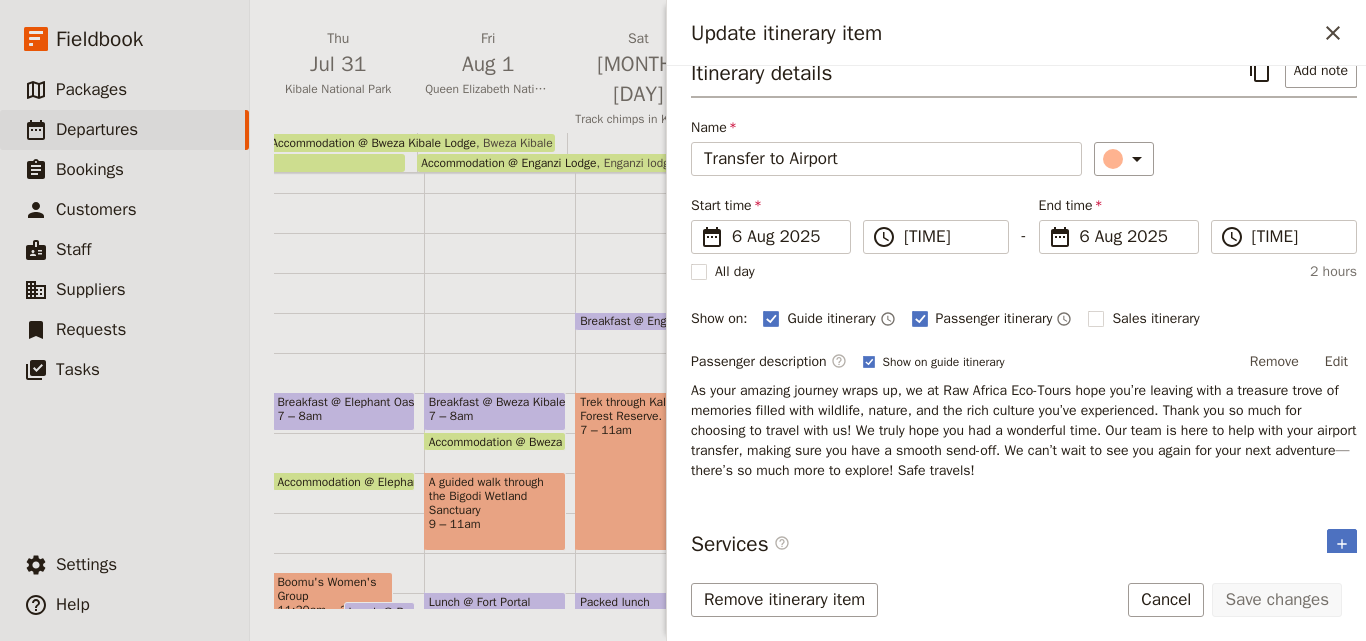 scroll, scrollTop: 42, scrollLeft: 0, axis: vertical 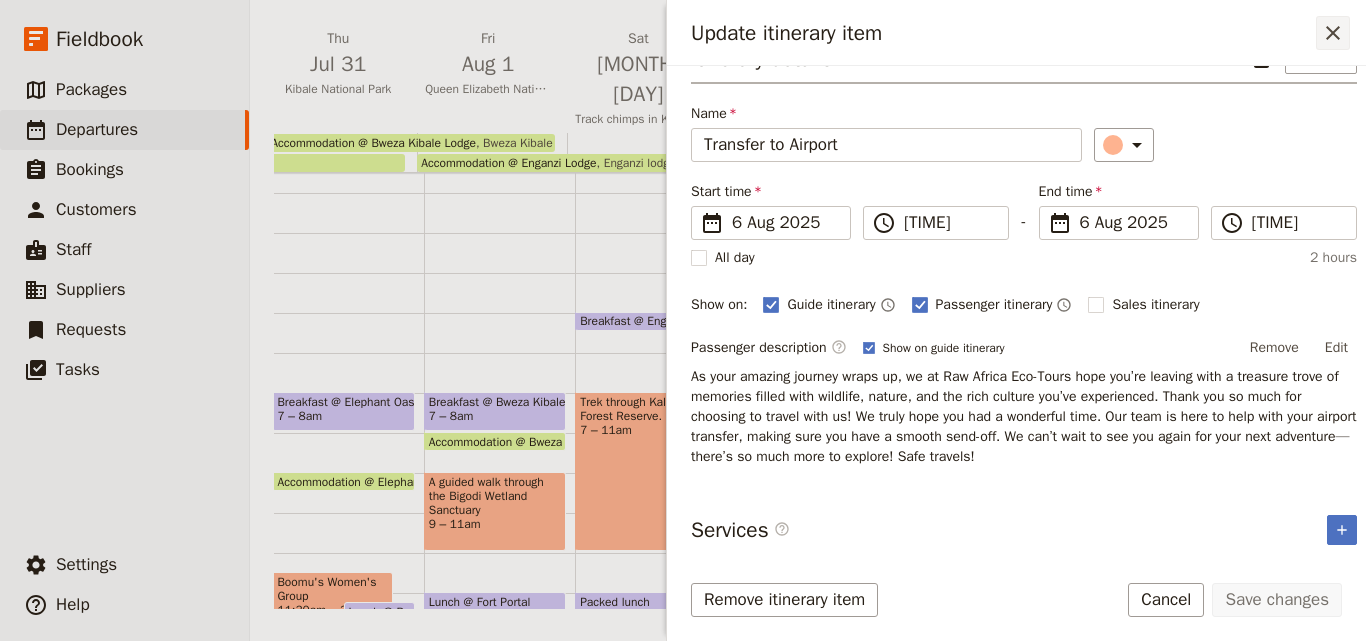 click on "​" at bounding box center [1333, 33] 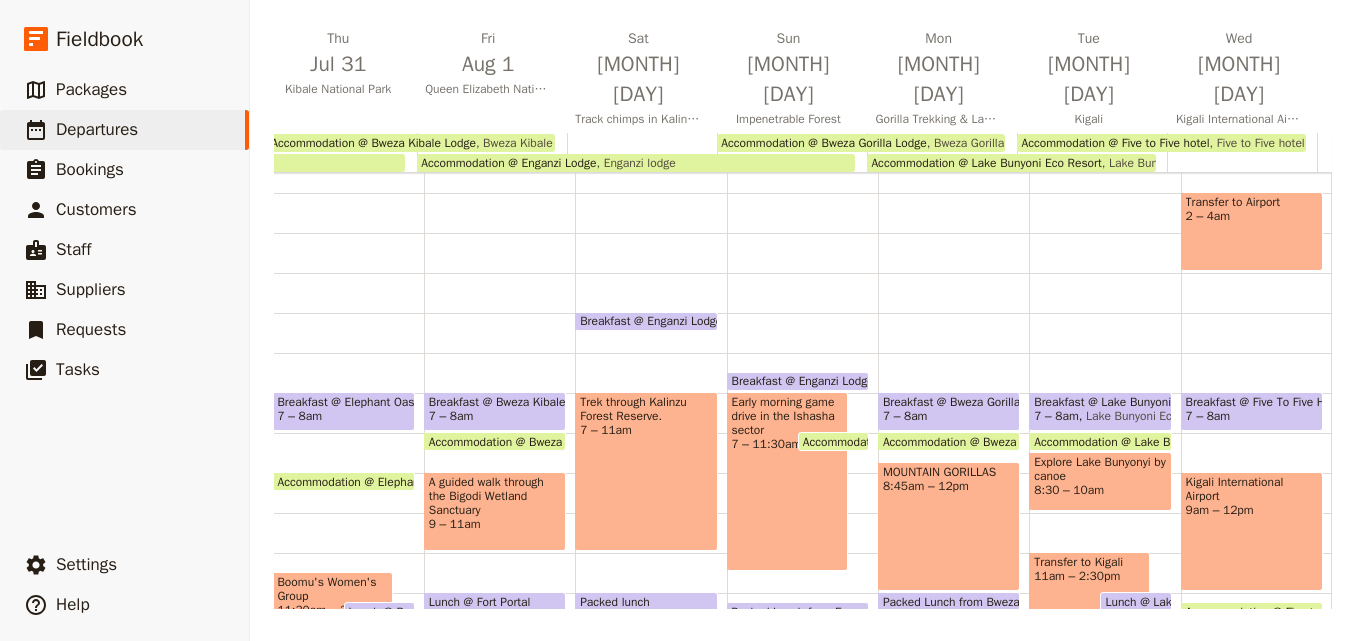 scroll, scrollTop: 260, scrollLeft: 0, axis: vertical 